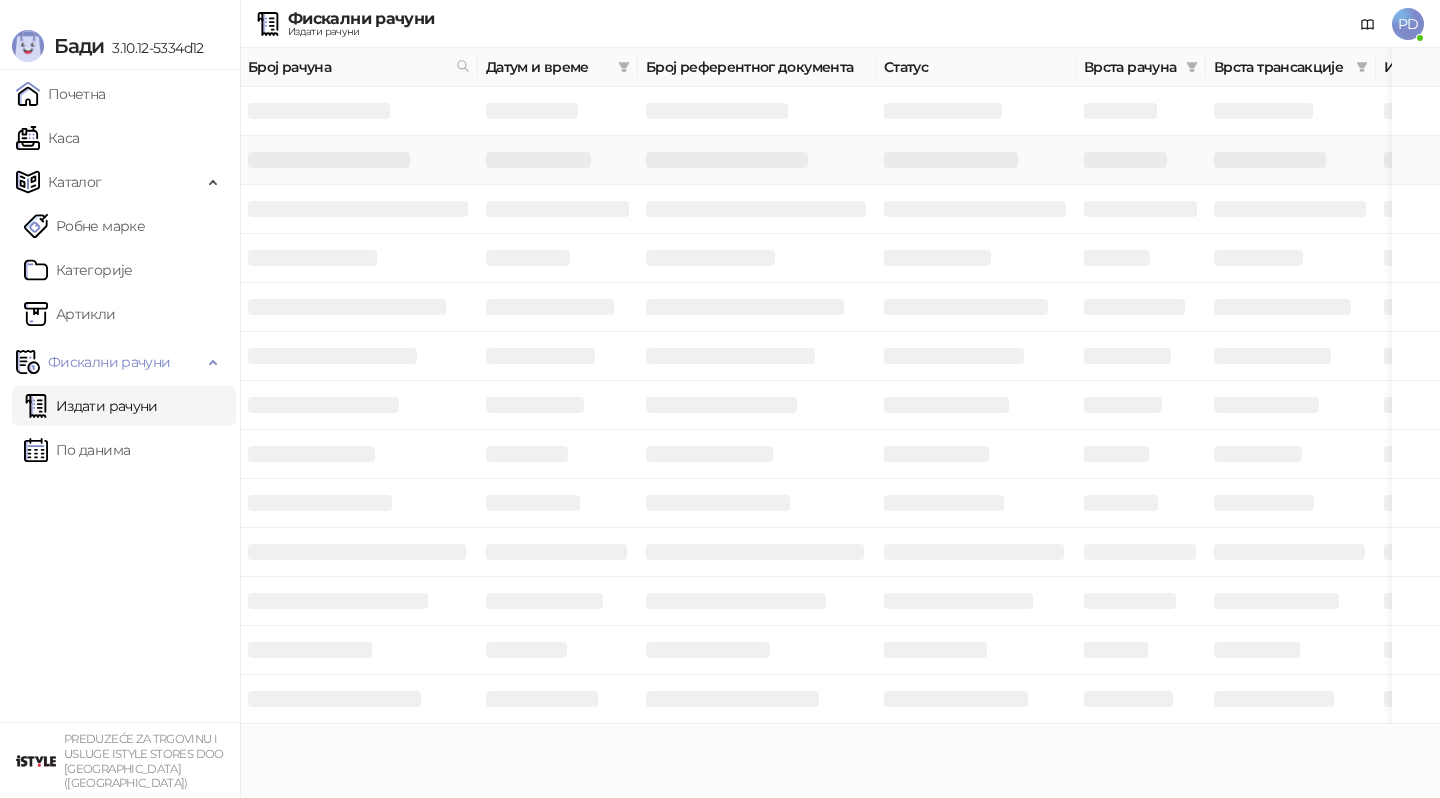 scroll, scrollTop: 0, scrollLeft: 0, axis: both 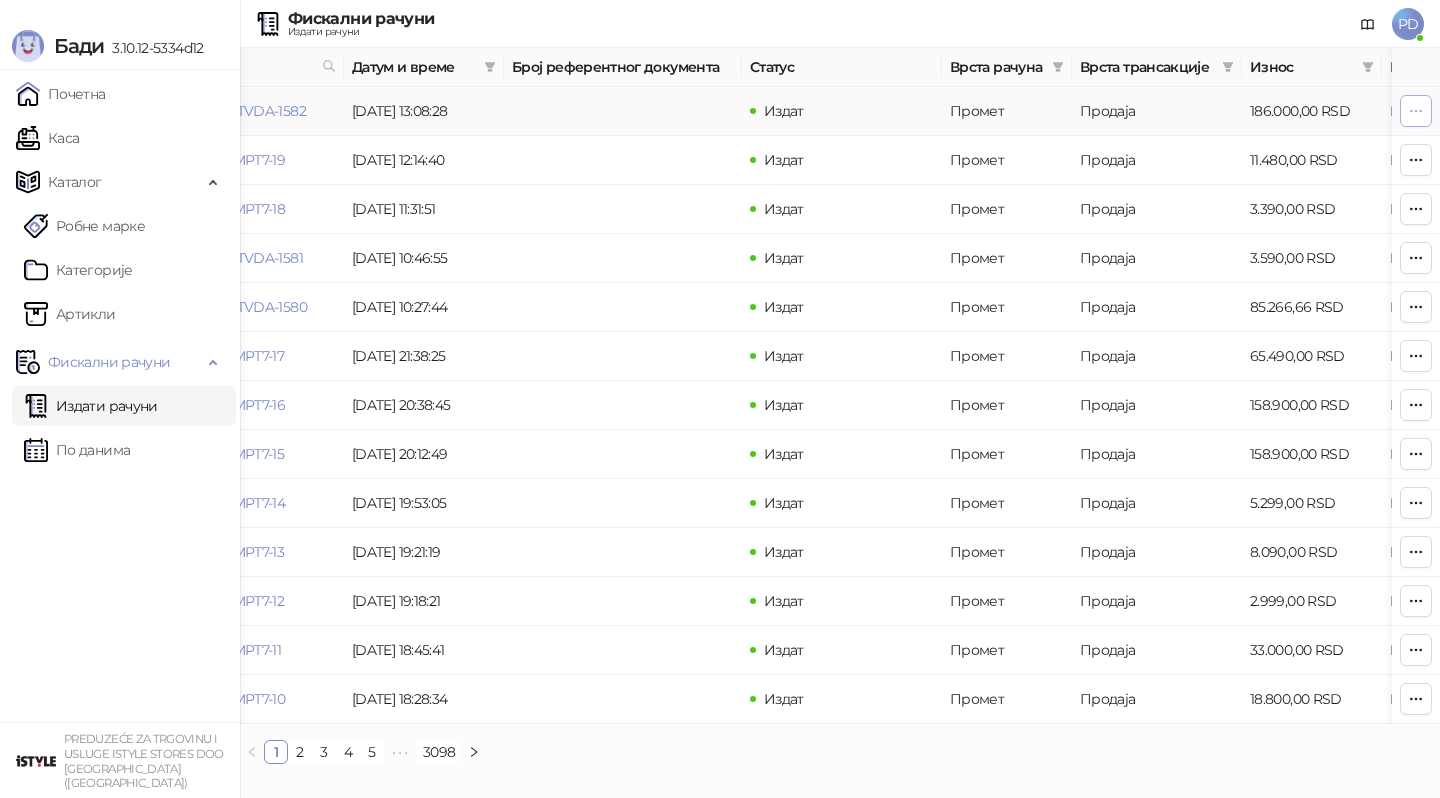 click at bounding box center (1416, 111) 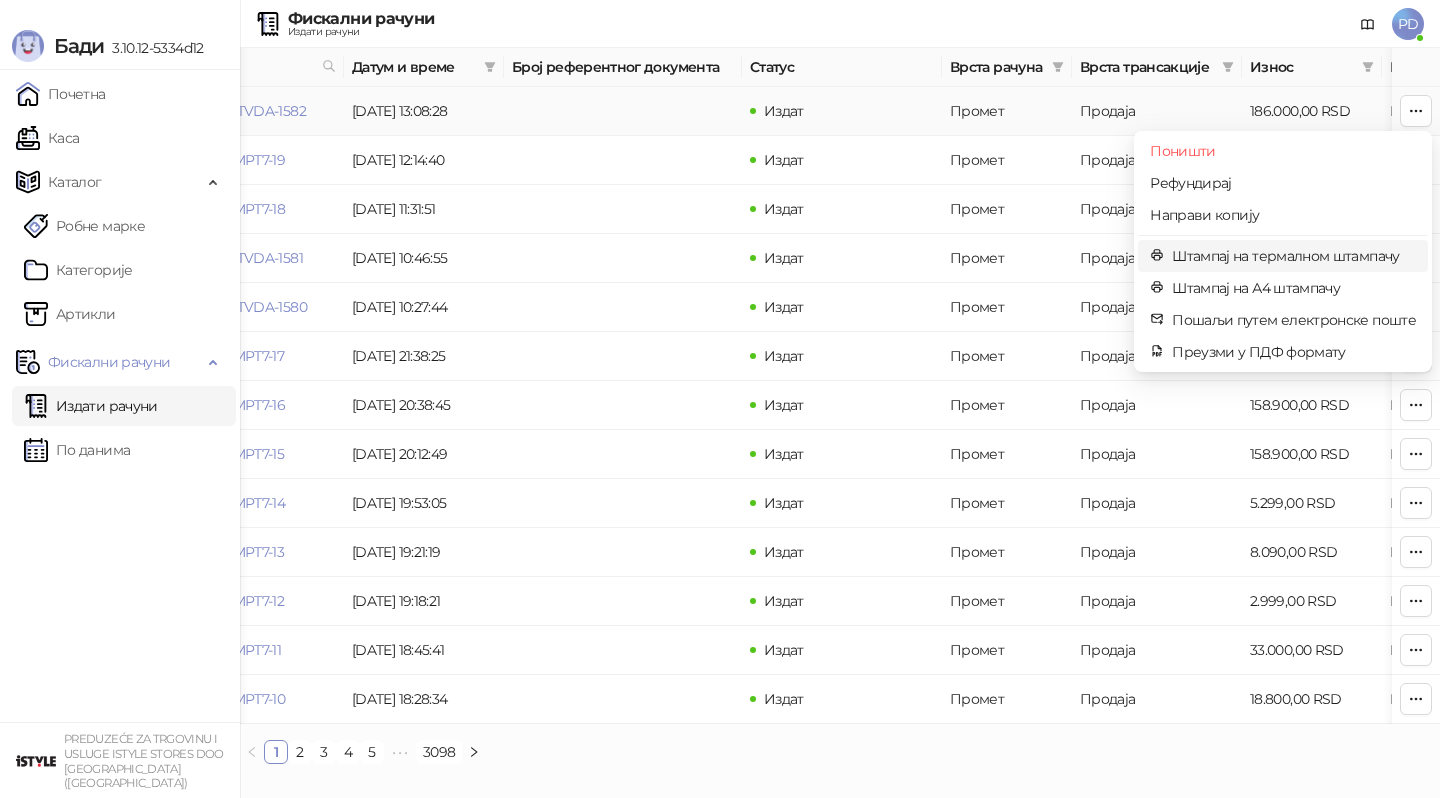 click on "Штампај на термалном штампачу" at bounding box center (1294, 256) 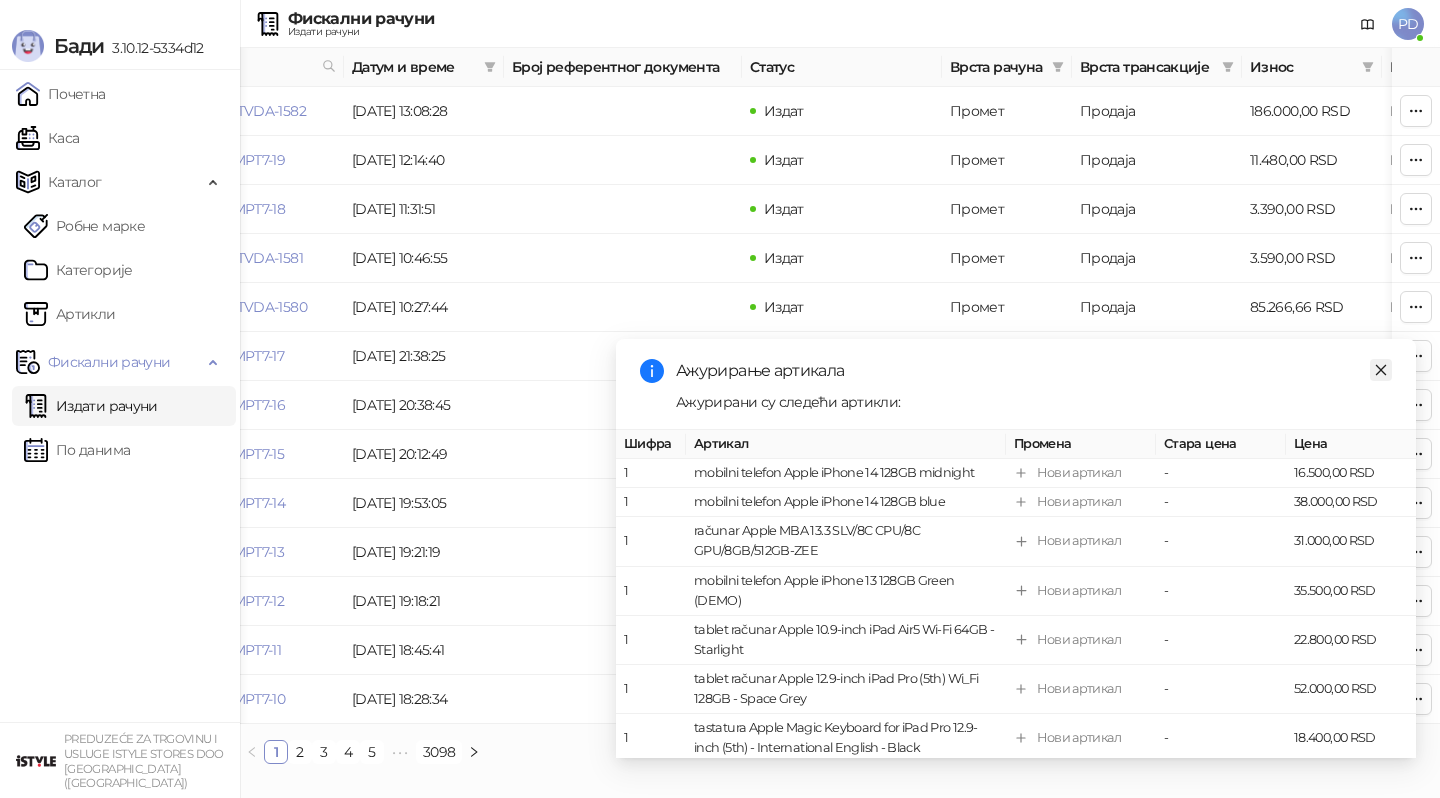 click 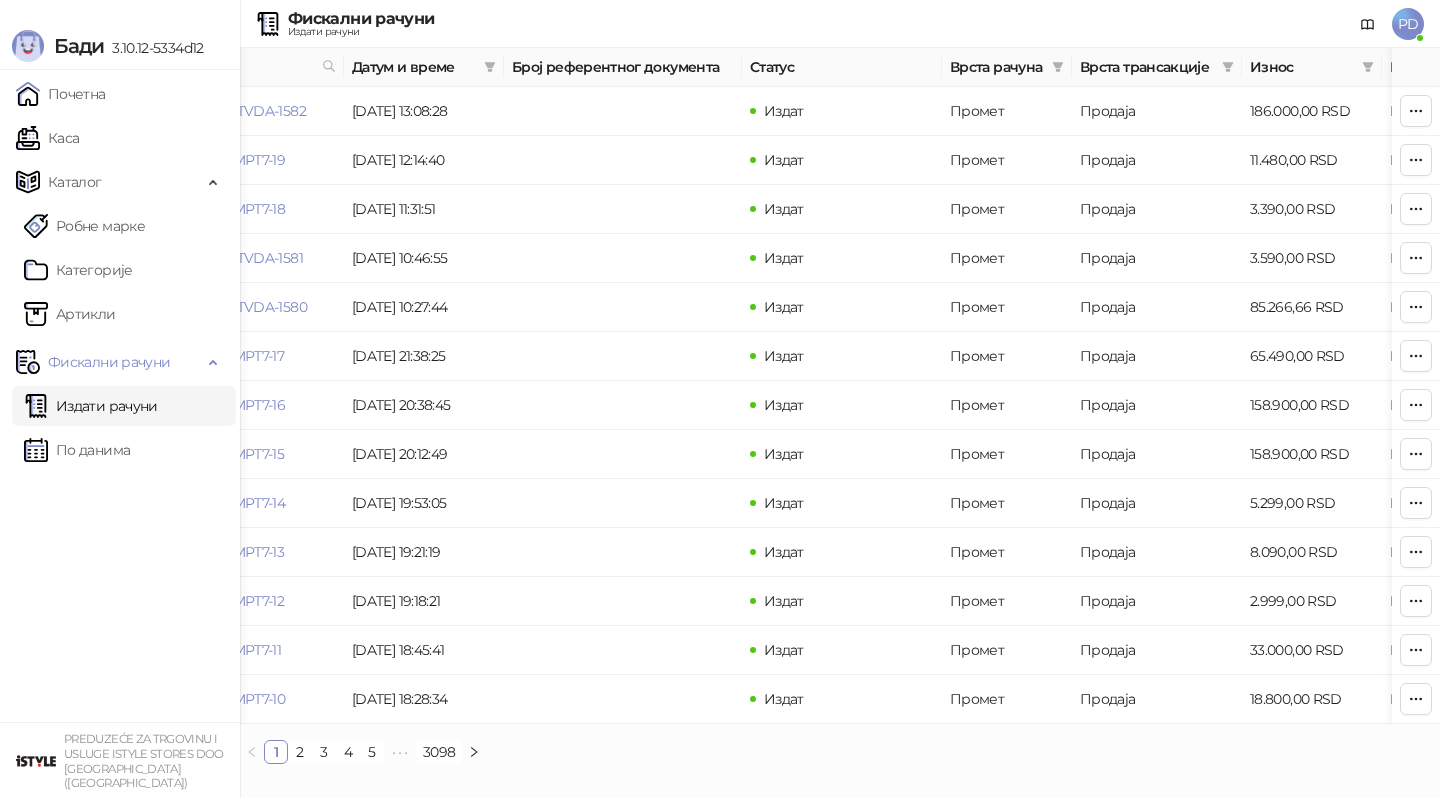 click on "Издати рачуни По данима" at bounding box center [120, 428] 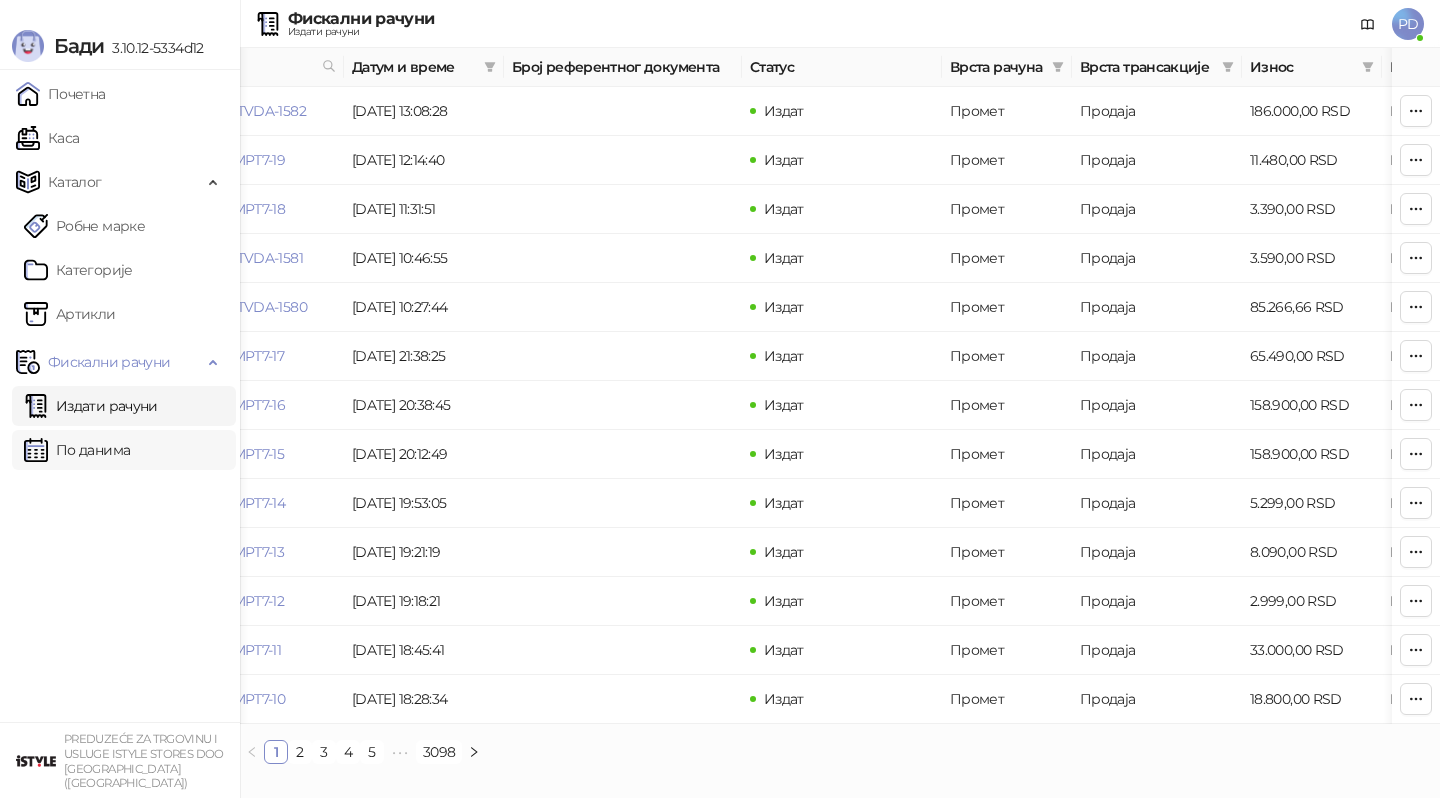 click on "По данима" at bounding box center (77, 450) 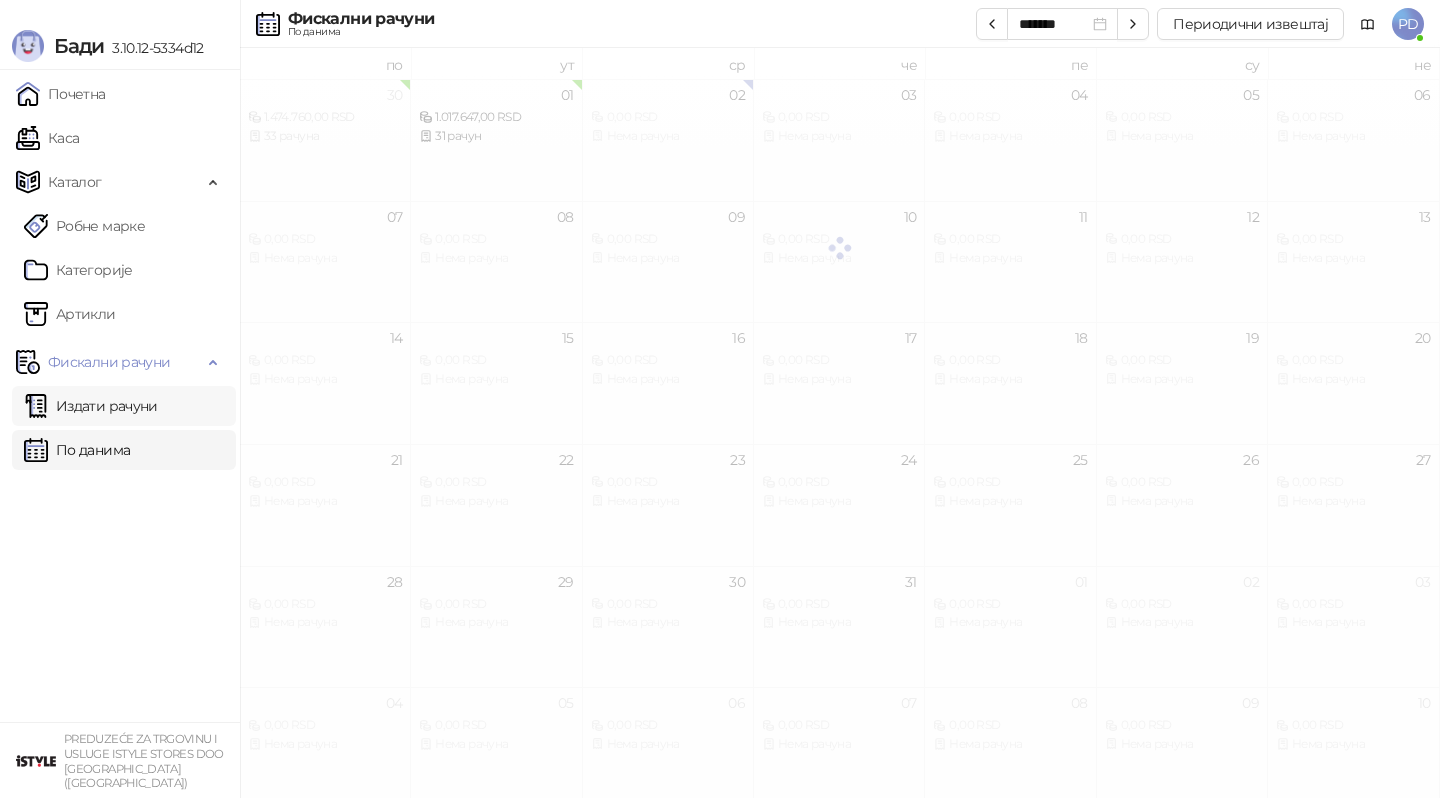 click on "Издати рачуни" at bounding box center (91, 406) 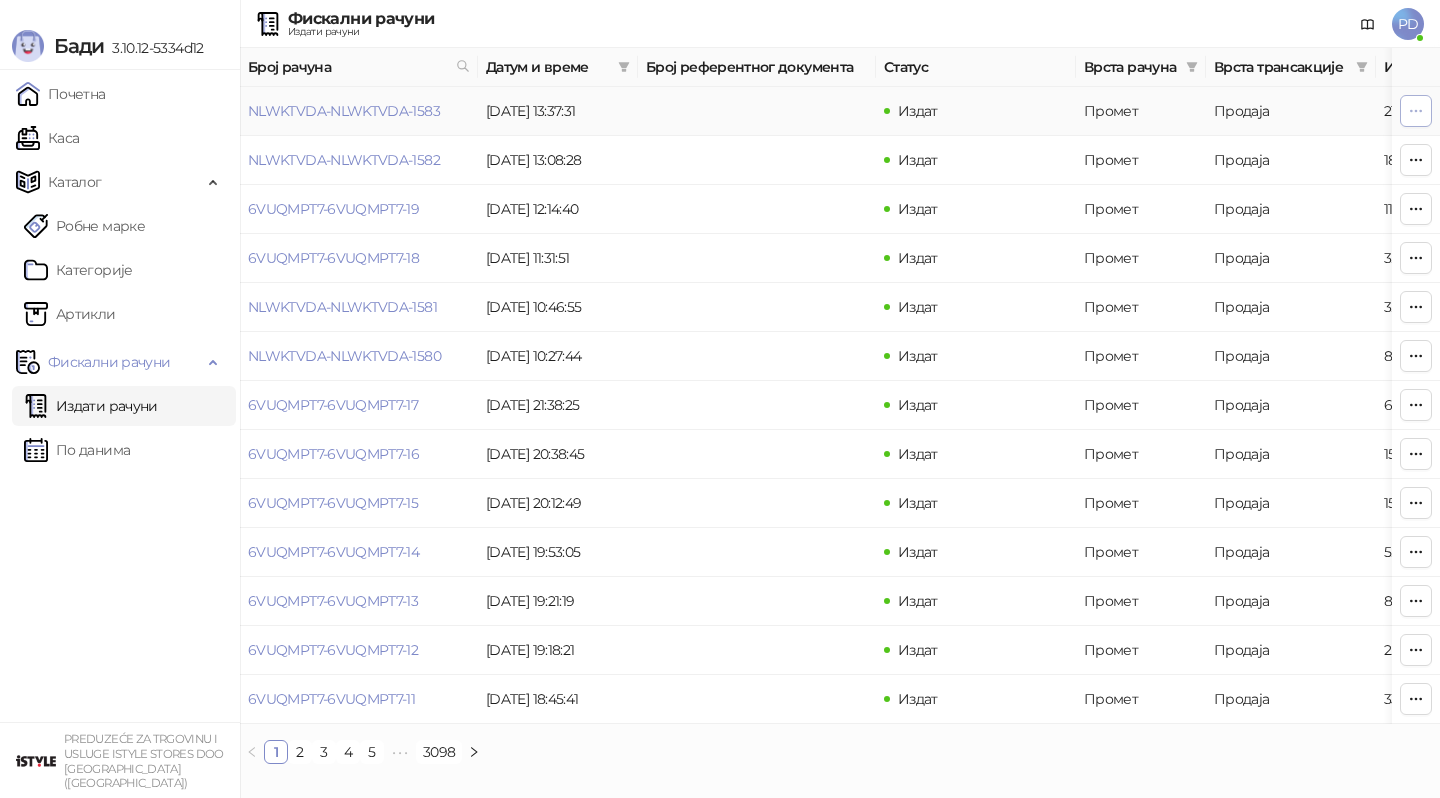click 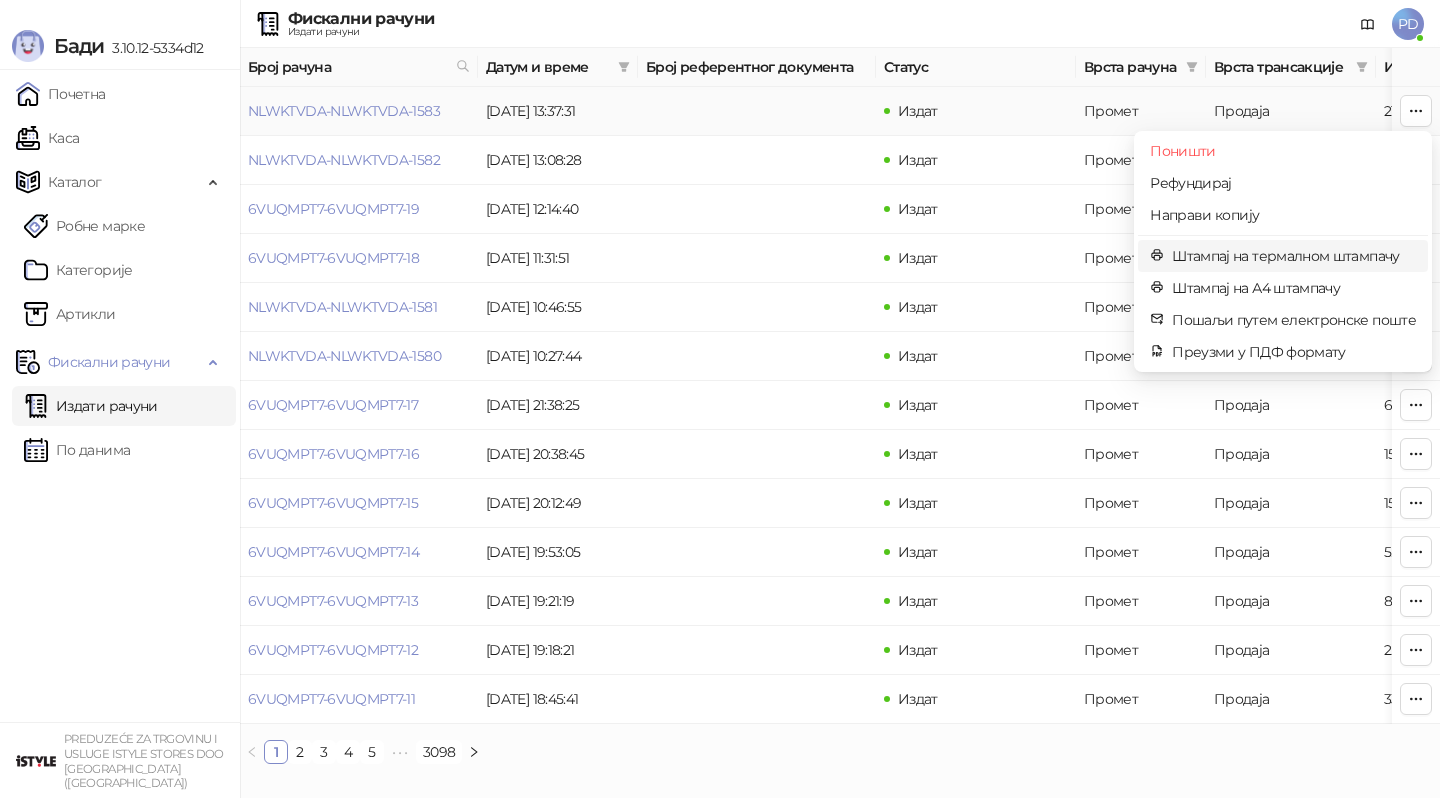 click on "Штампај на термалном штампачу" at bounding box center [1294, 256] 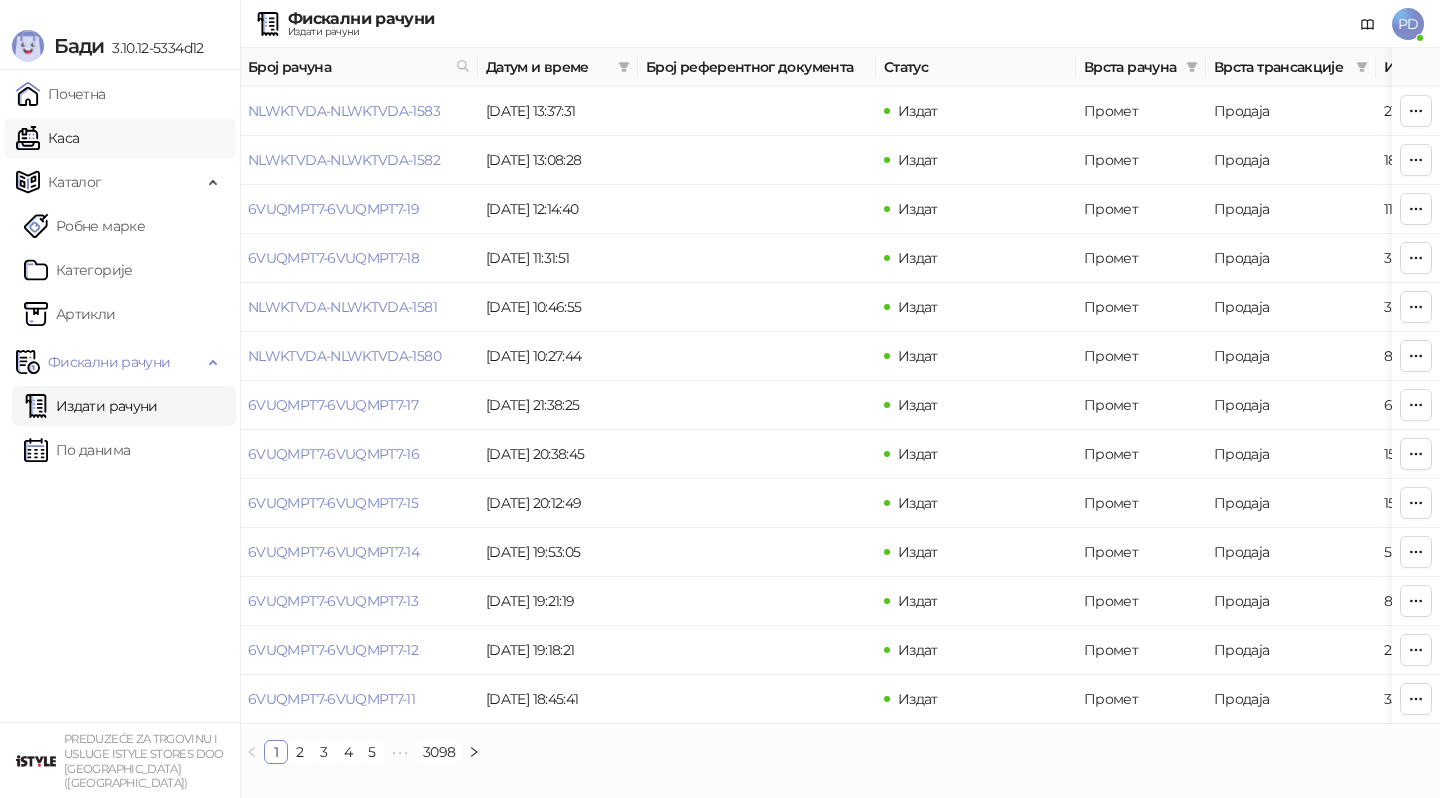 click on "Каса" at bounding box center (47, 138) 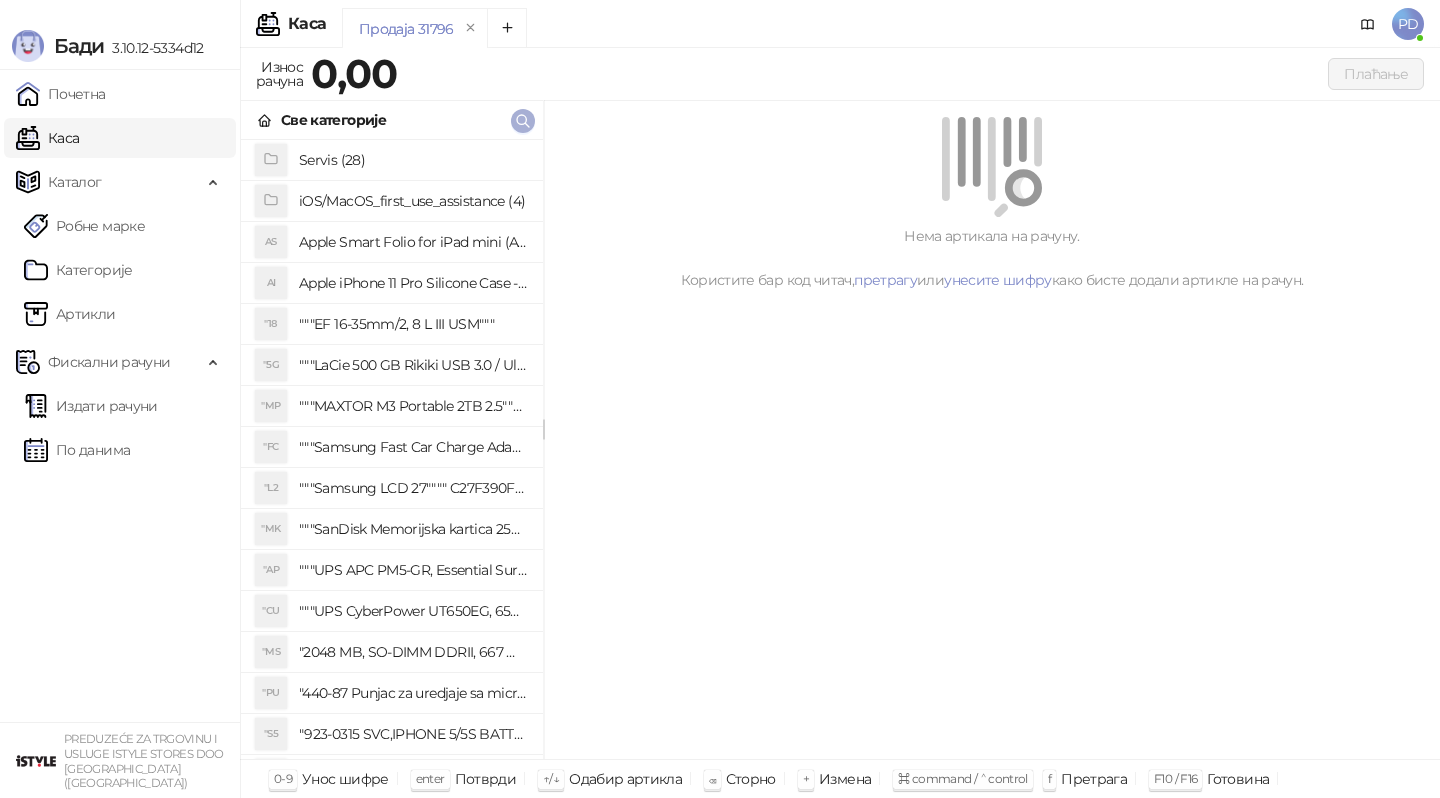 click 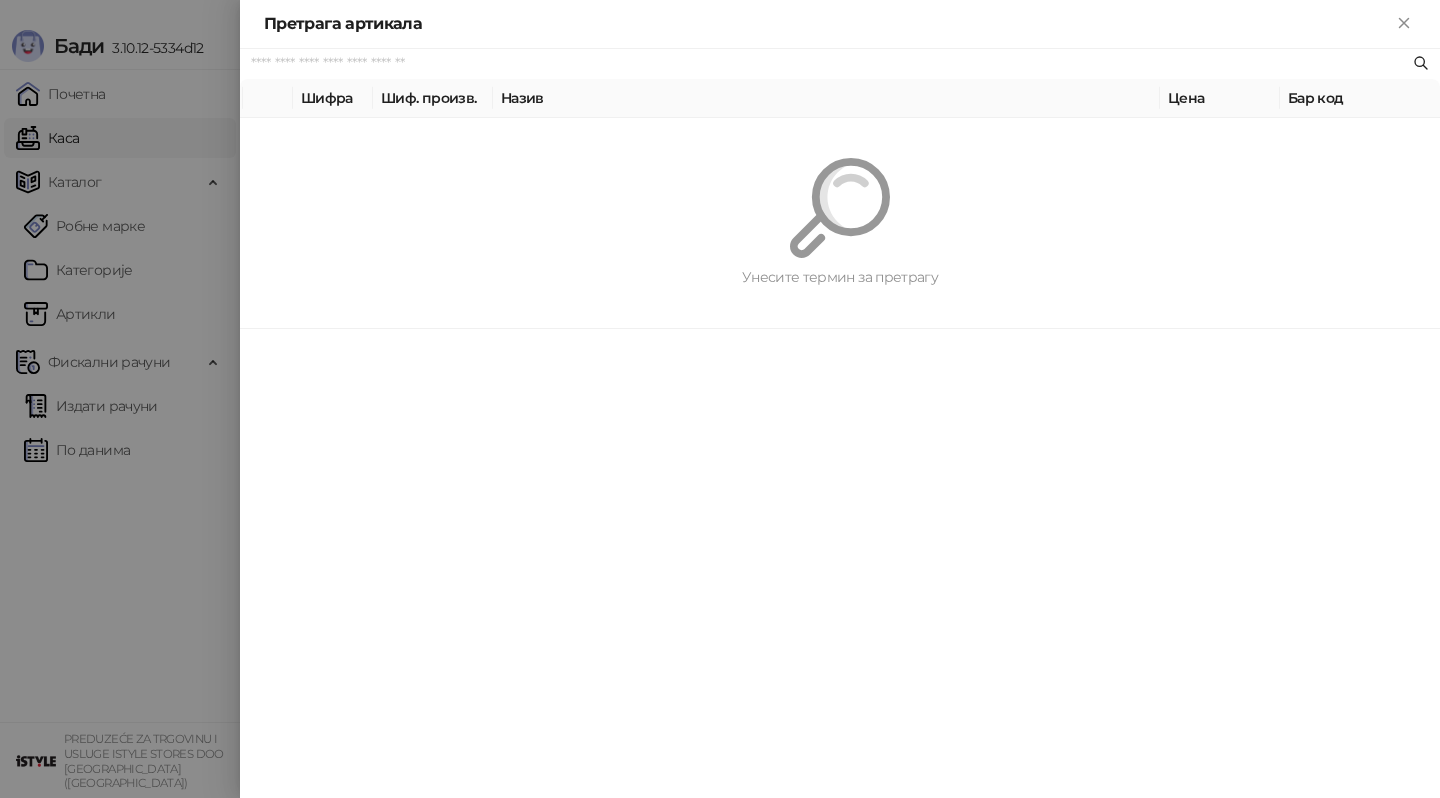 paste on "*********" 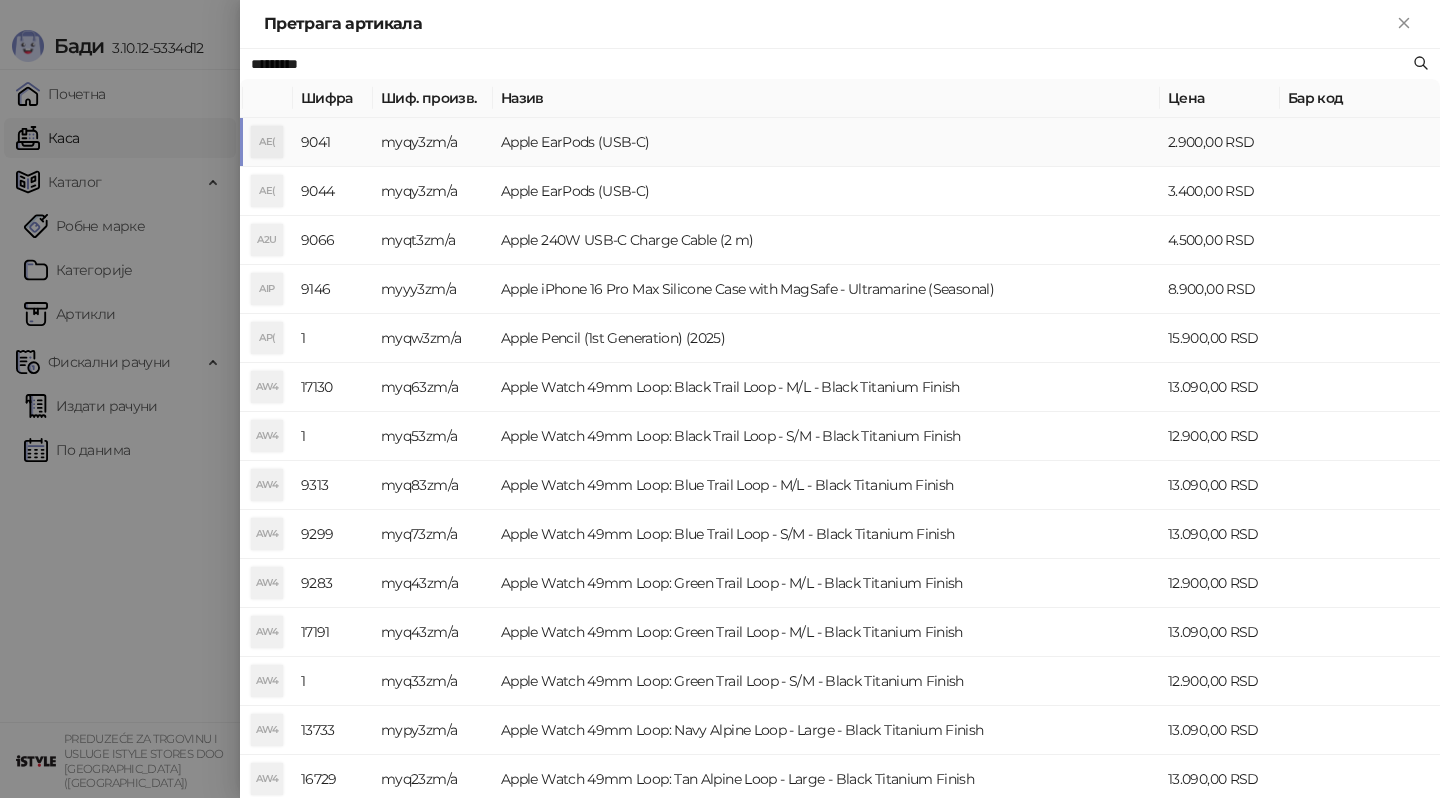 type on "*********" 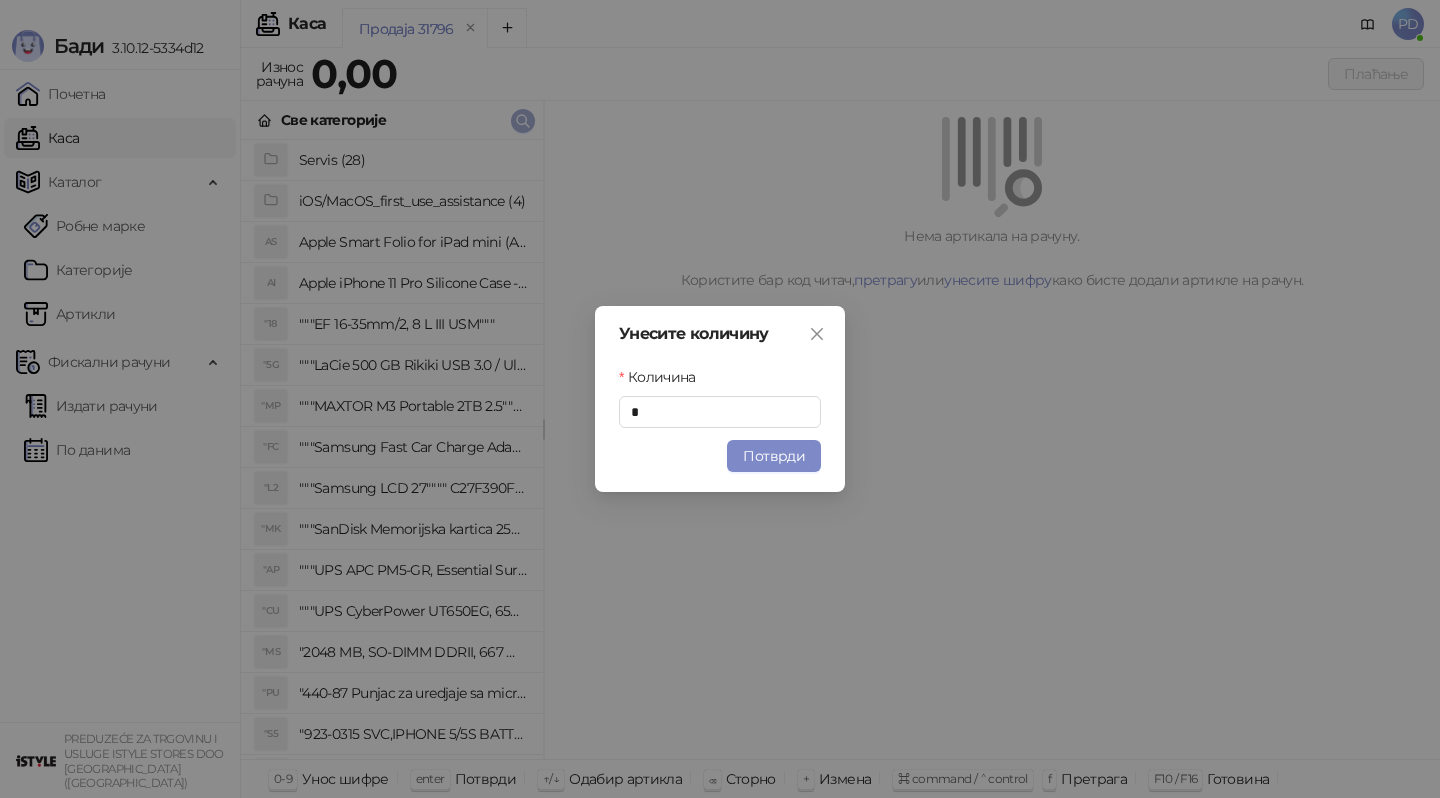type 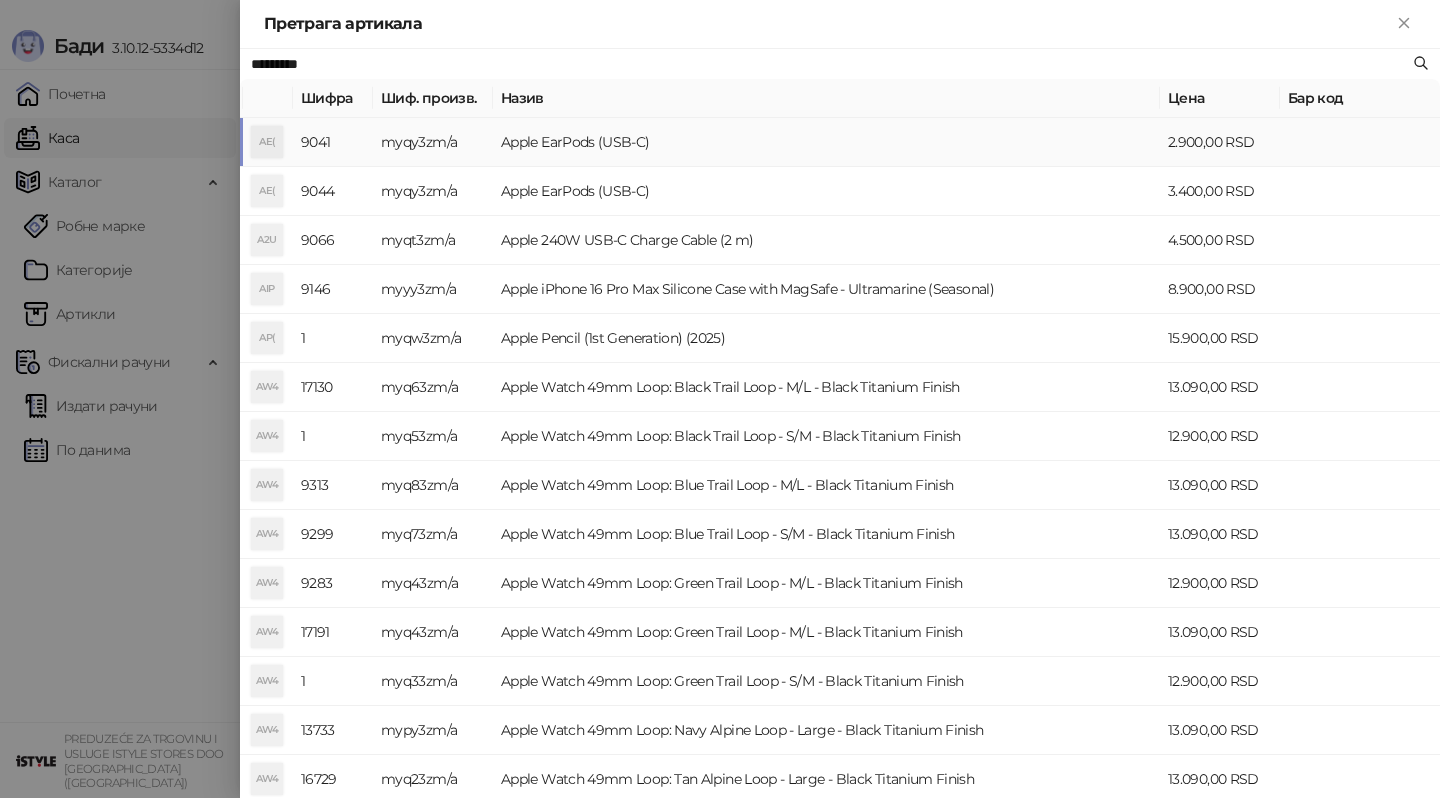 click on "Apple EarPods (USB-C)" at bounding box center (826, 142) 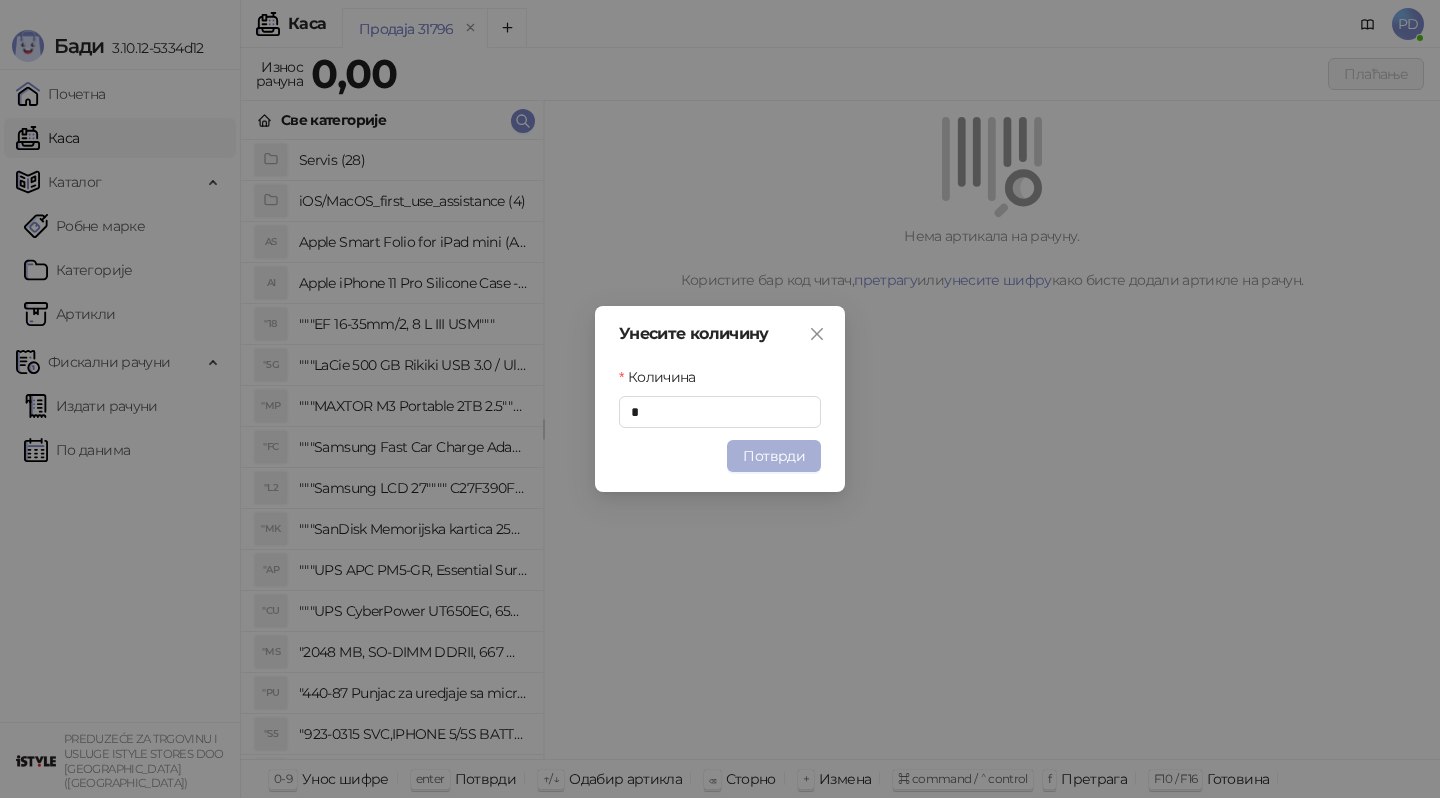 click on "Потврди" at bounding box center (774, 456) 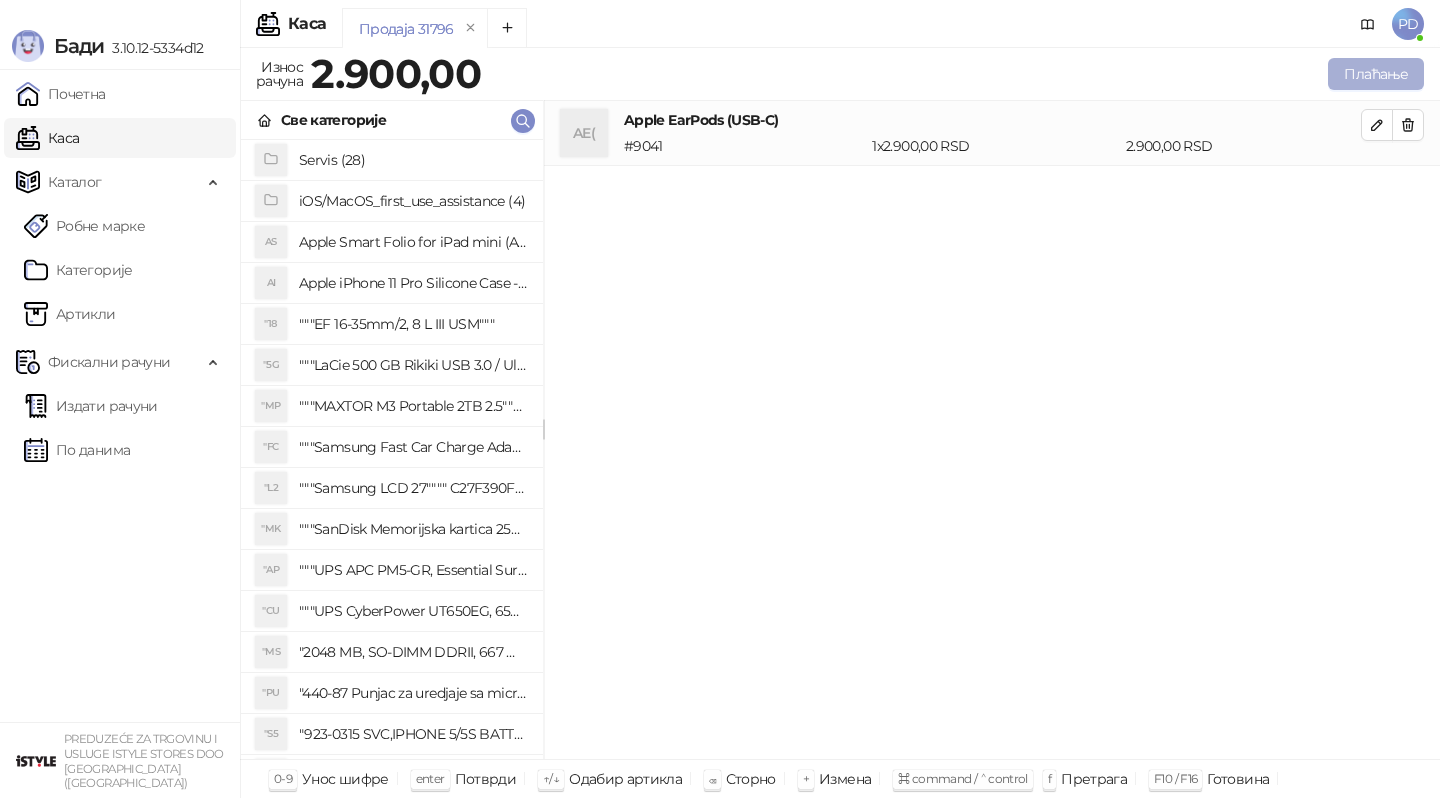 click on "Плаћање" at bounding box center (1376, 74) 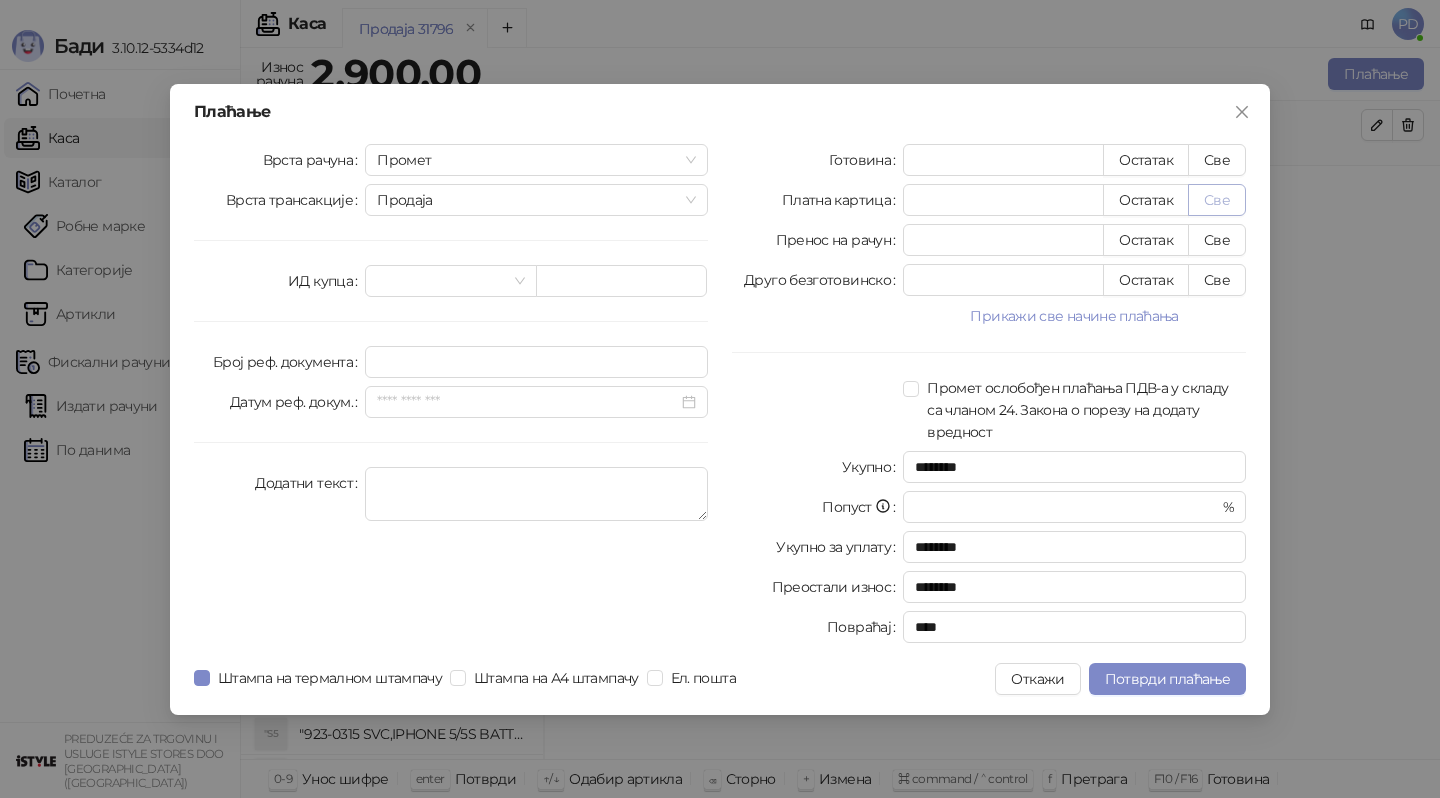 click on "Све" at bounding box center (1217, 200) 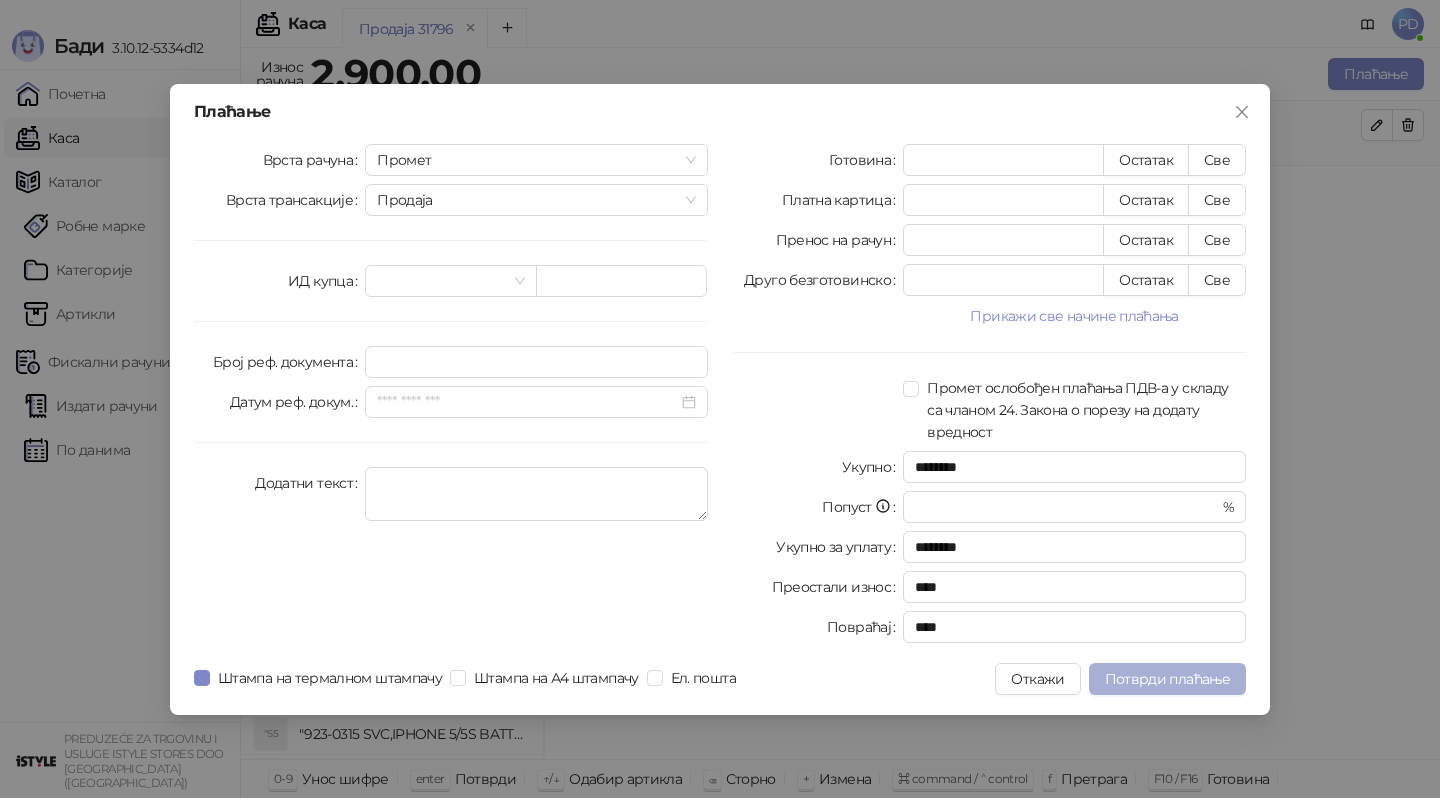 click on "Потврди плаћање" at bounding box center [1167, 679] 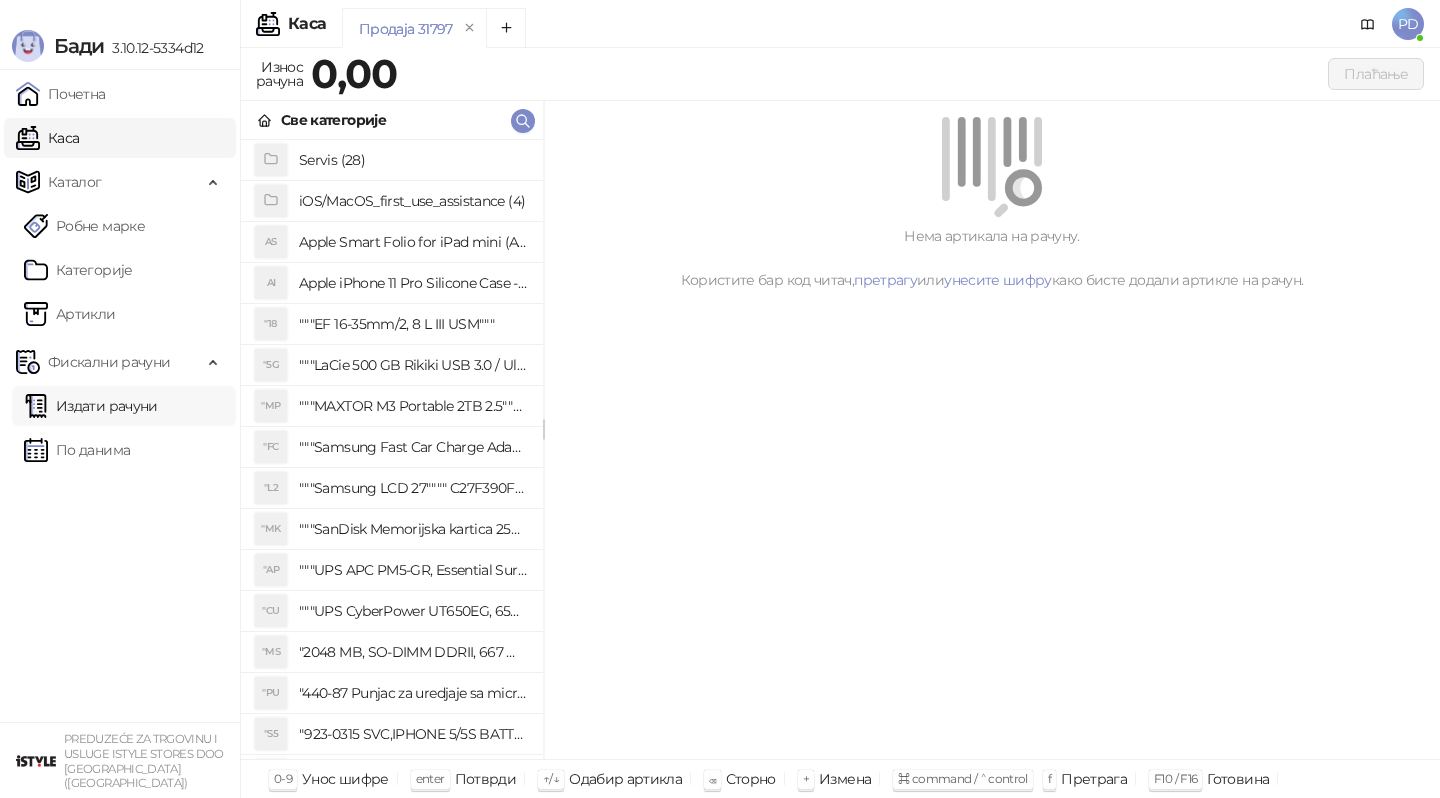 click on "Издати рачуни" at bounding box center [91, 406] 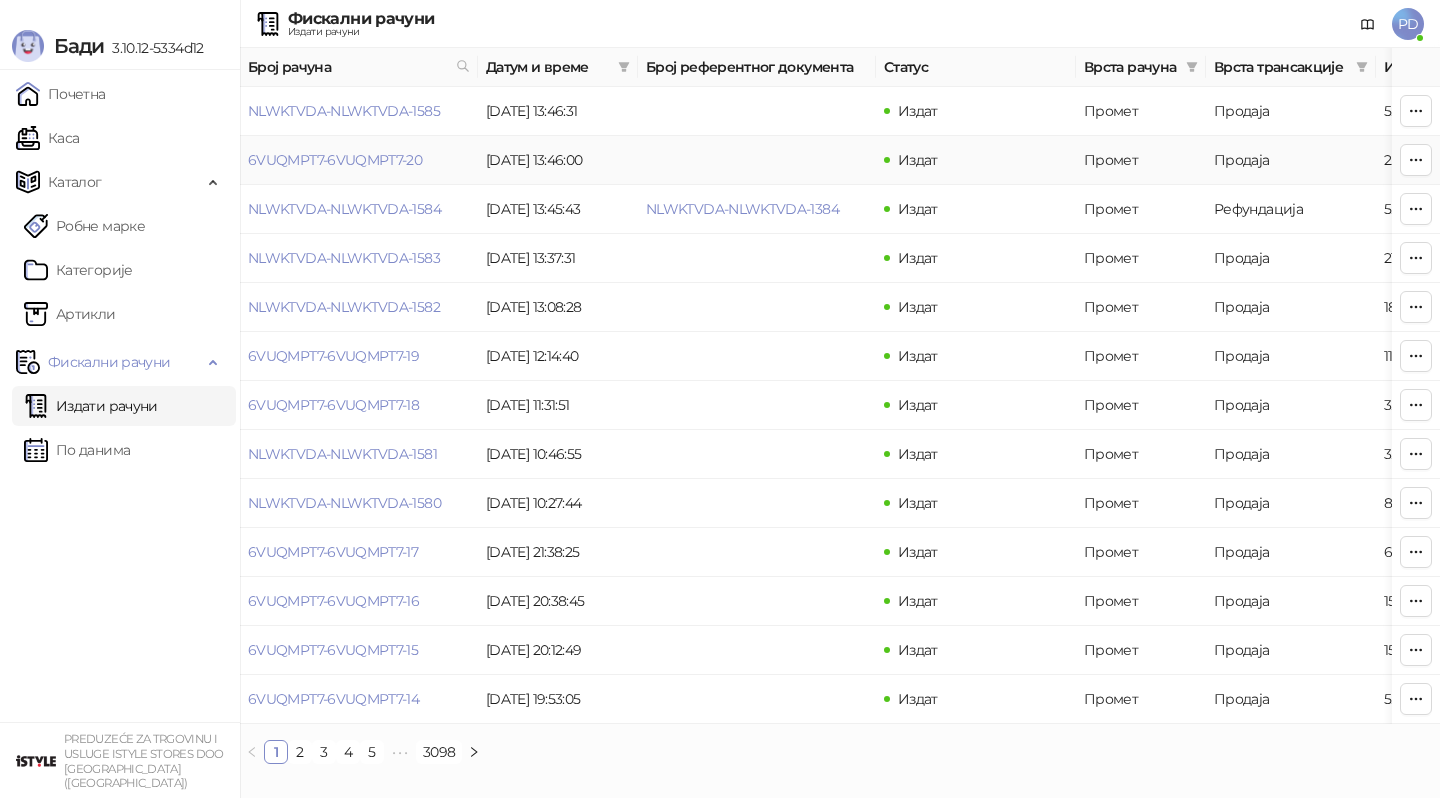 scroll, scrollTop: 0, scrollLeft: 126, axis: horizontal 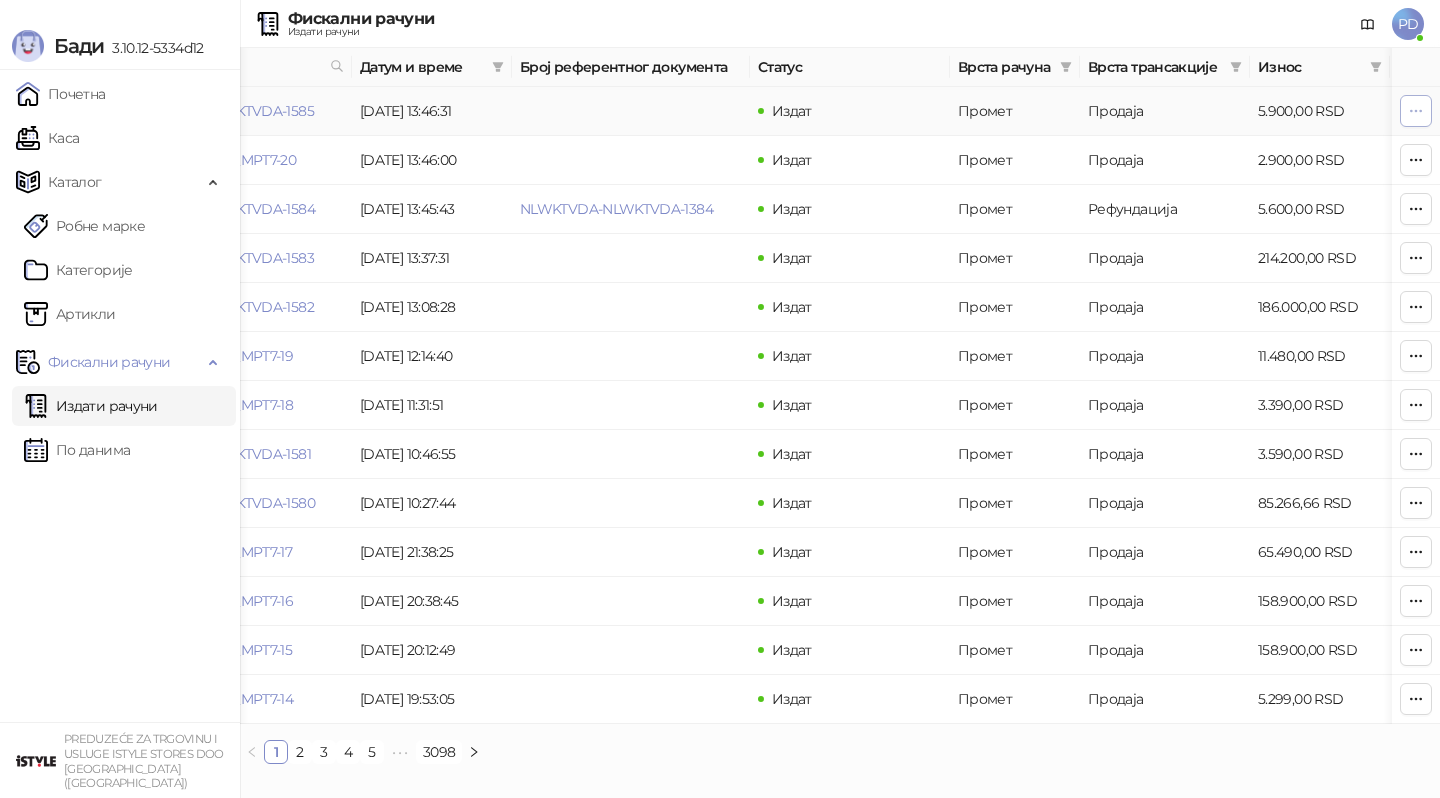 click 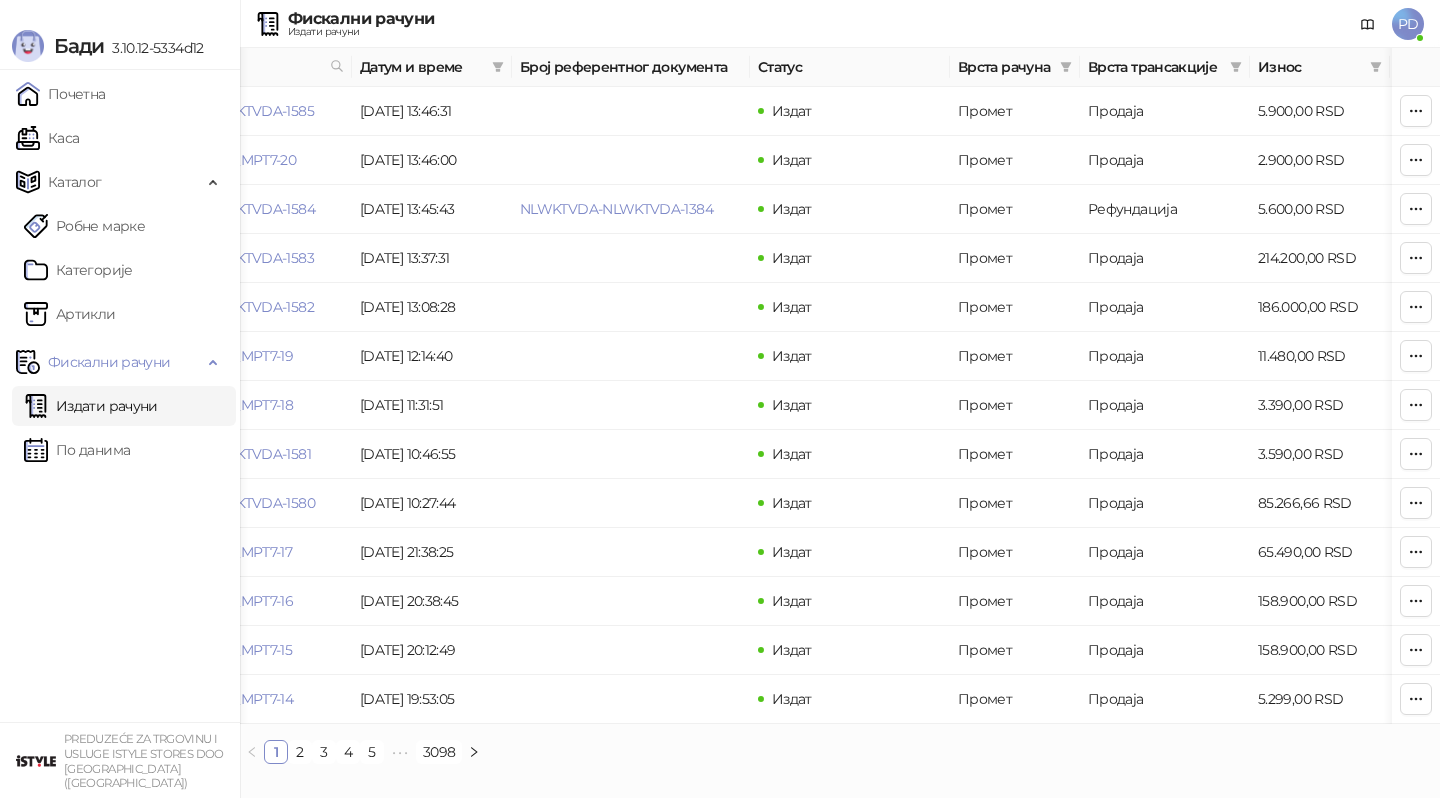 click on "Фискални рачуни Издати рачуни PD" at bounding box center [720, 24] 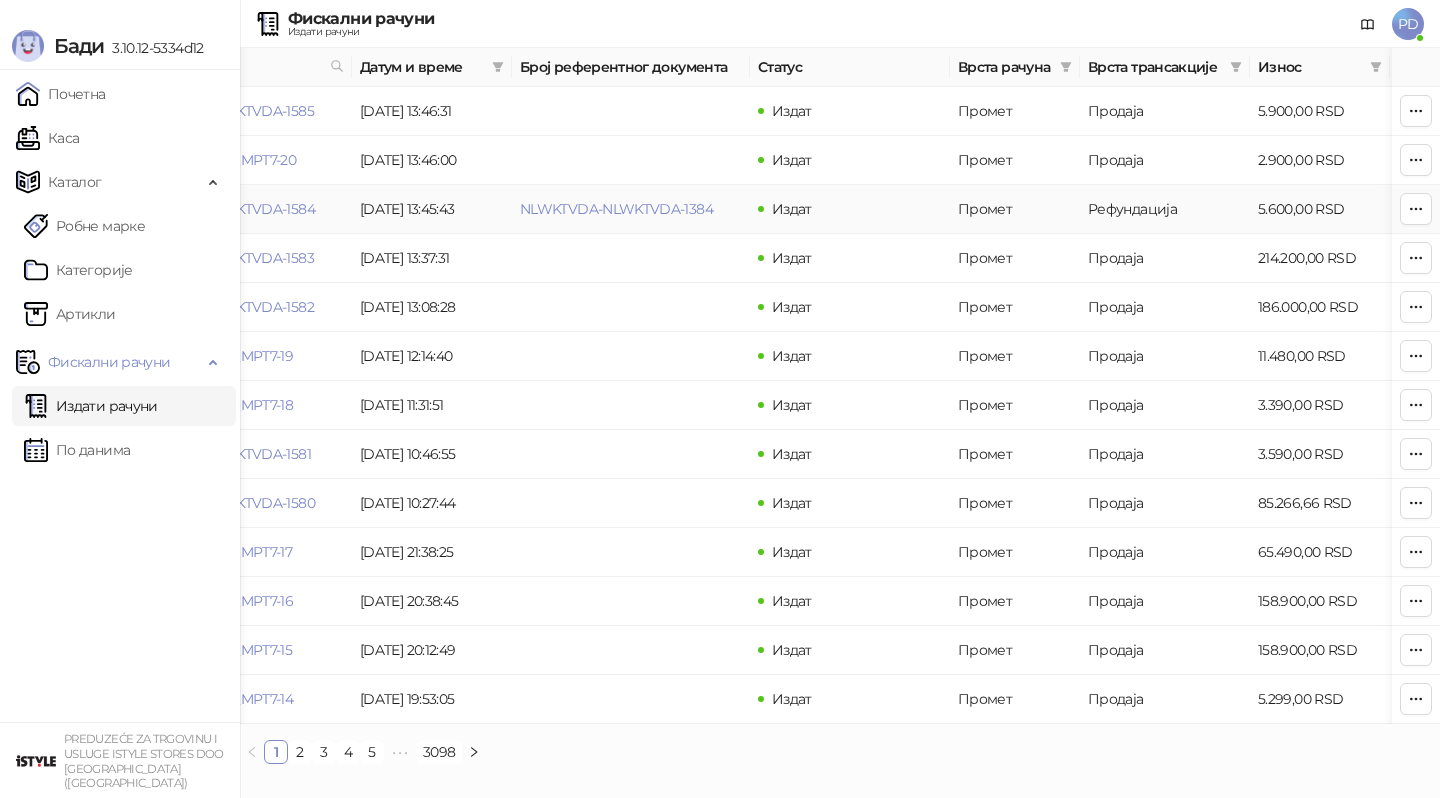 scroll, scrollTop: 0, scrollLeft: 0, axis: both 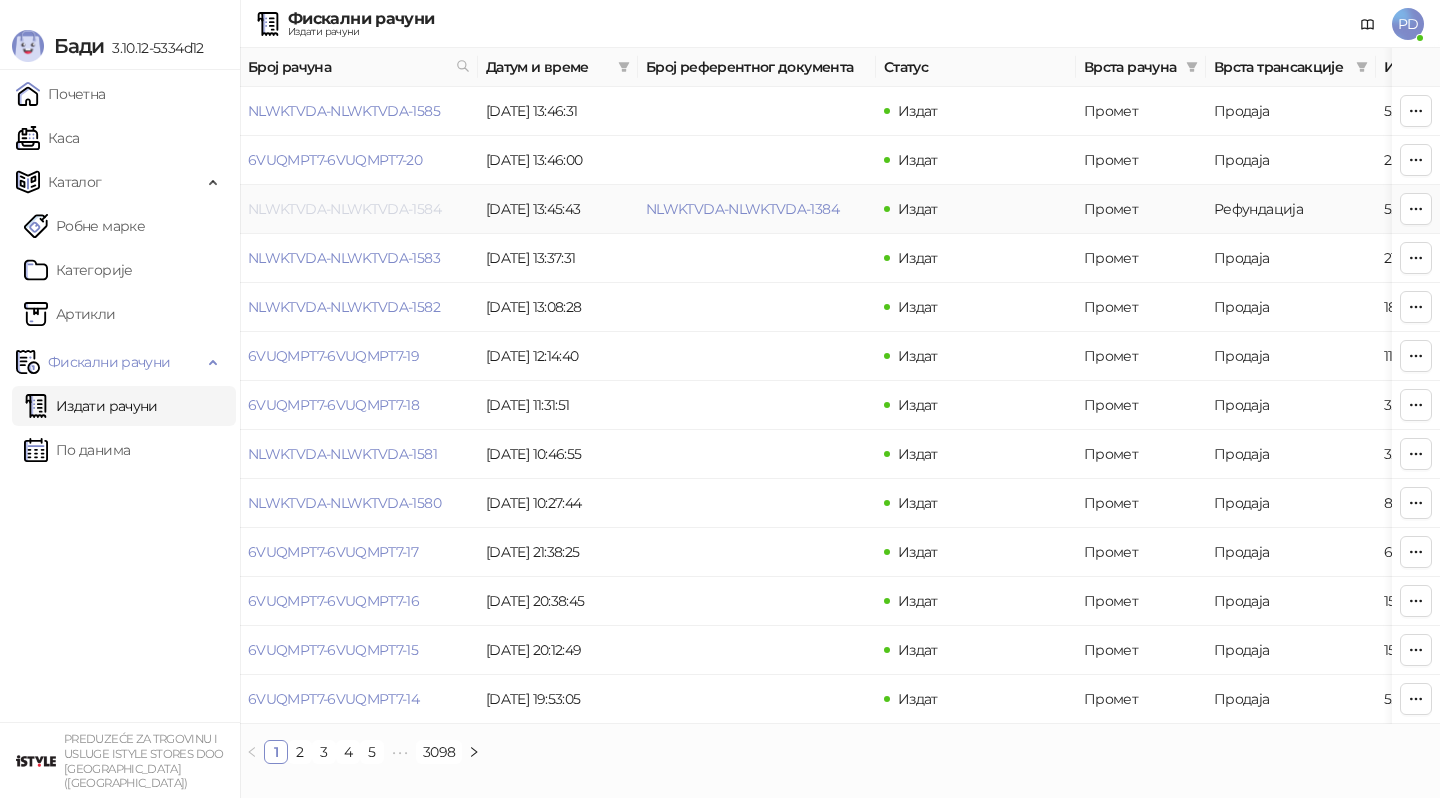 click on "NLWKTVDA-NLWKTVDA-1584" at bounding box center [344, 209] 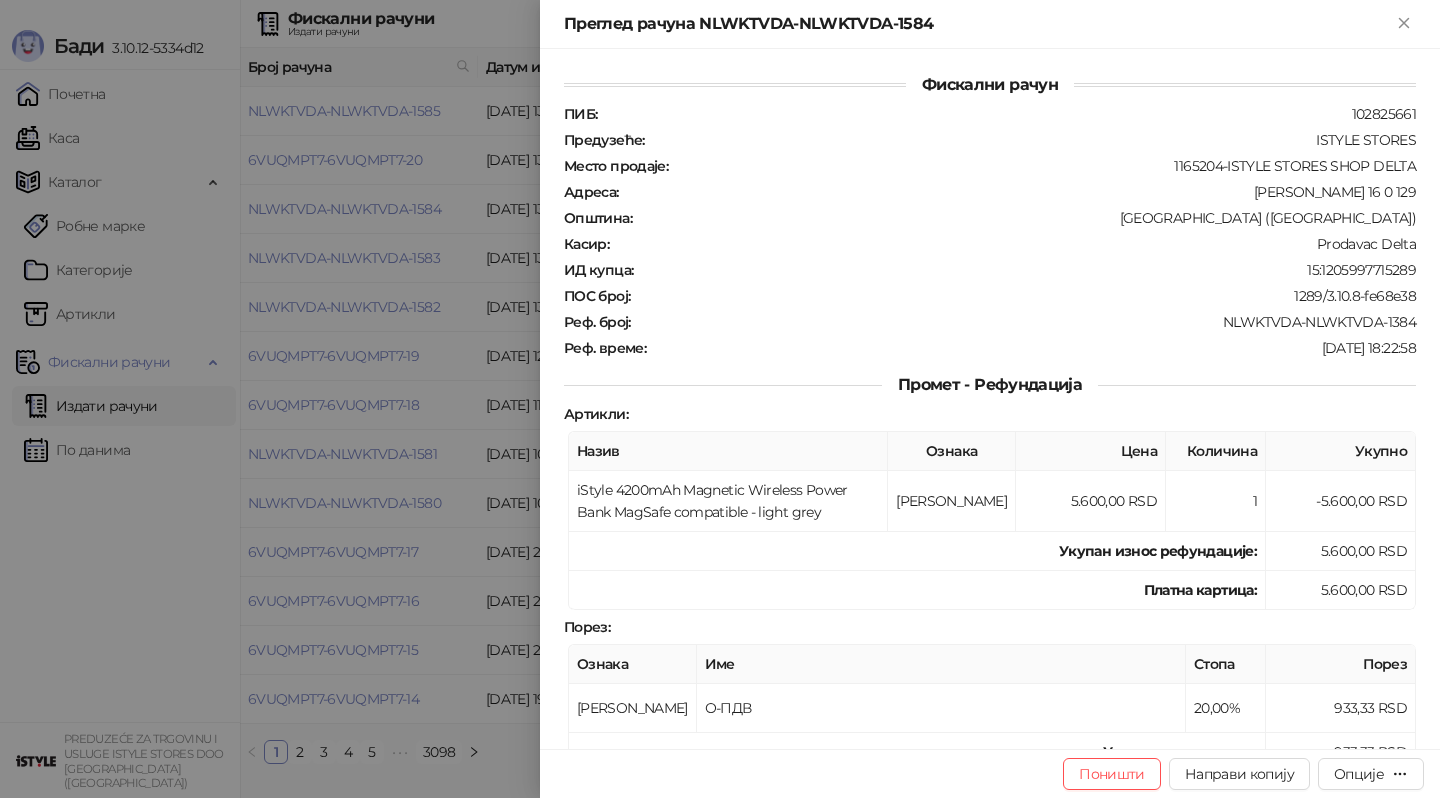 click at bounding box center [720, 399] 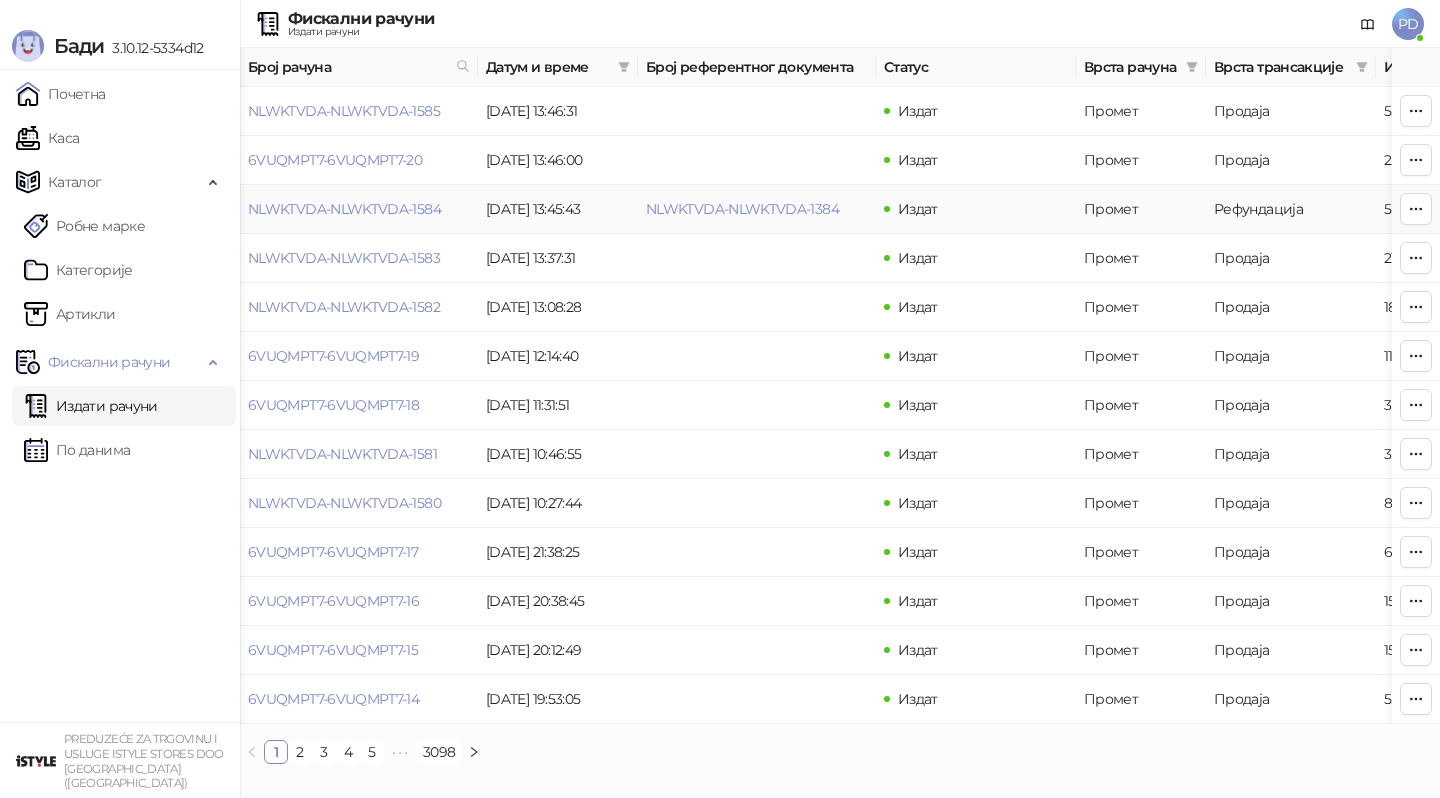 scroll, scrollTop: 0, scrollLeft: 93, axis: horizontal 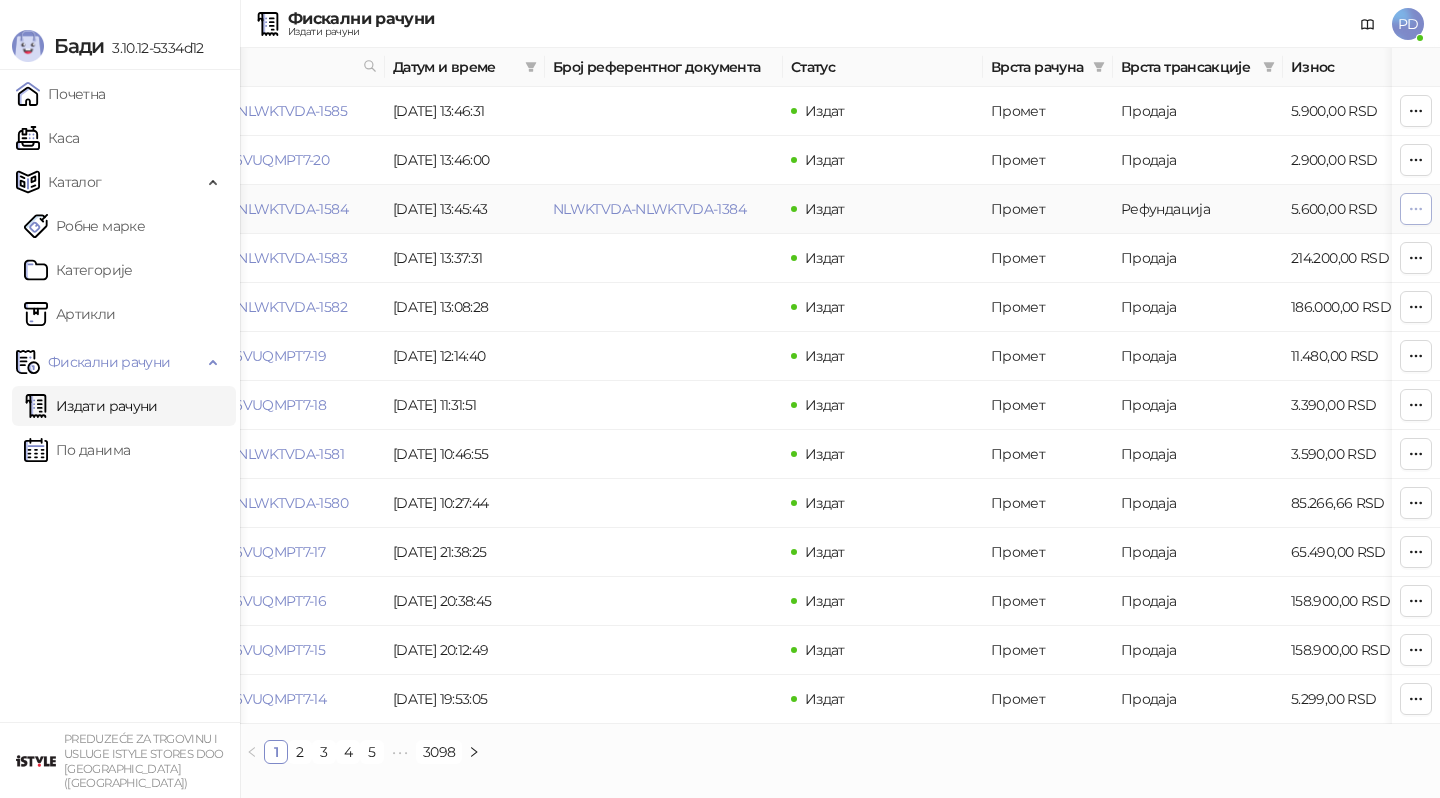 click 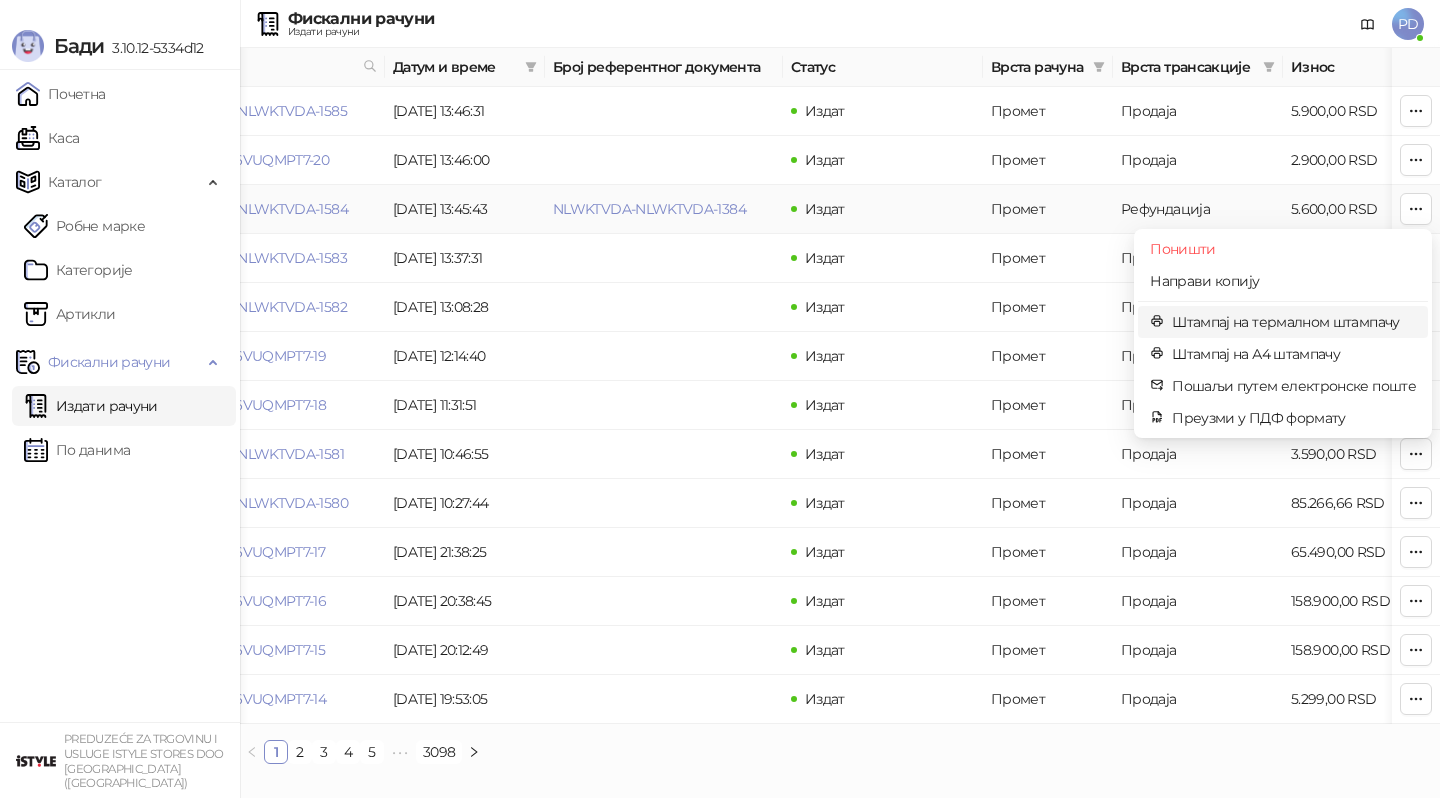 click on "Штампај на термалном штампачу" at bounding box center [1294, 322] 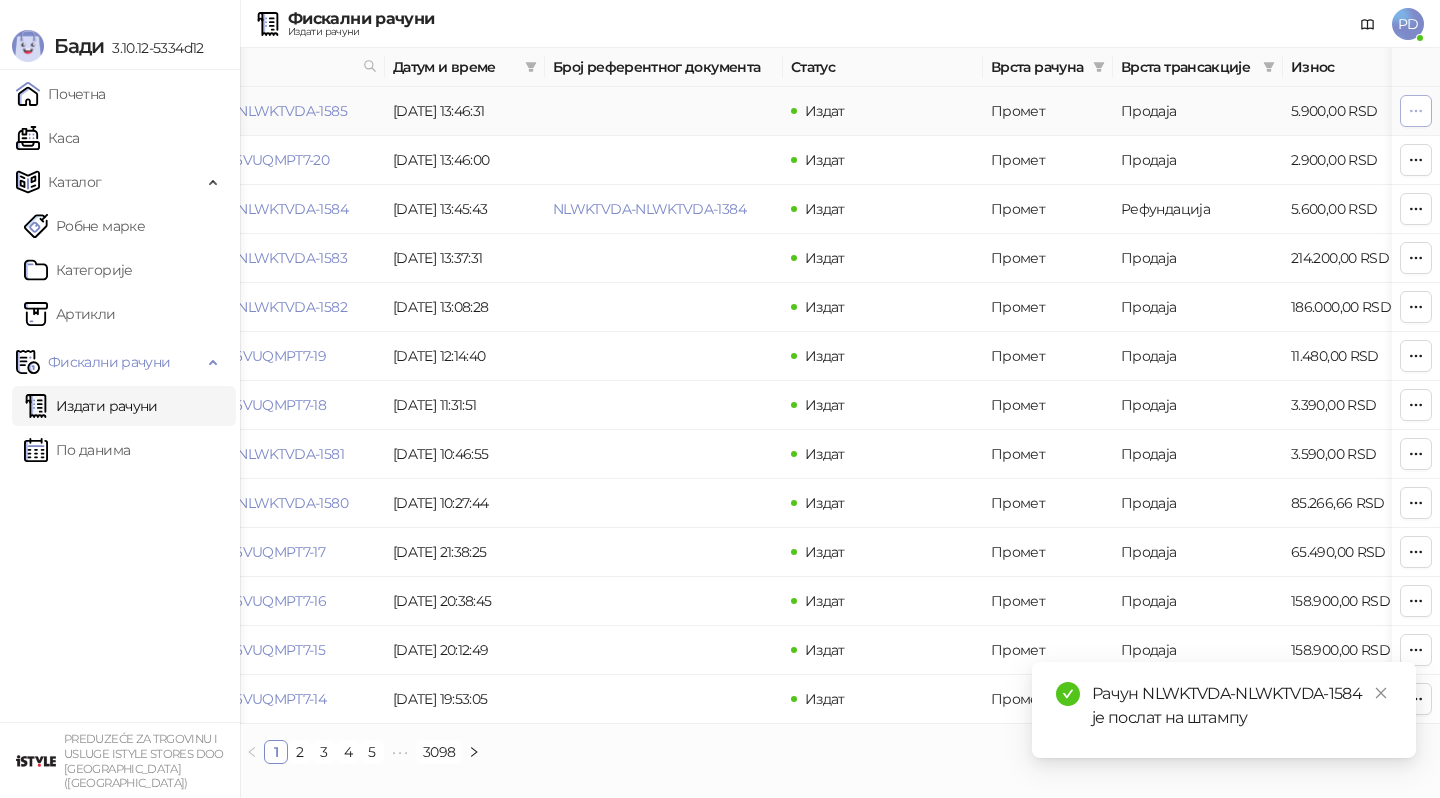 click 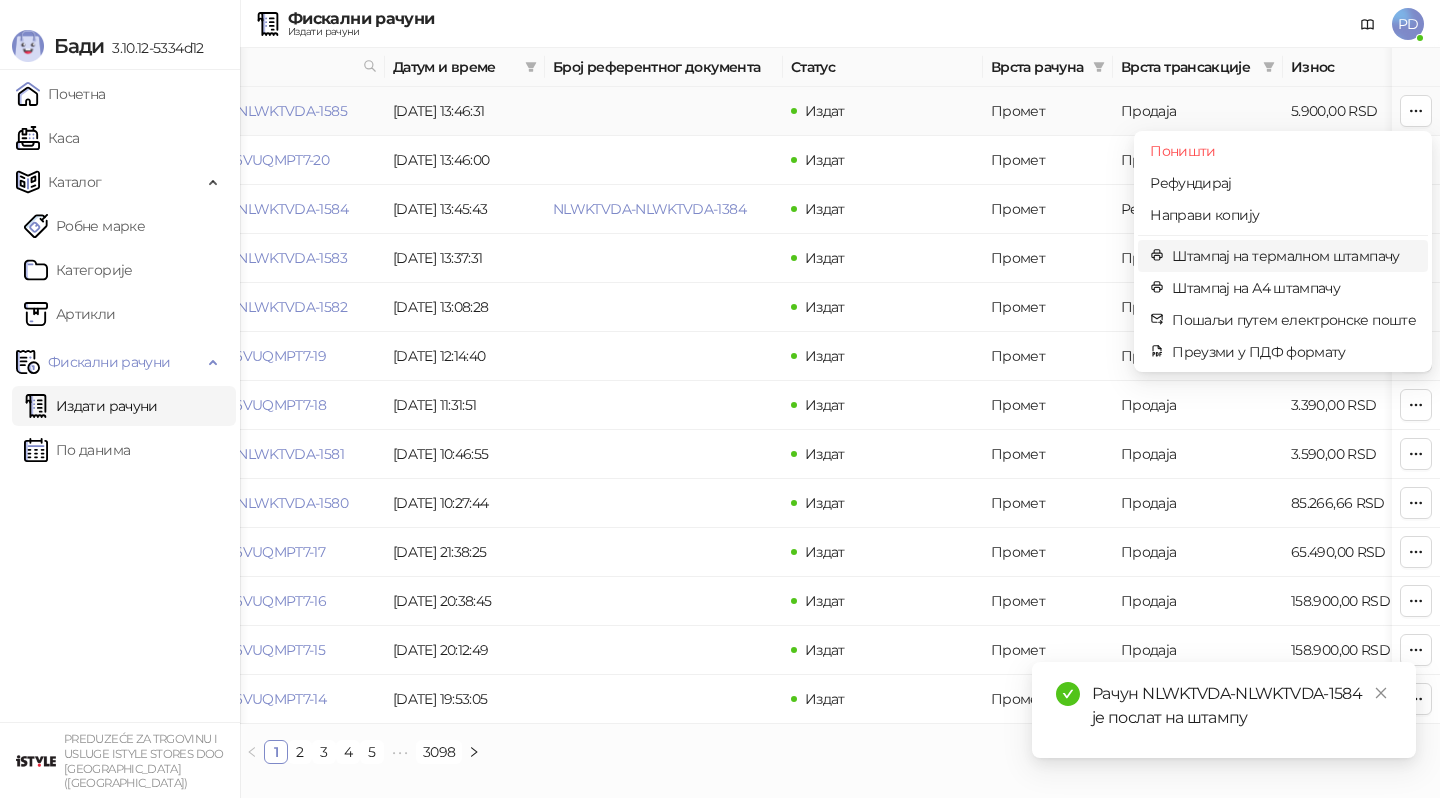 click on "Штампај на термалном штампачу" at bounding box center (1294, 256) 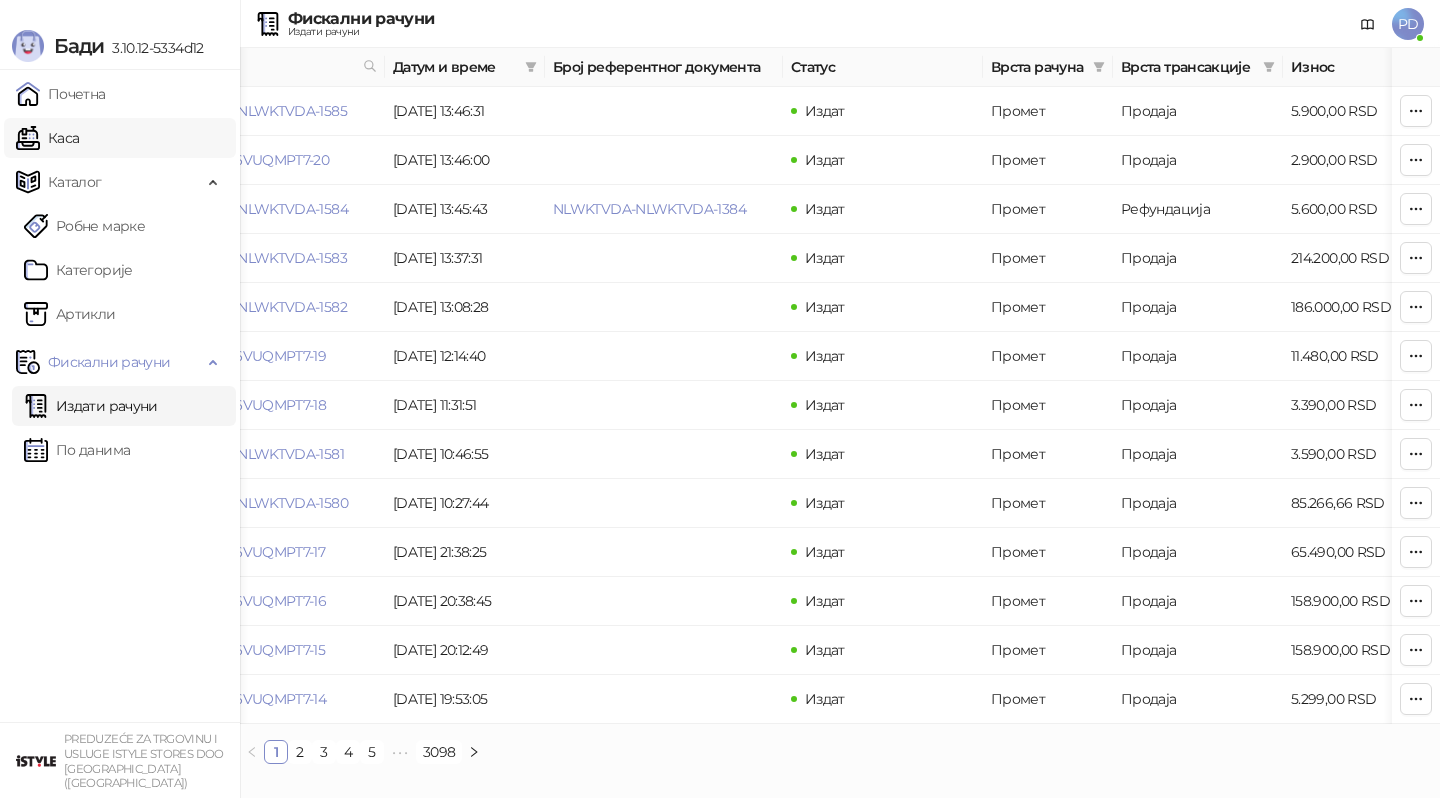 click on "Каса" at bounding box center [47, 138] 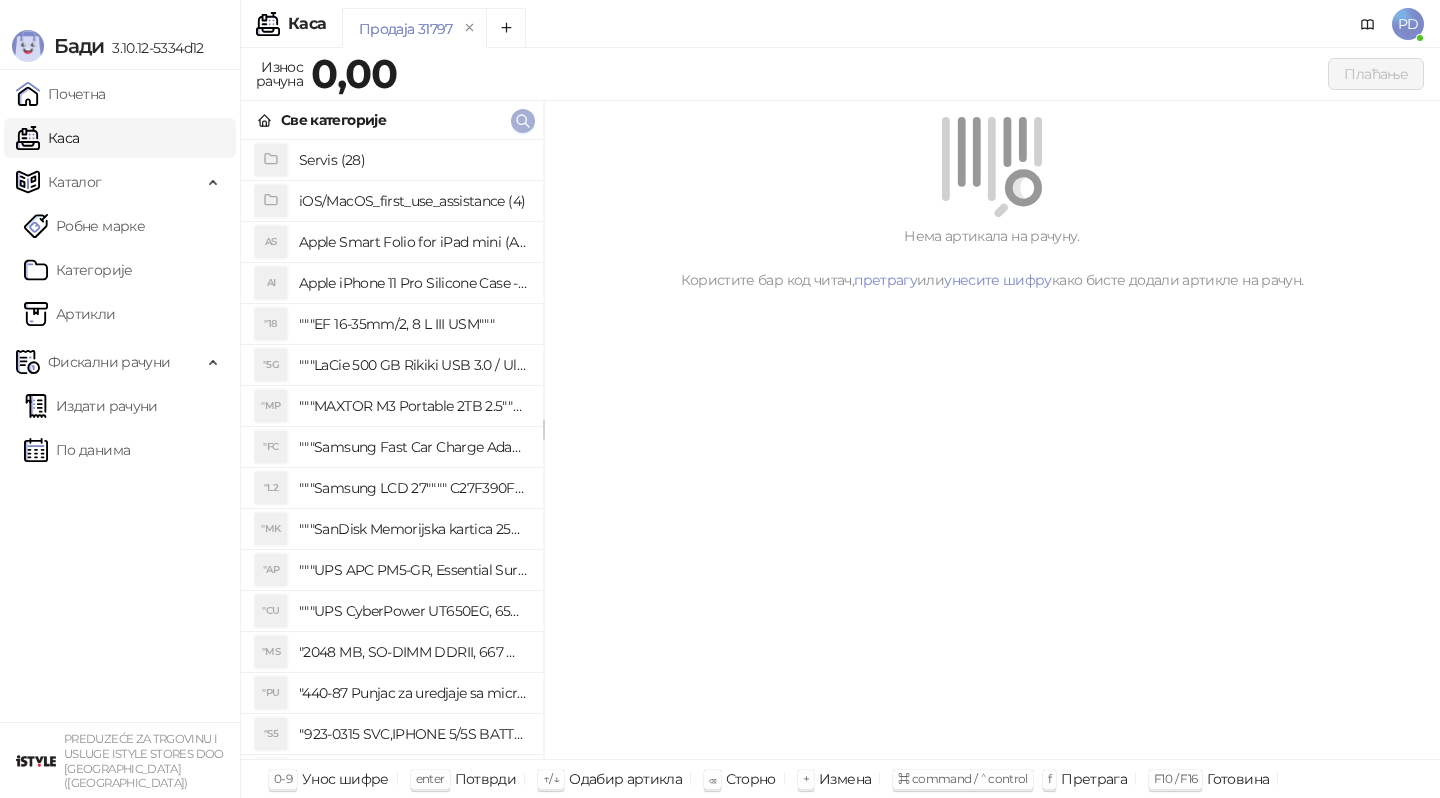 click 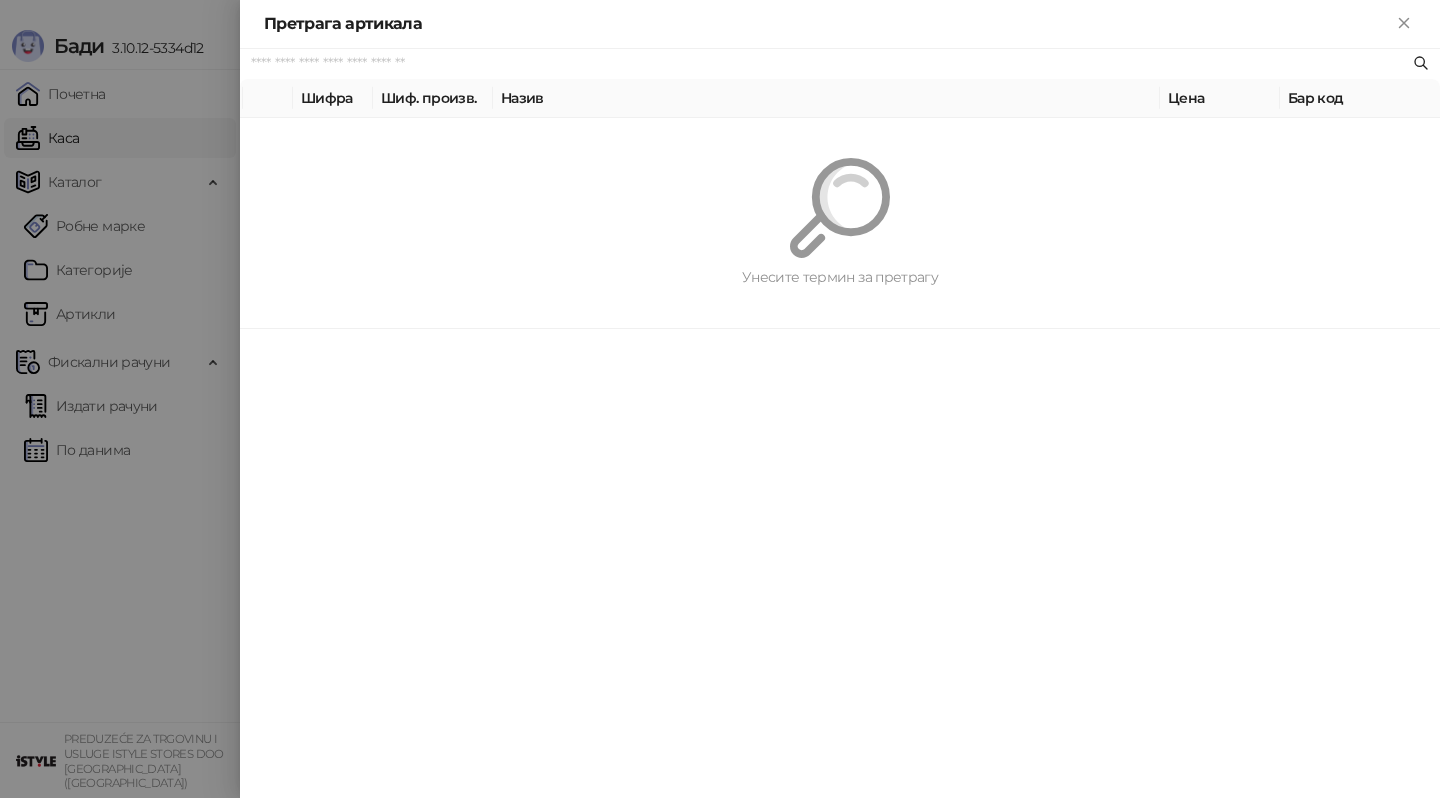 paste on "*********" 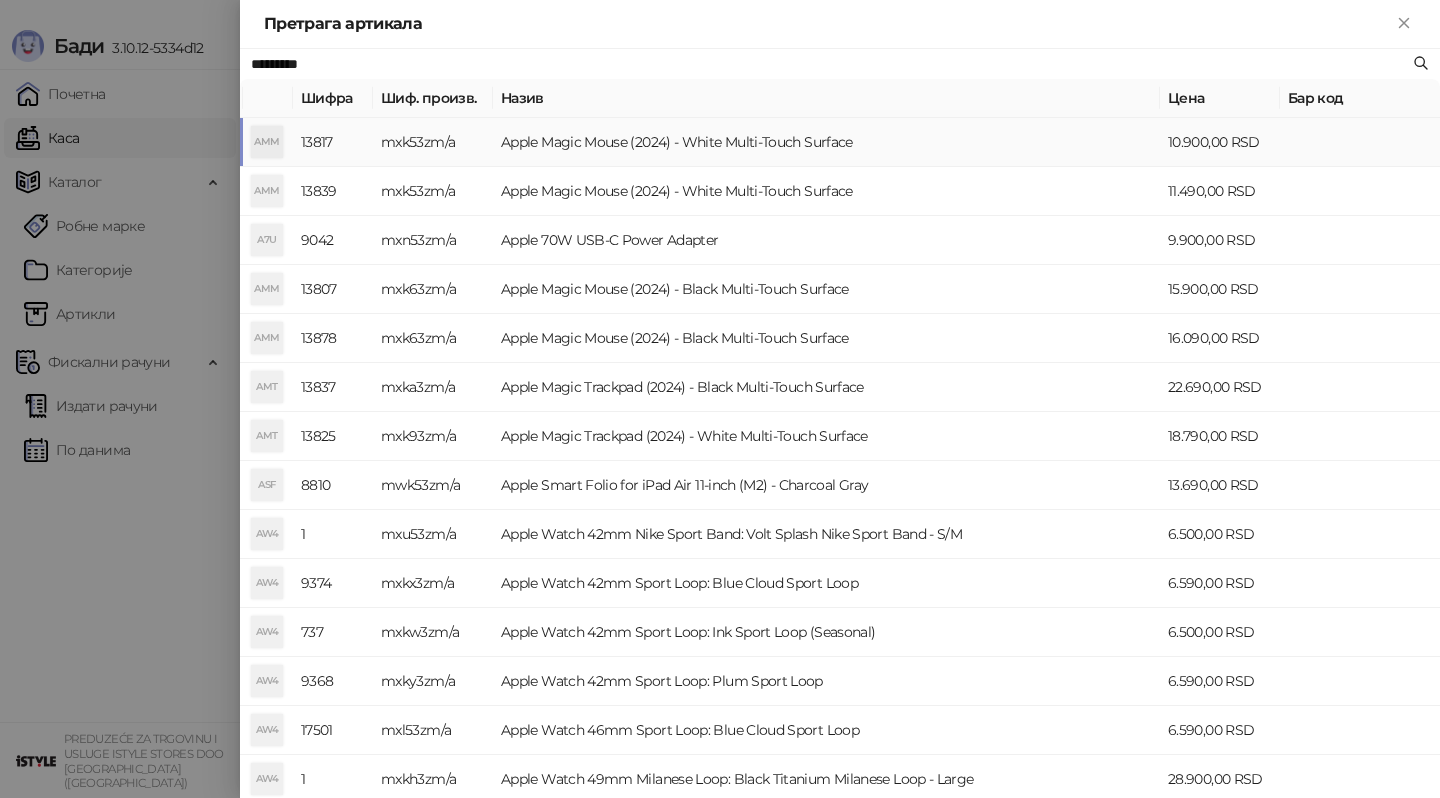 click on "mxk53zm/a" at bounding box center [433, 142] 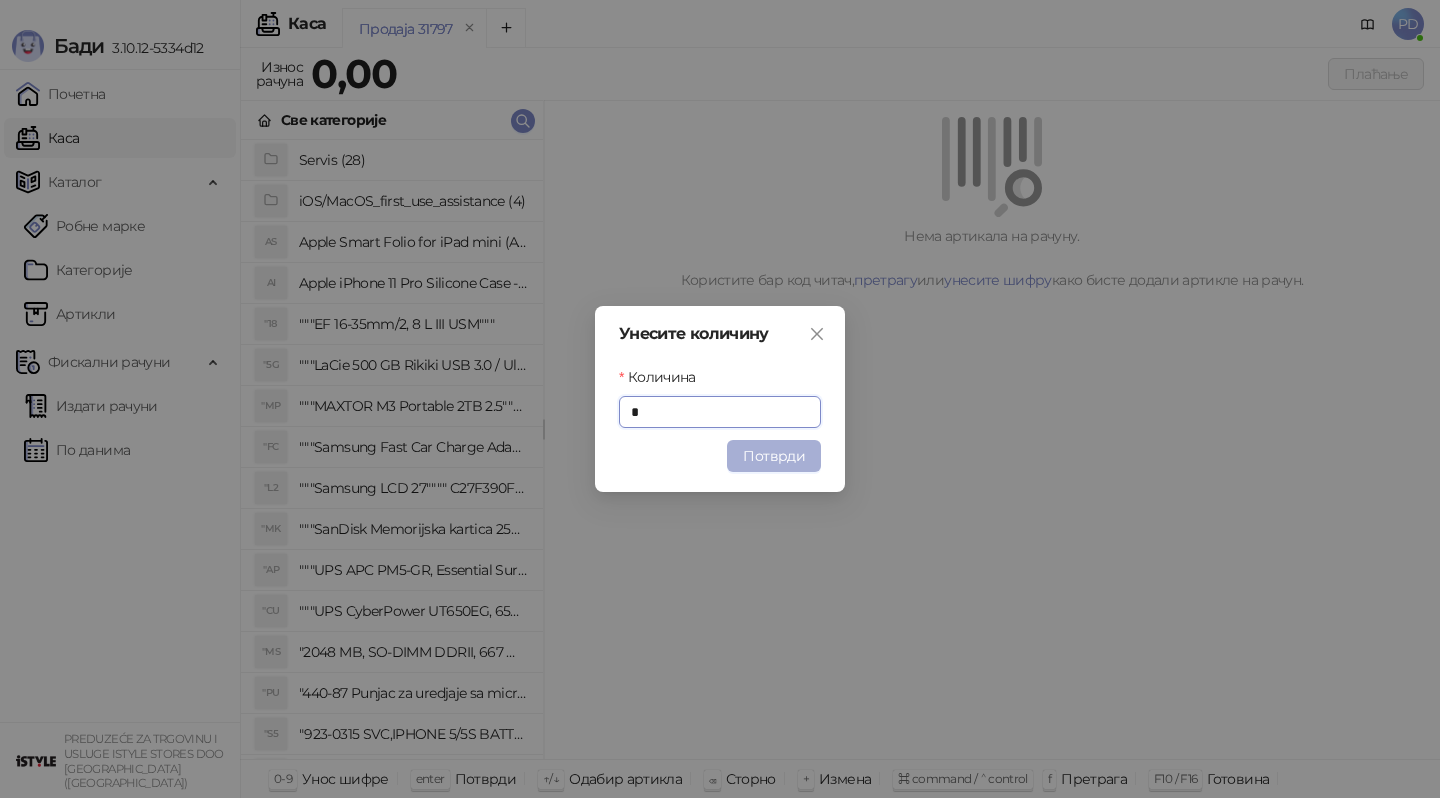 click on "Потврди" at bounding box center (774, 456) 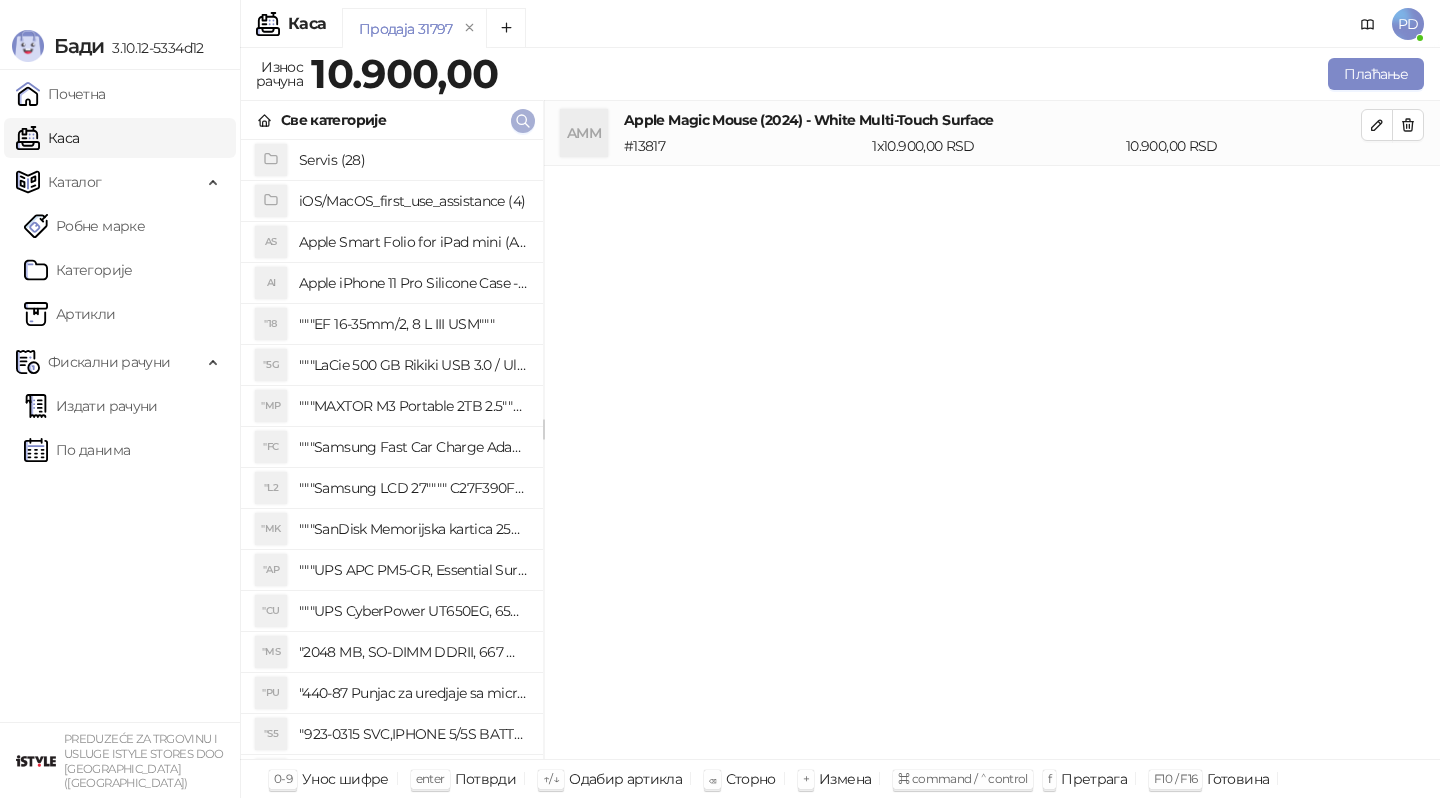 click at bounding box center (523, 121) 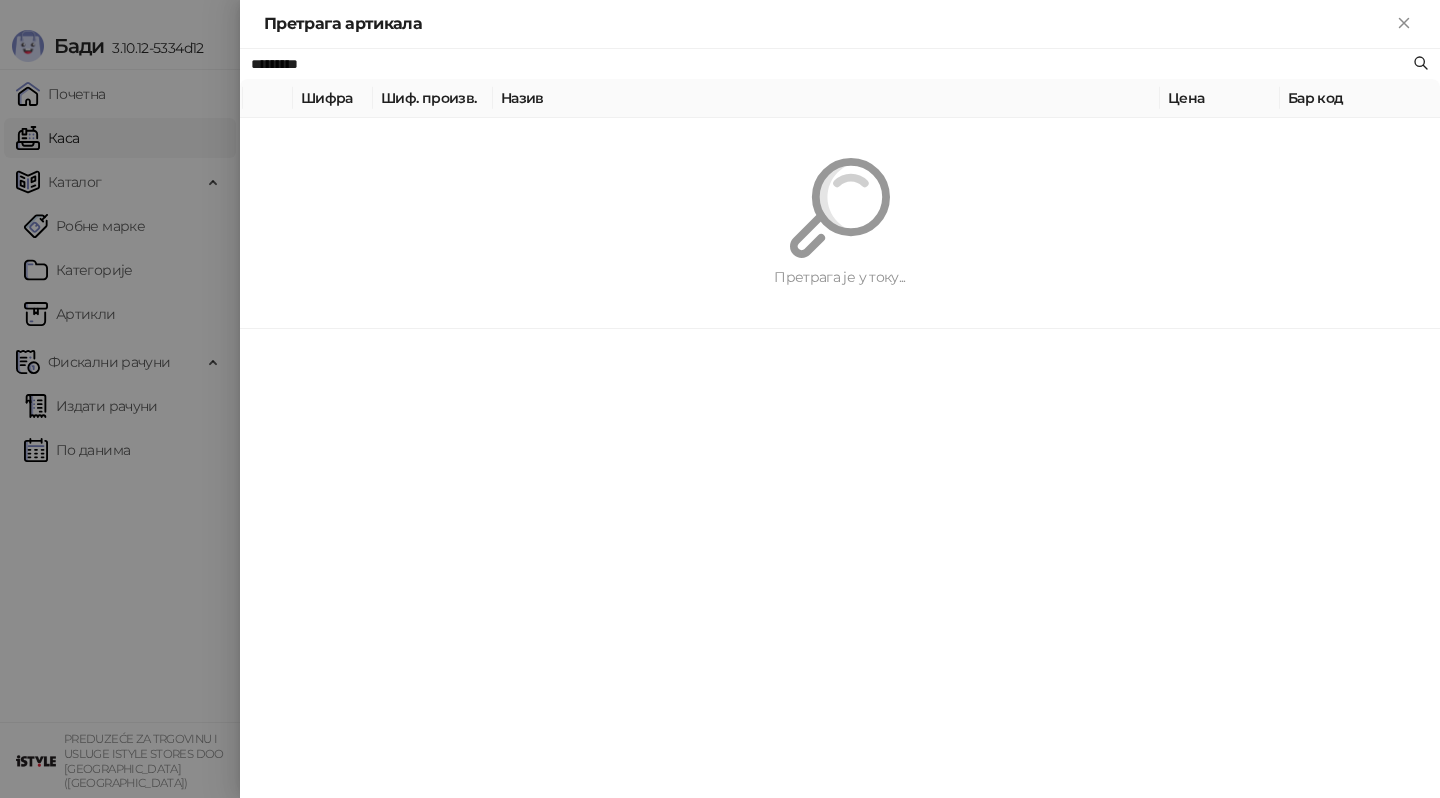 paste on "**********" 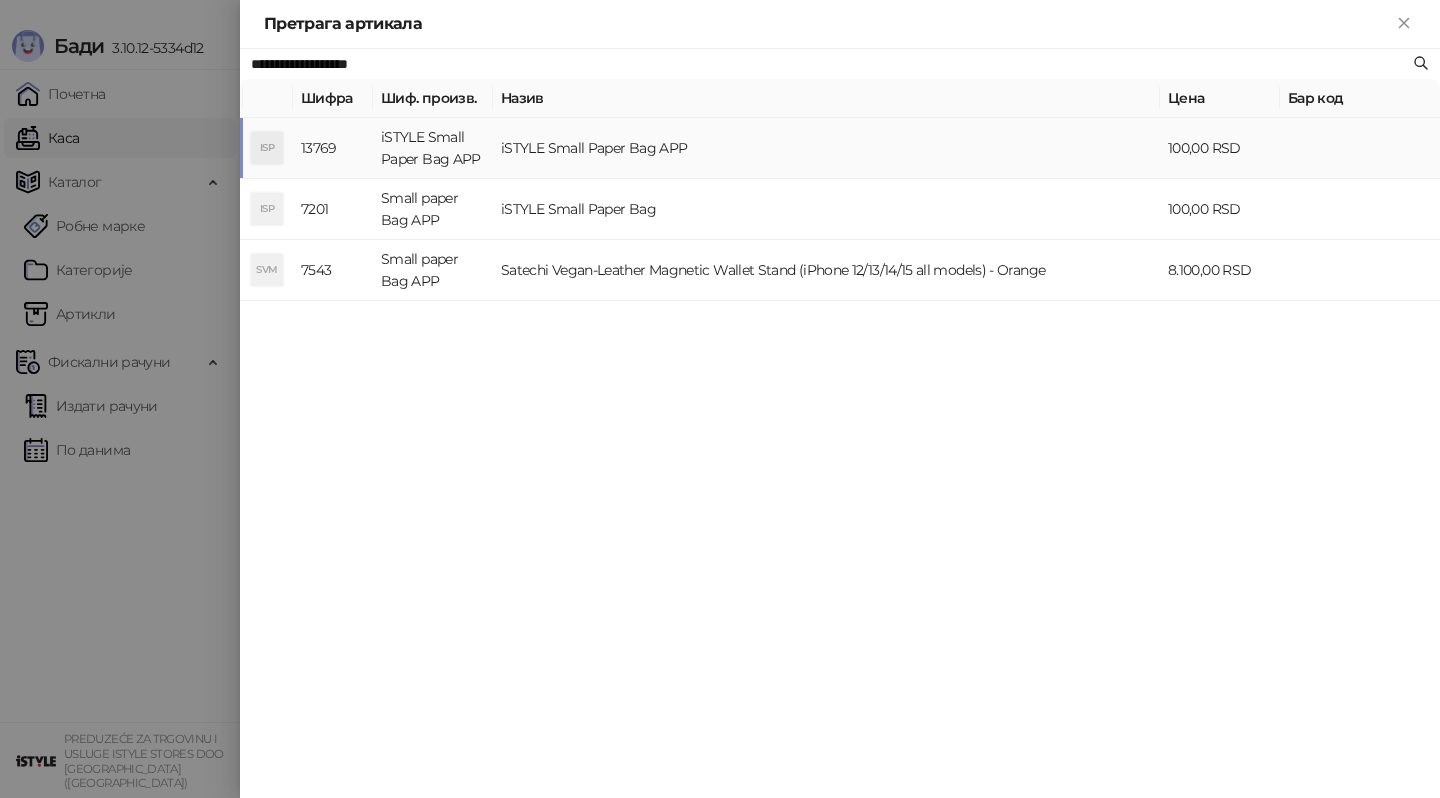 type on "**********" 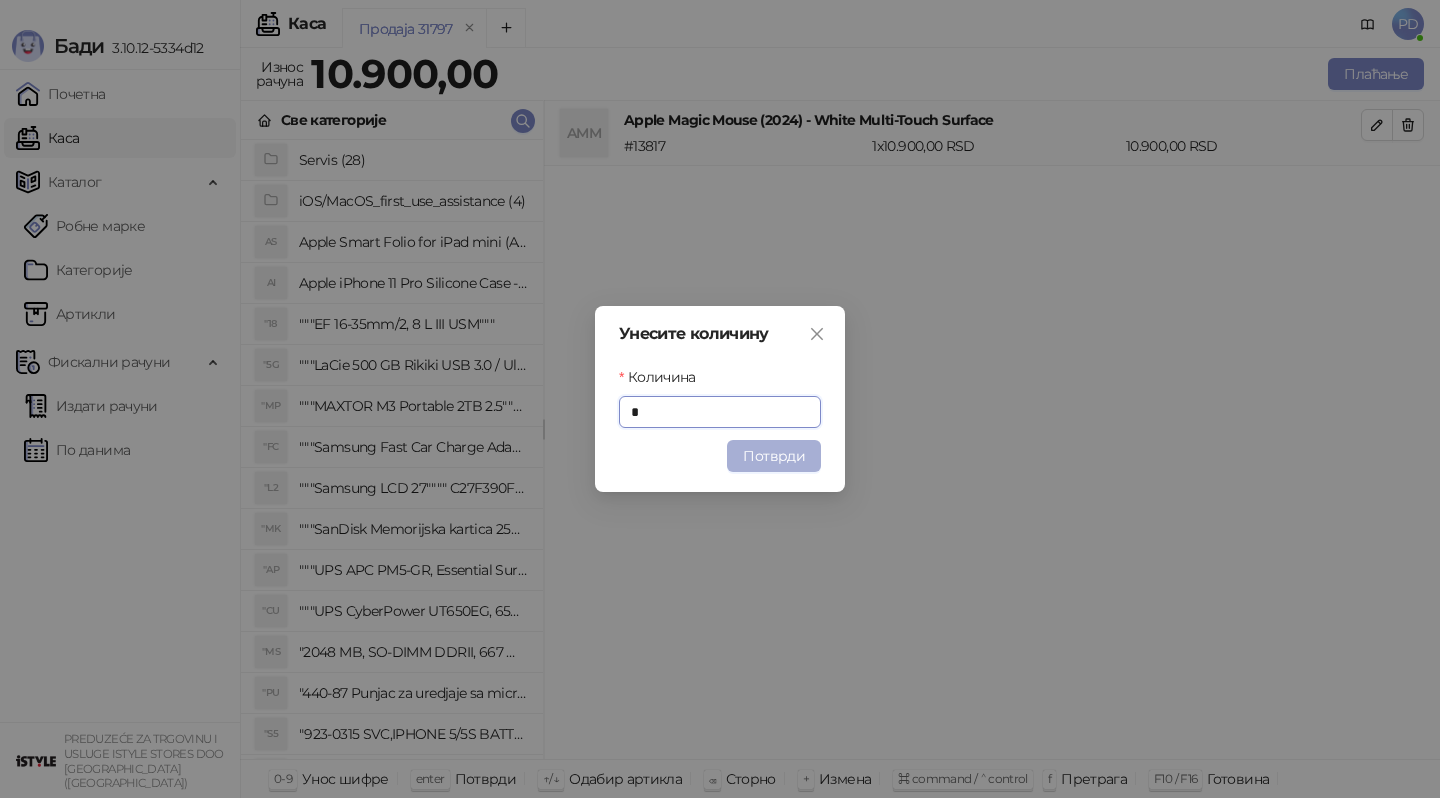 click on "Потврди" at bounding box center (774, 456) 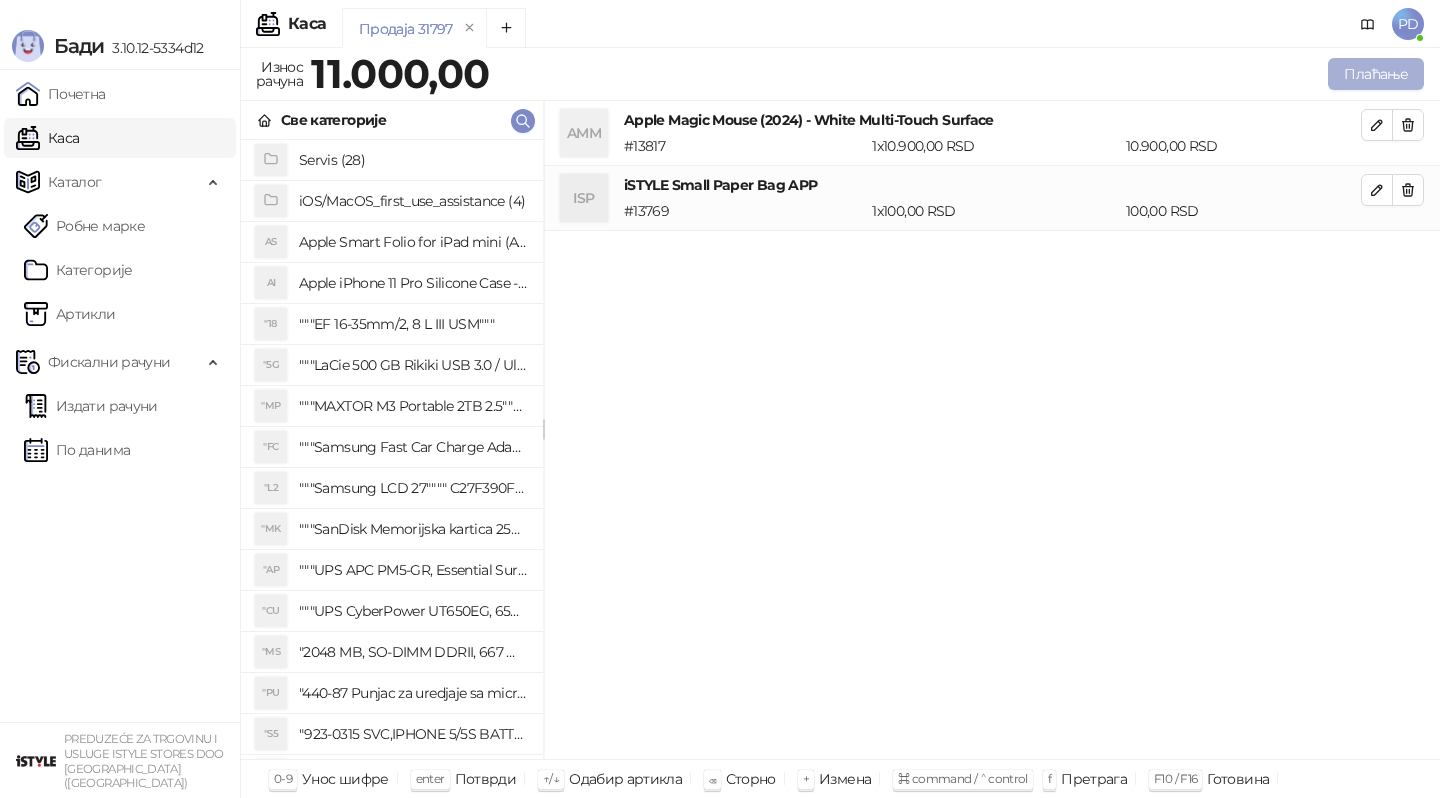 click on "Плаћање" at bounding box center [1376, 74] 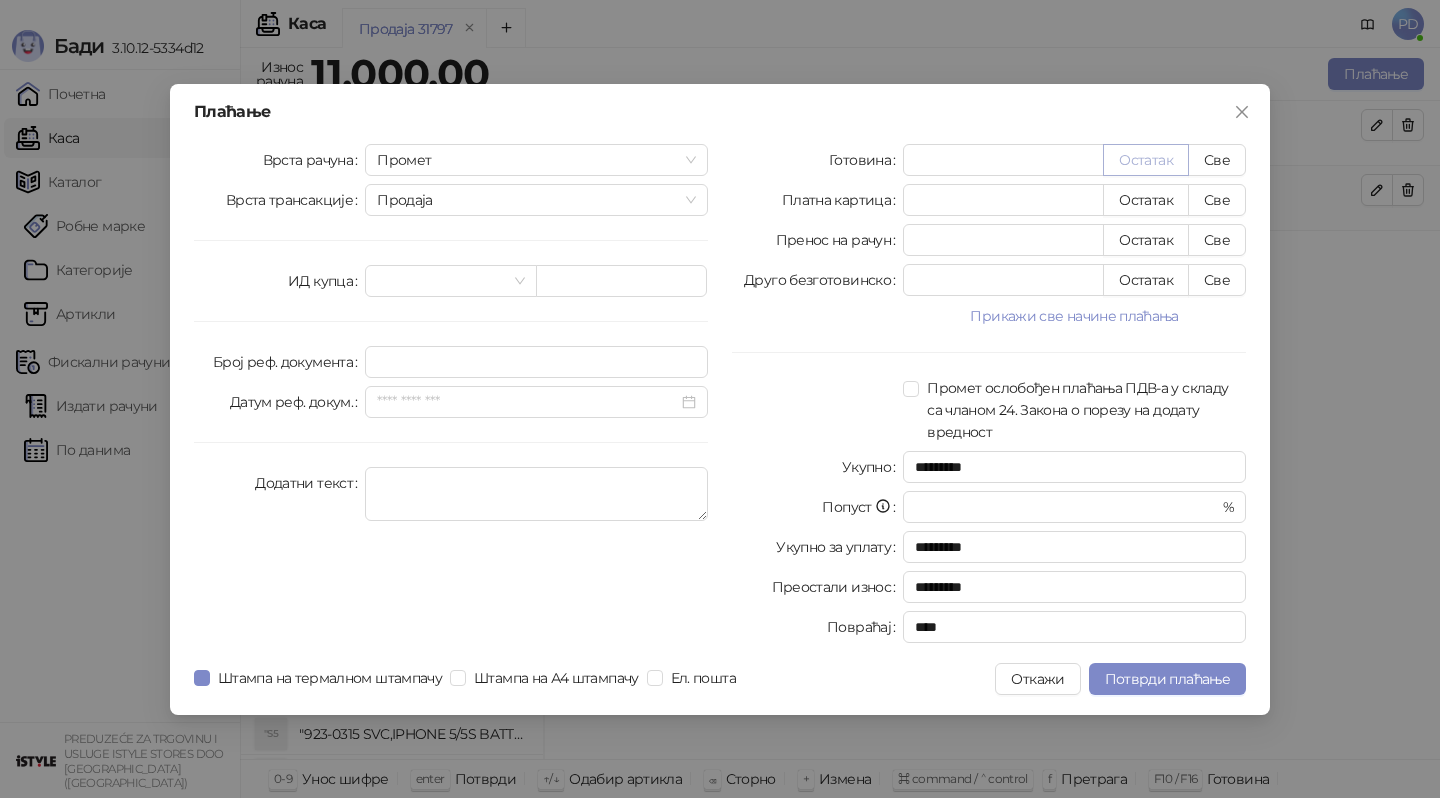 click on "Остатак" at bounding box center (1146, 160) 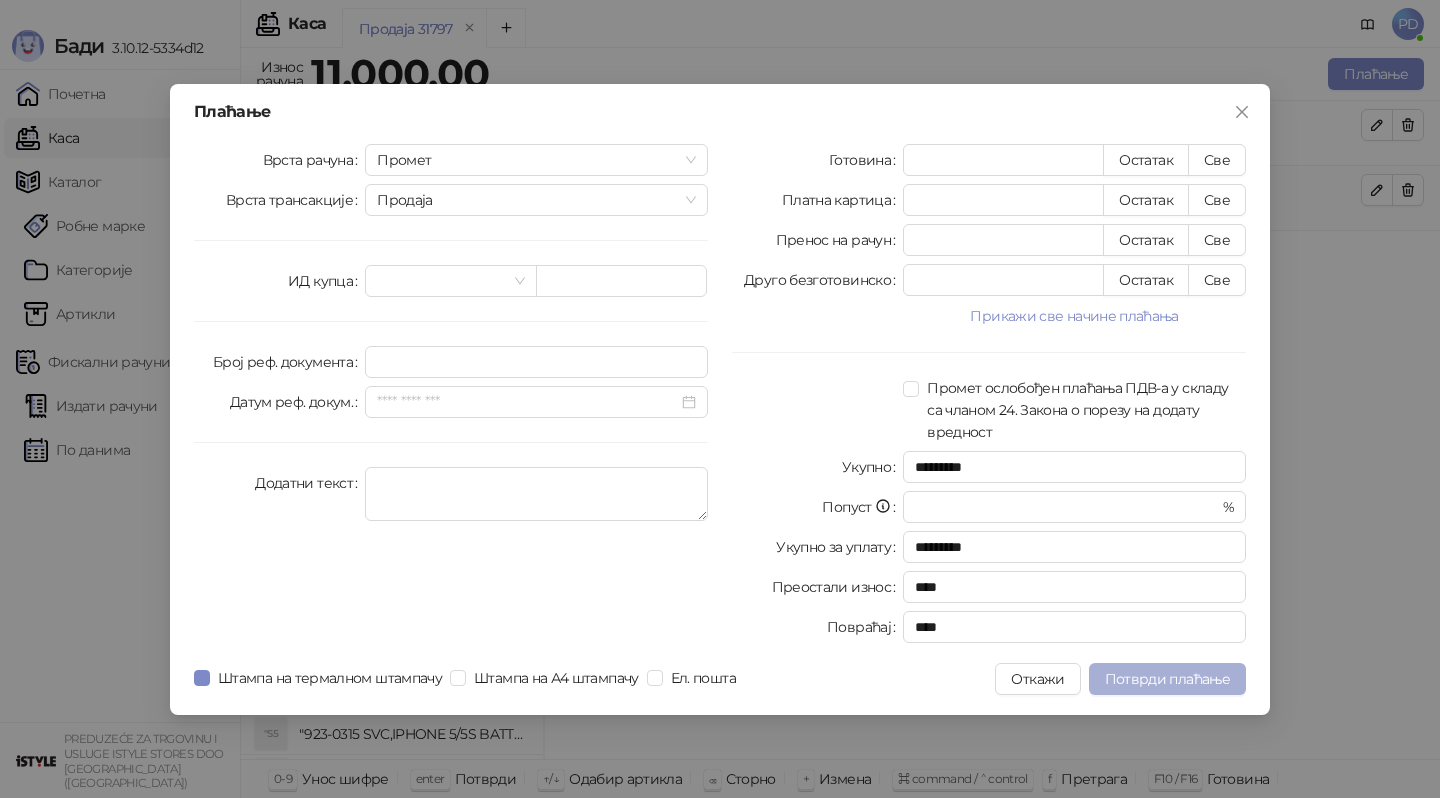 click on "Потврди плаћање" at bounding box center [1167, 679] 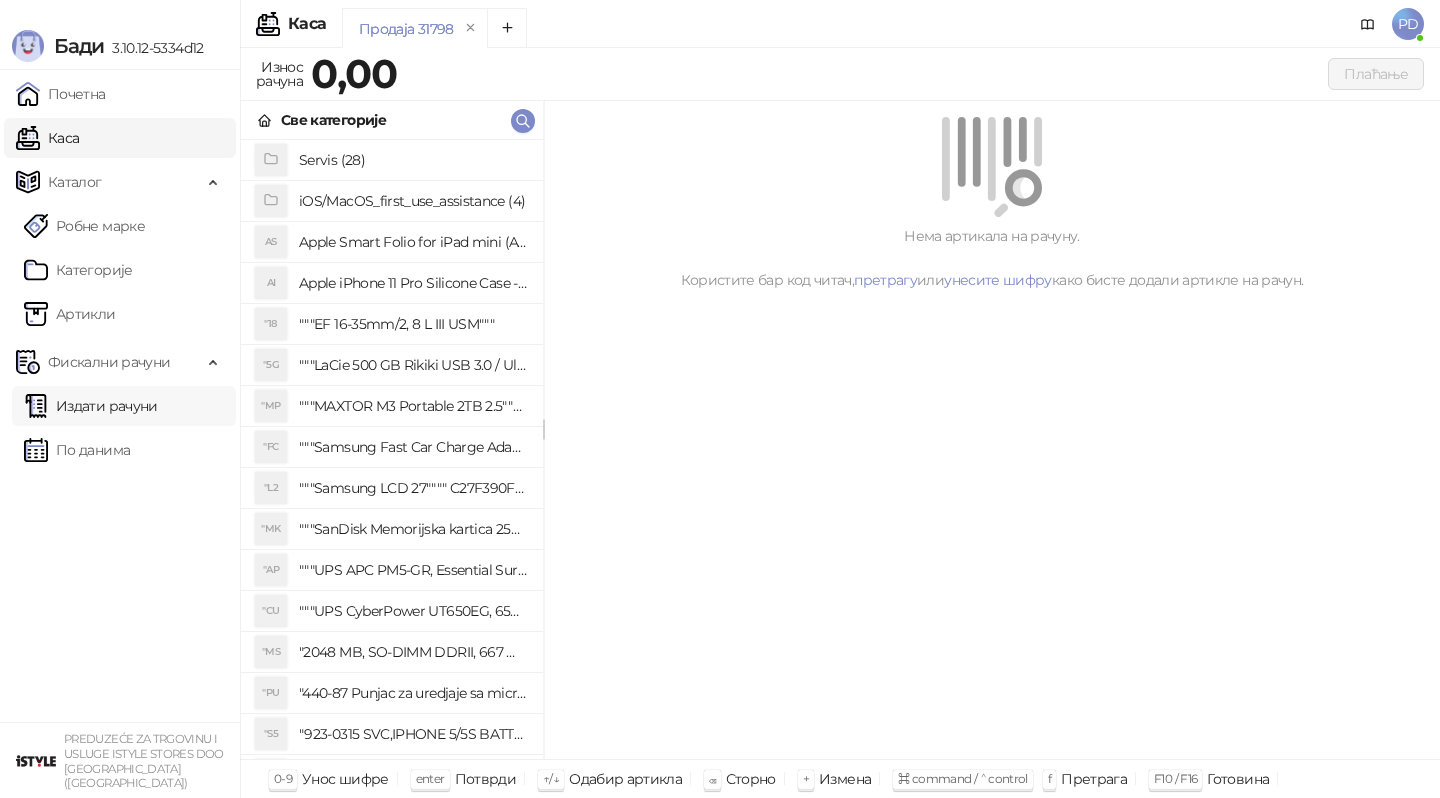 click on "Издати рачуни" at bounding box center [91, 406] 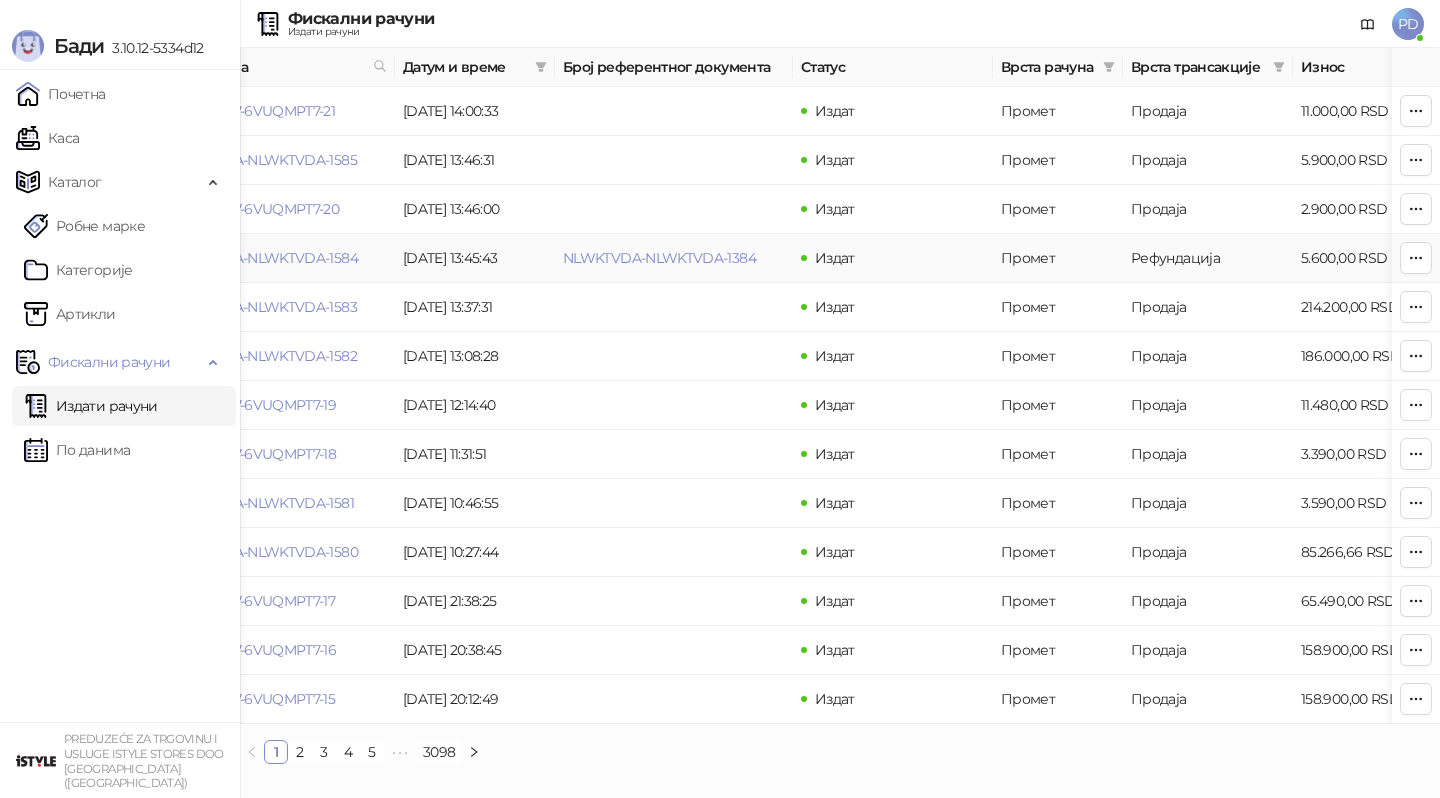 scroll, scrollTop: 0, scrollLeft: 79, axis: horizontal 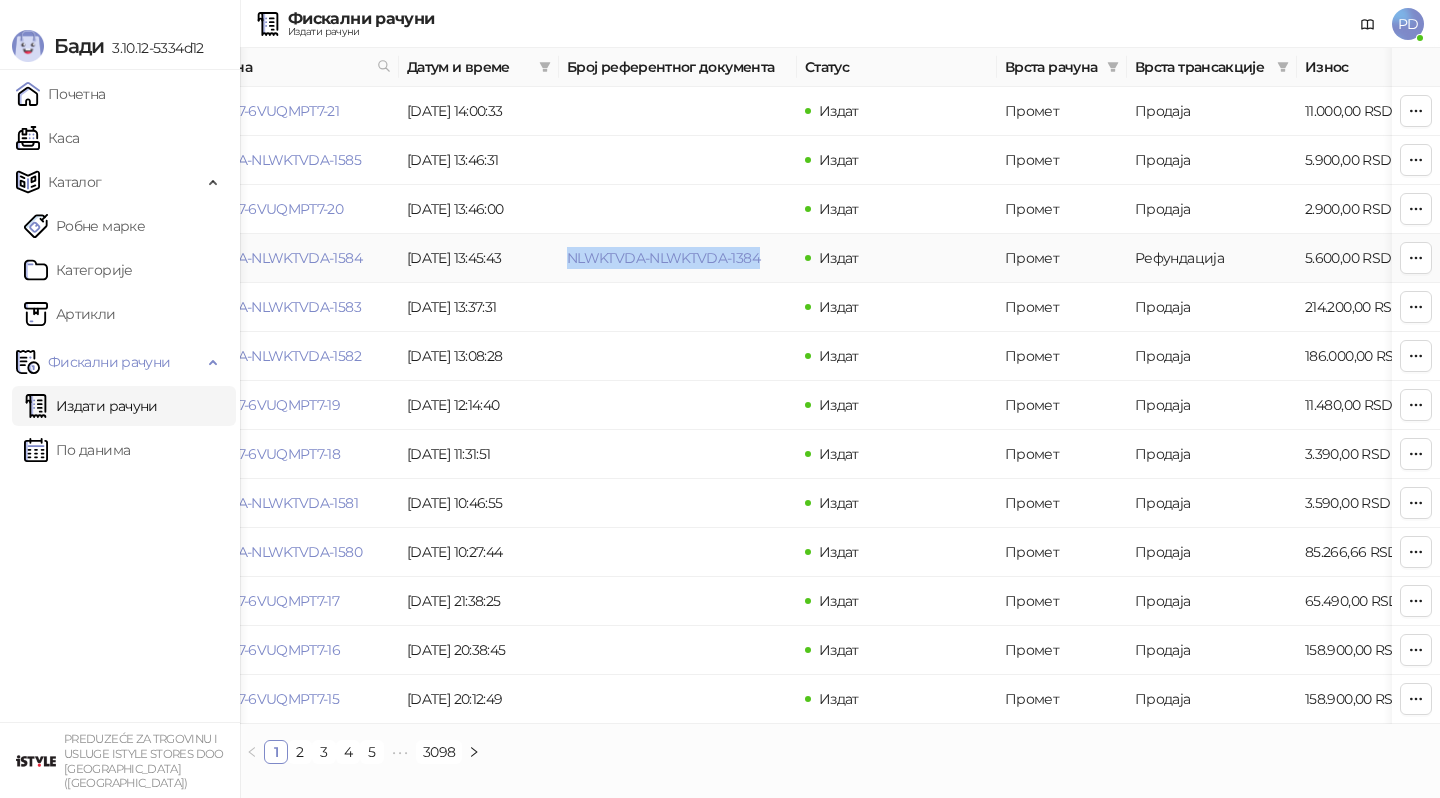 drag, startPoint x: 567, startPoint y: 257, endPoint x: 759, endPoint y: 264, distance: 192.12756 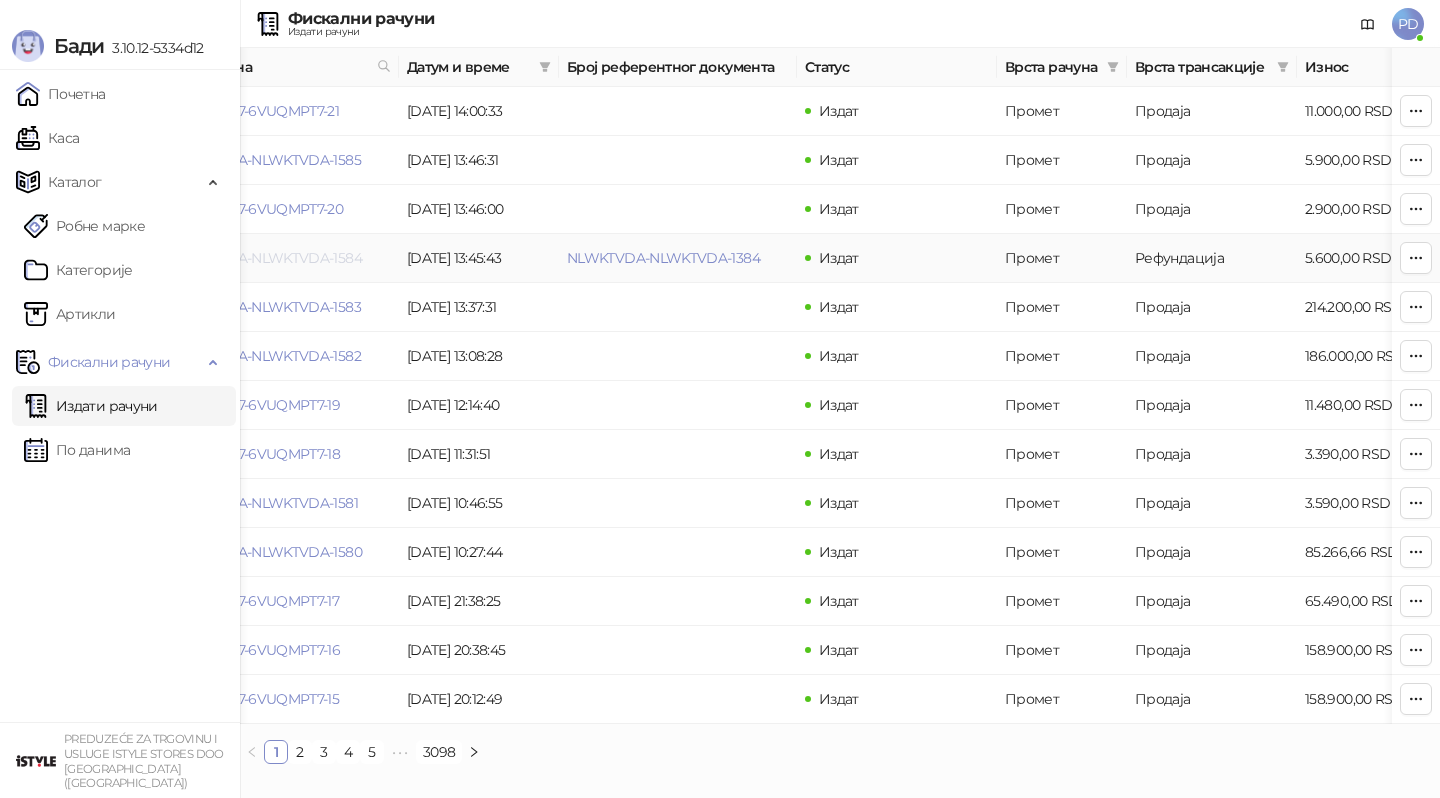 click on "NLWKTVDA-NLWKTVDA-1584" at bounding box center (265, 258) 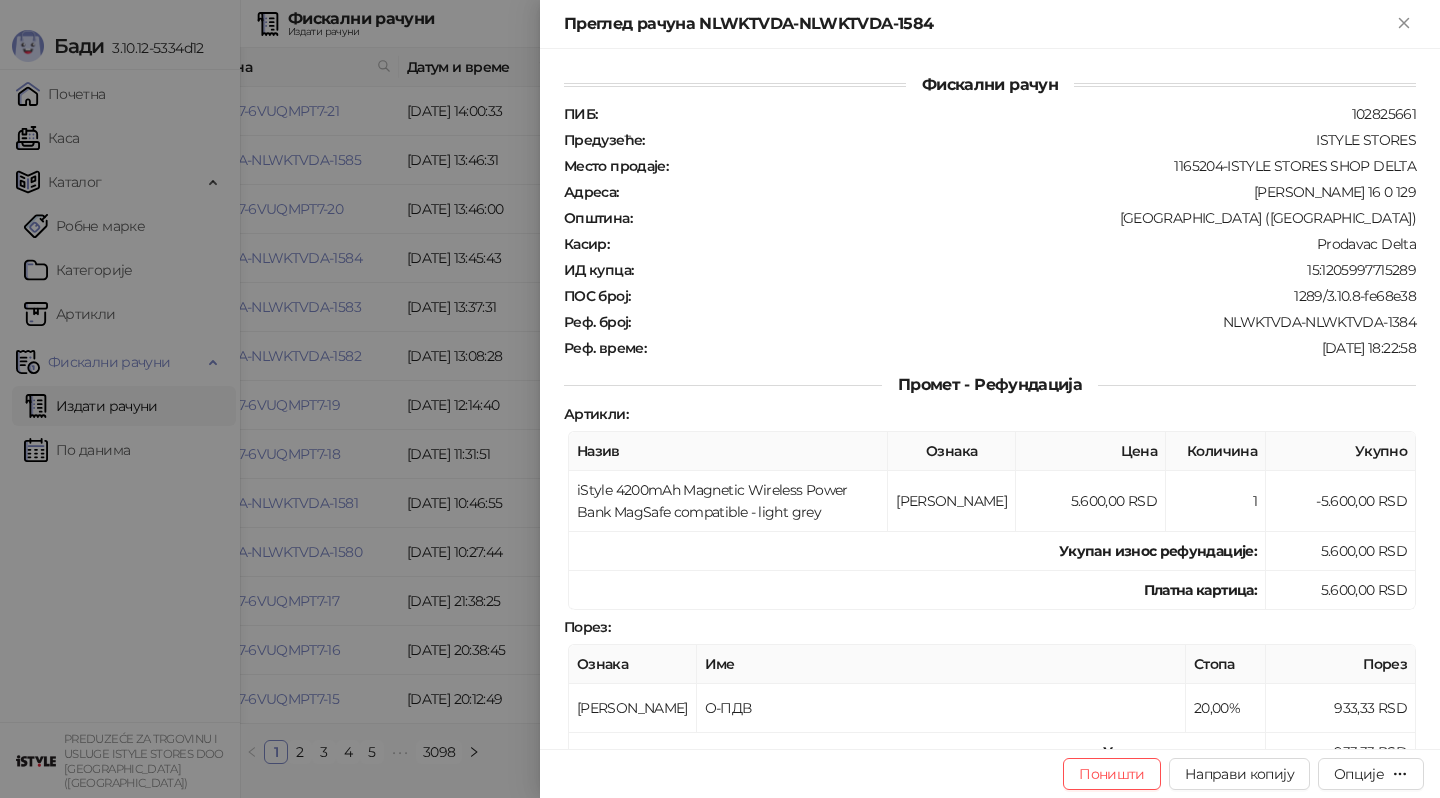 click at bounding box center [720, 399] 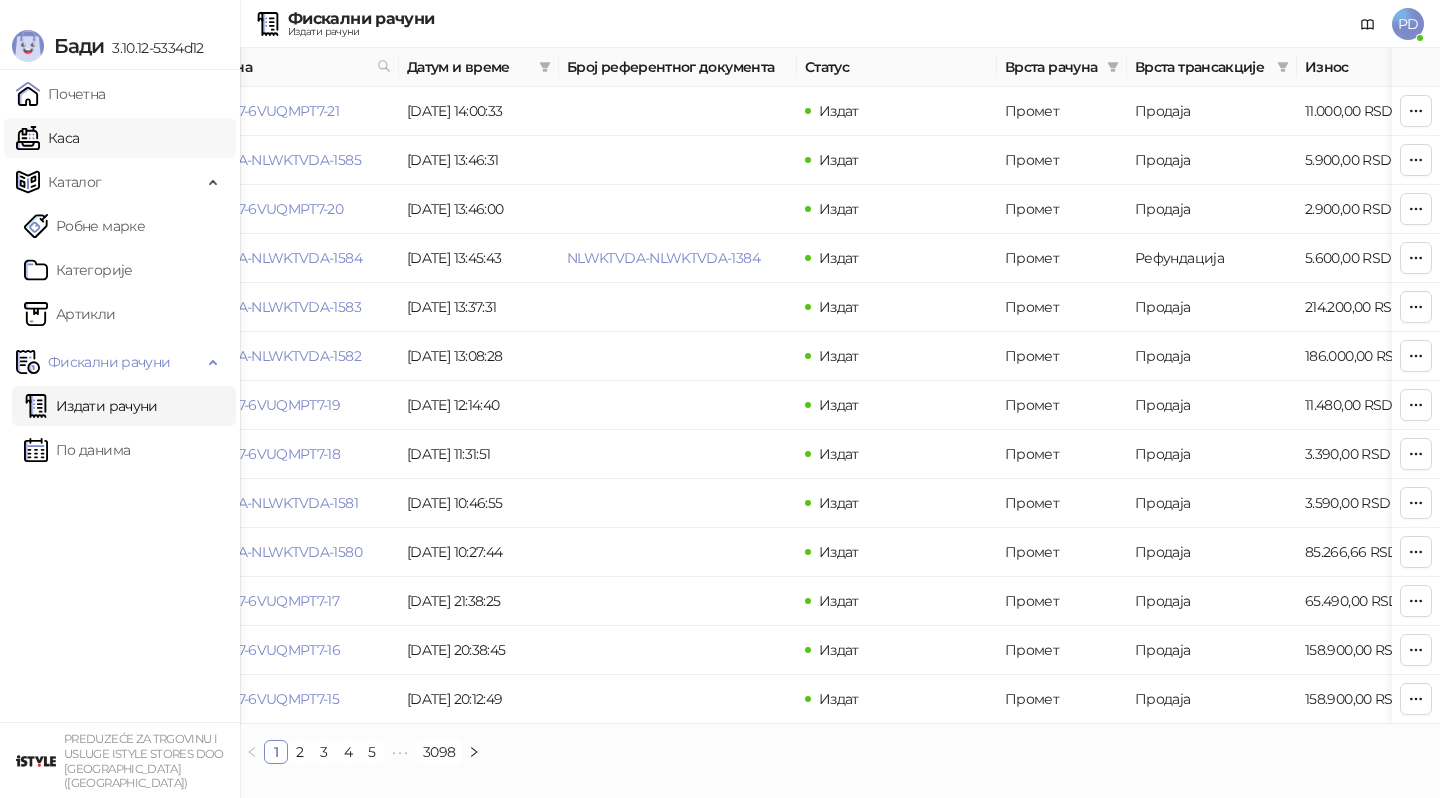 click on "Каса" at bounding box center (47, 138) 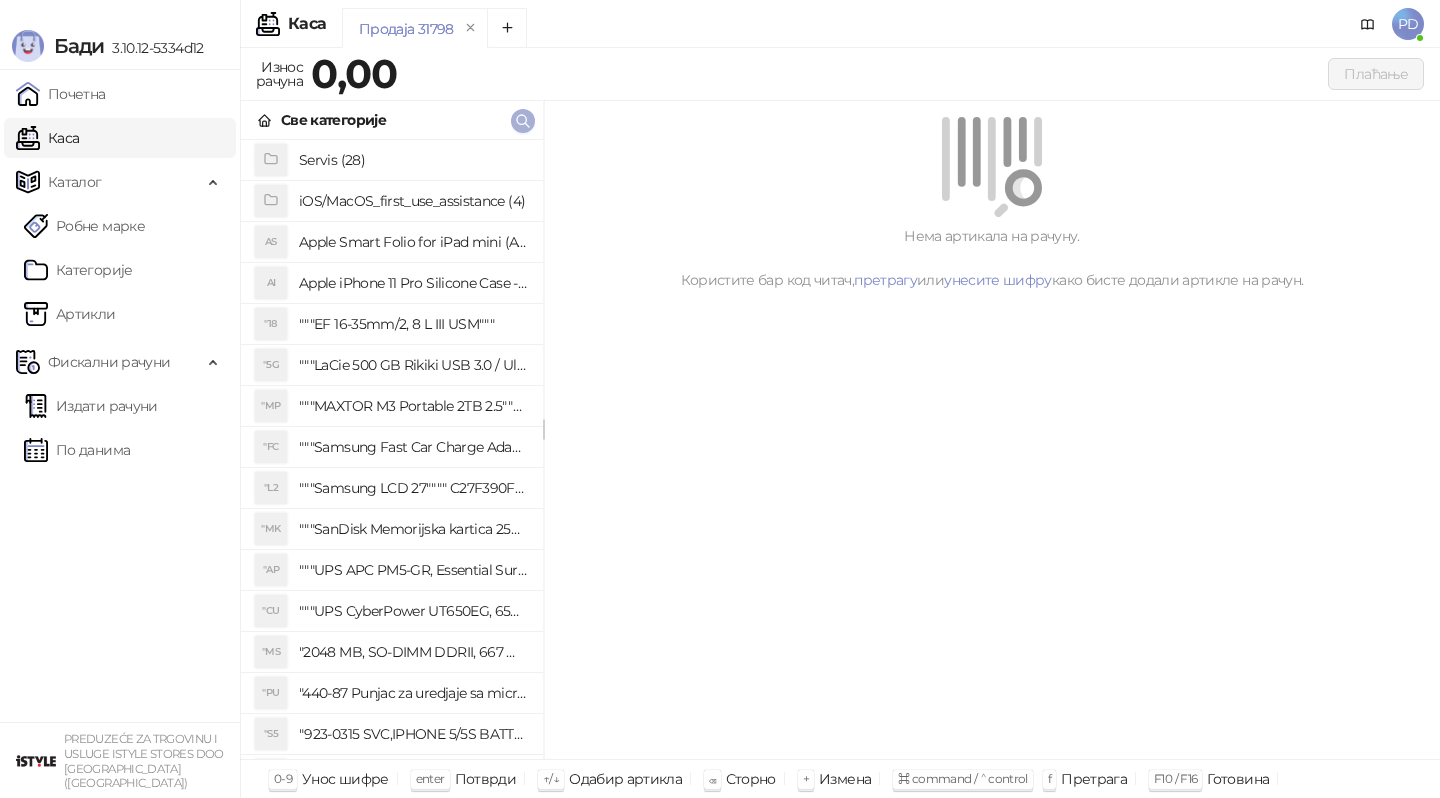 click 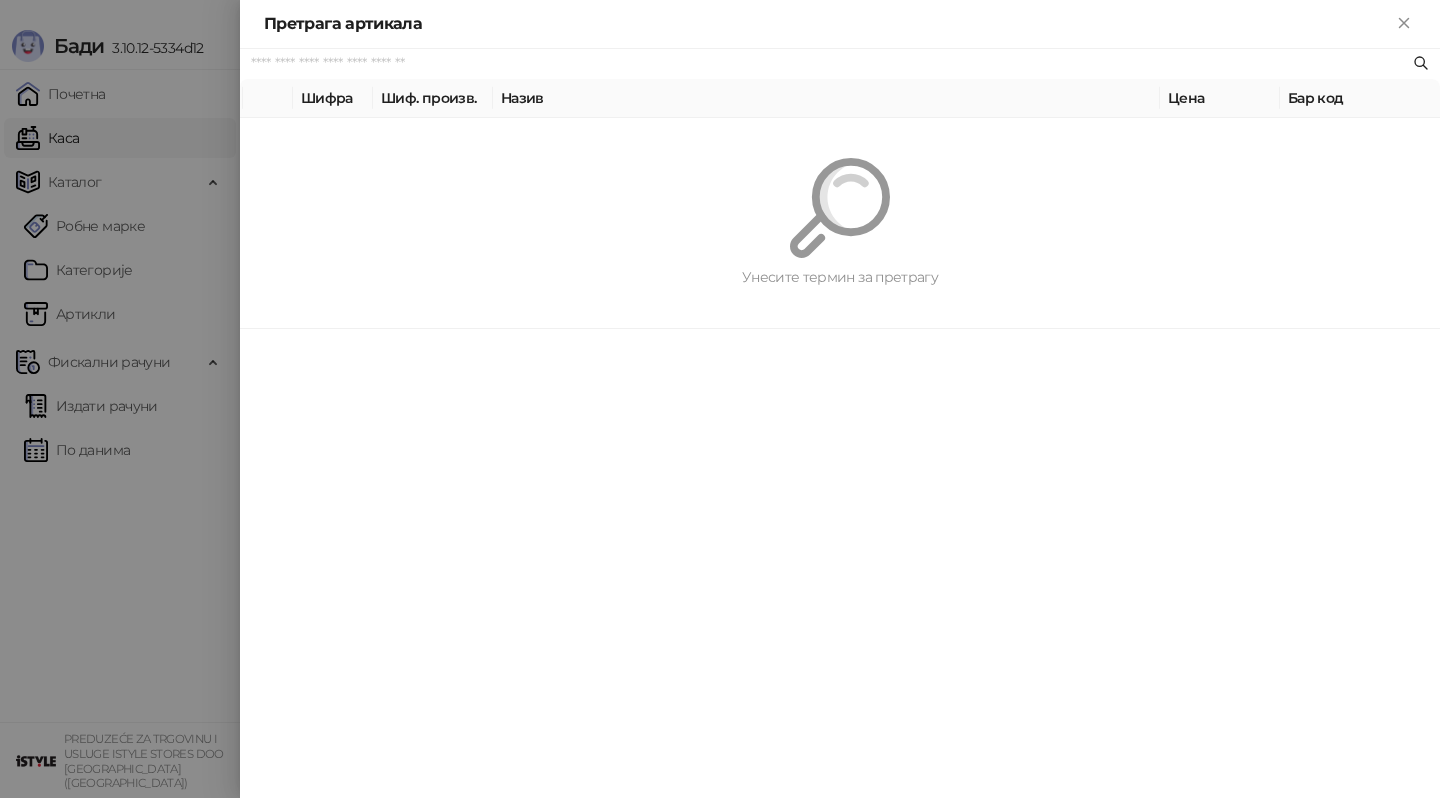 paste on "*********" 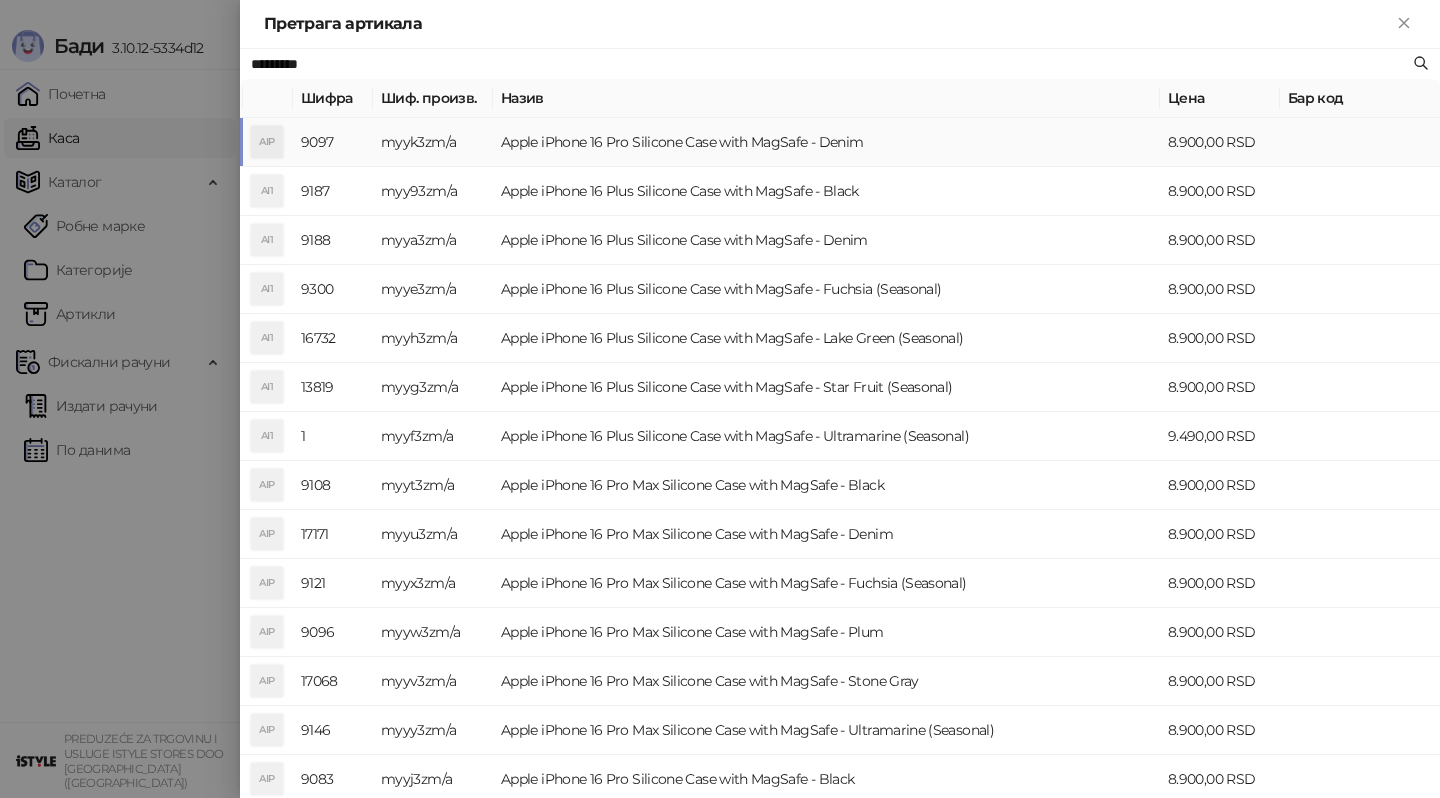 type on "*********" 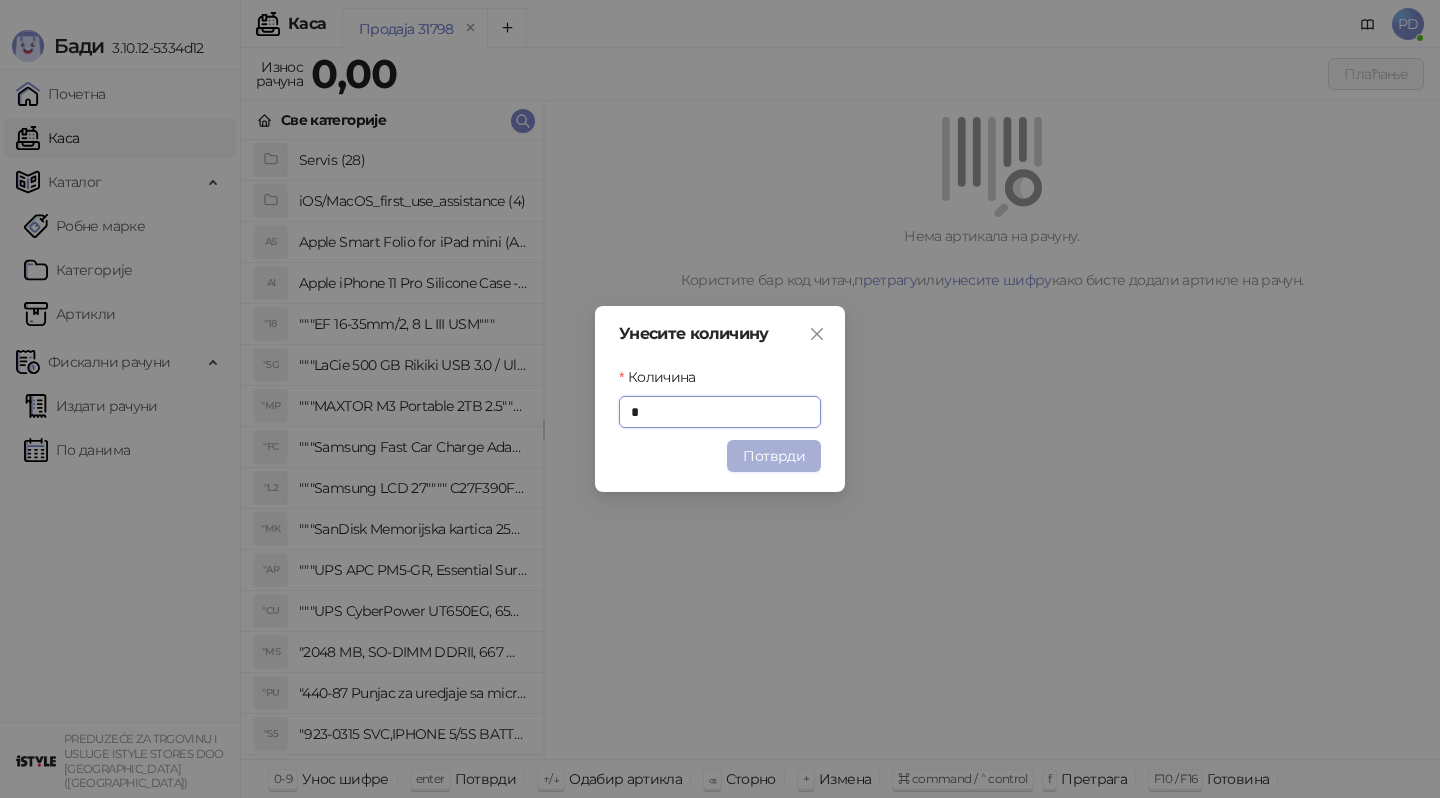 click on "Потврди" at bounding box center (774, 456) 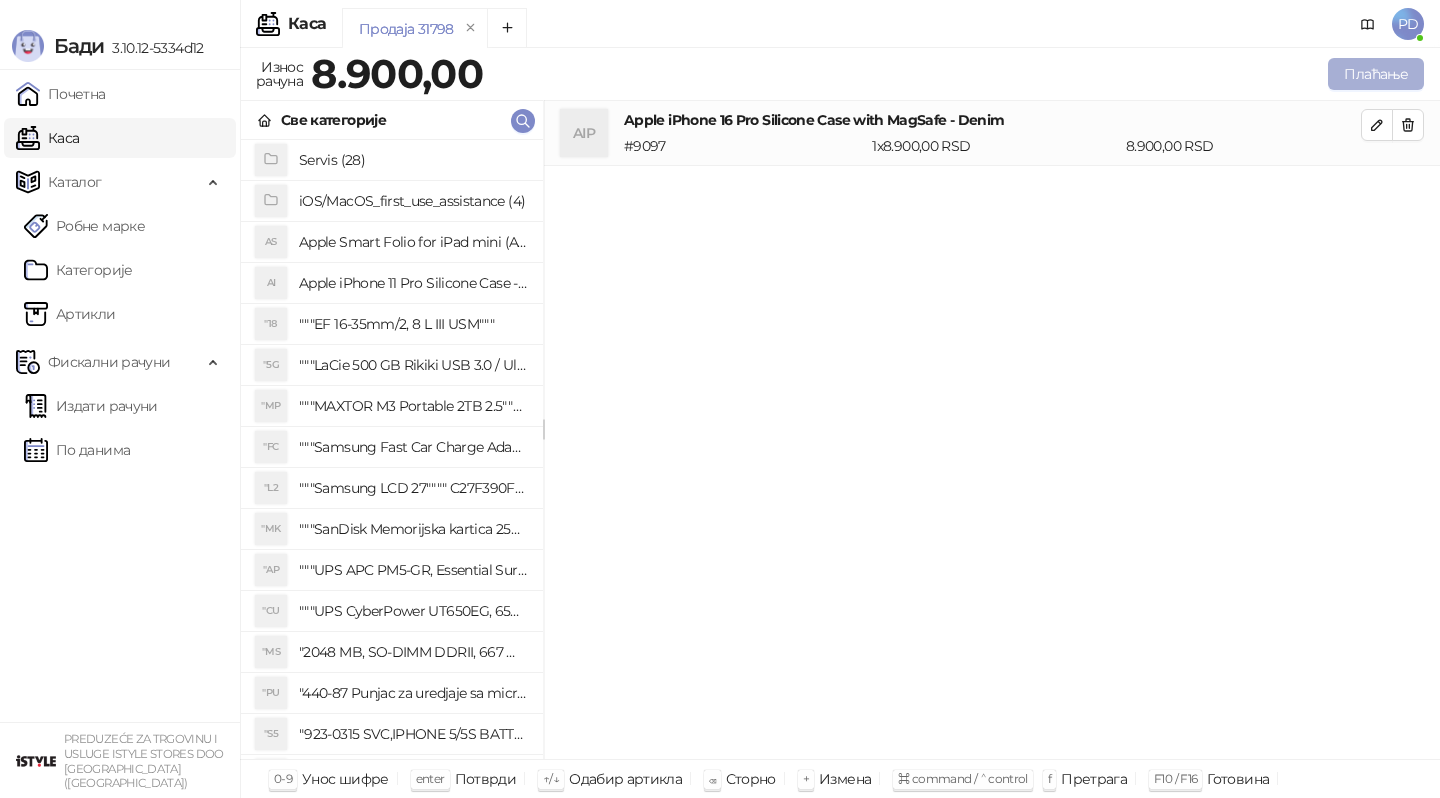 click on "Плаћање" at bounding box center [1376, 74] 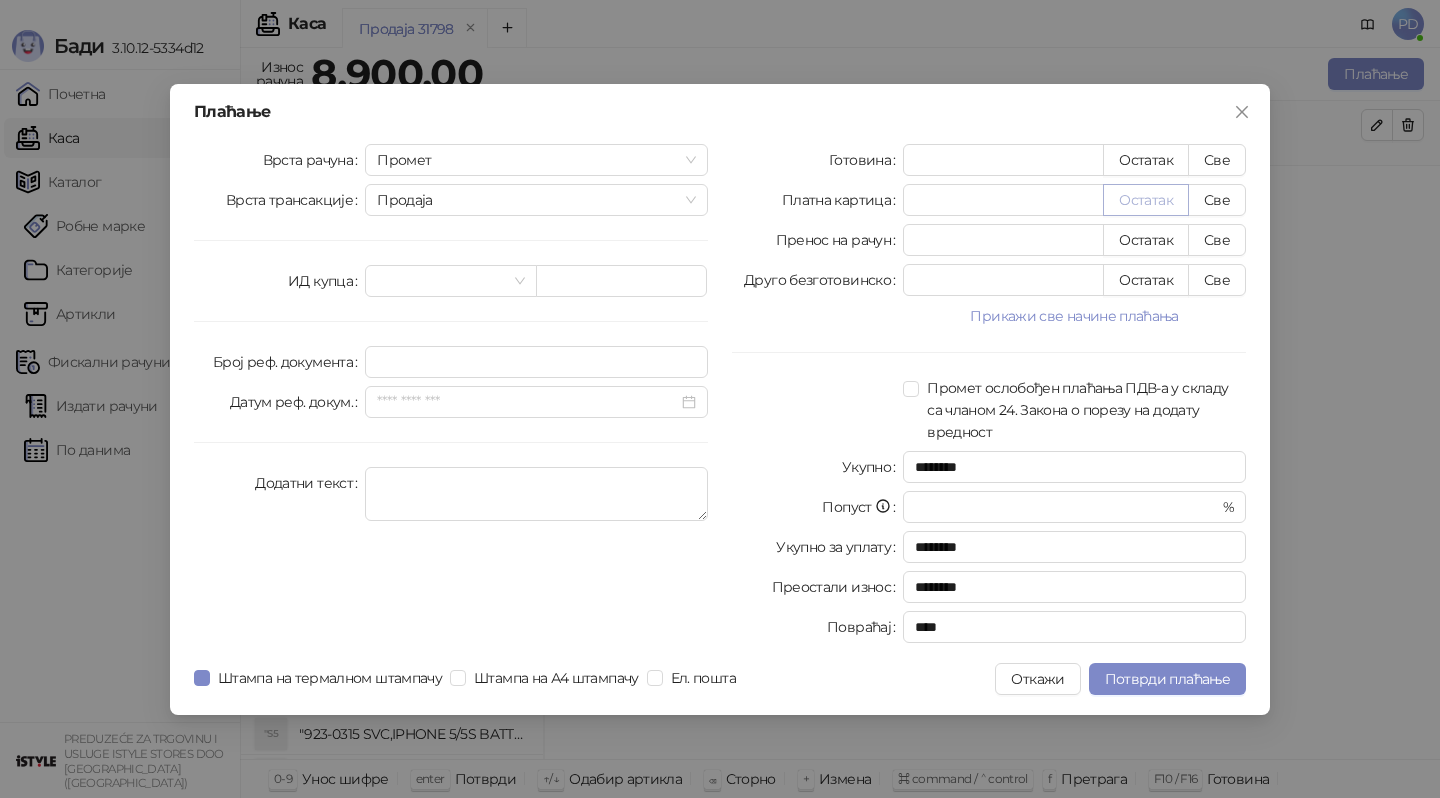click on "Остатак" at bounding box center [1146, 200] 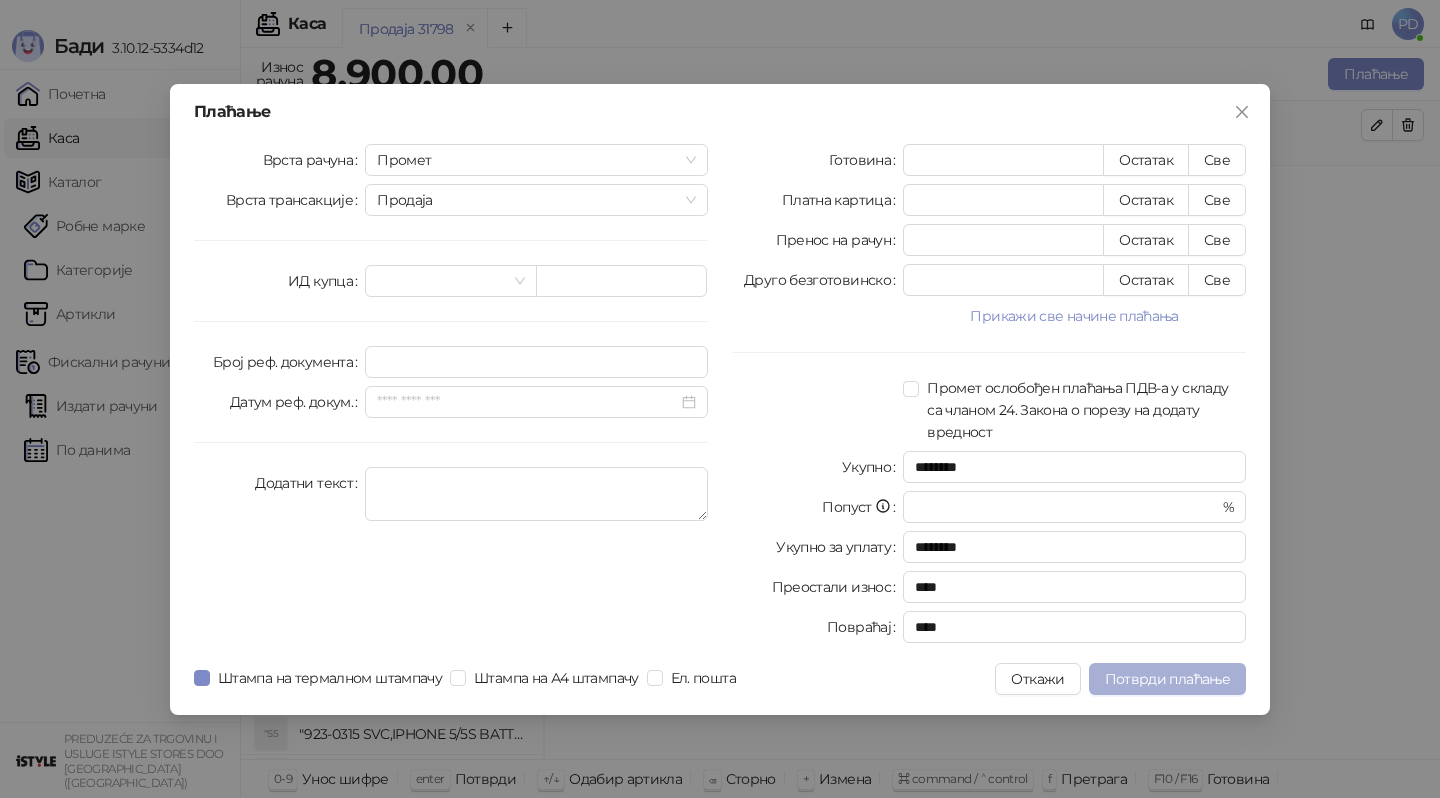 click on "Потврди плаћање" at bounding box center (1167, 679) 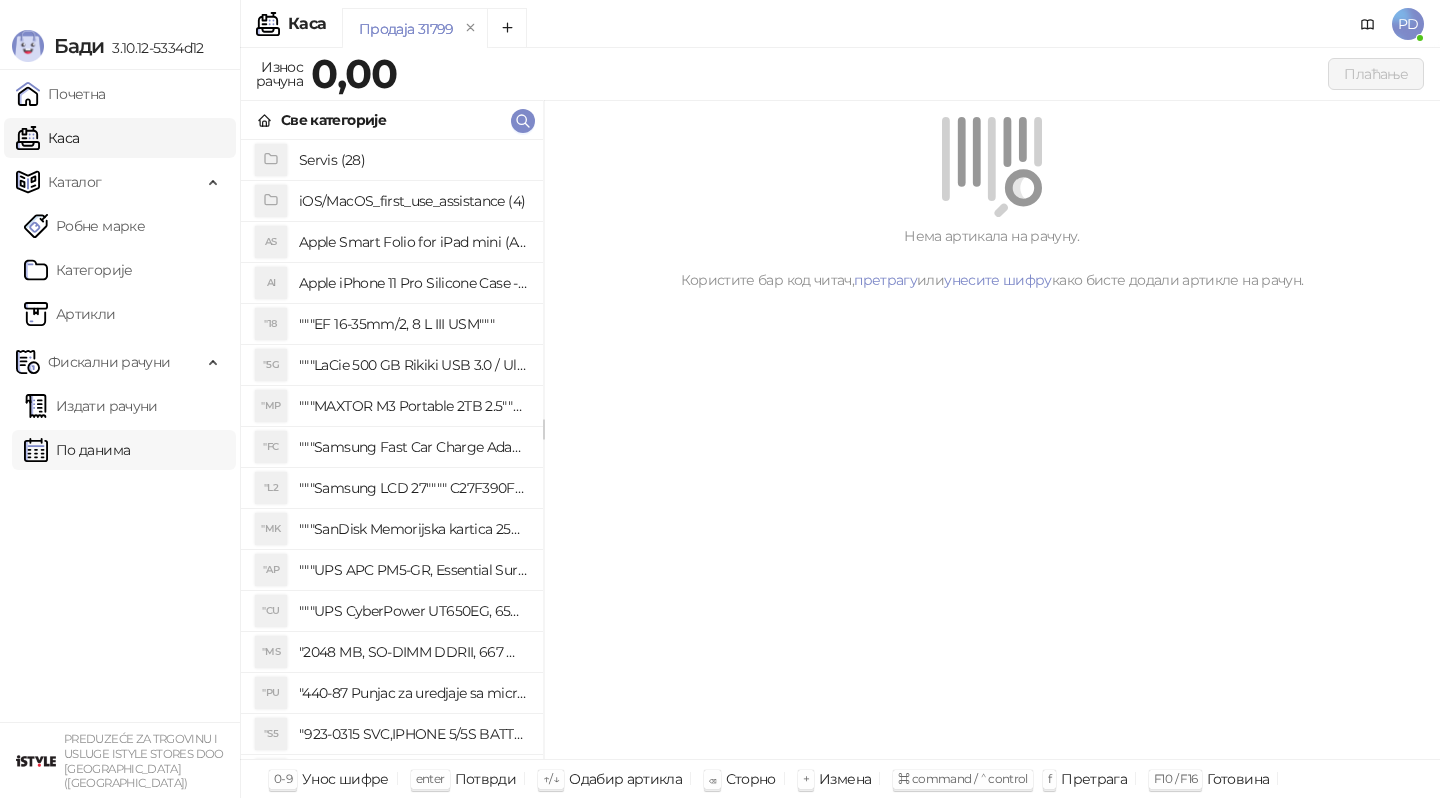 click on "По данима" at bounding box center [77, 450] 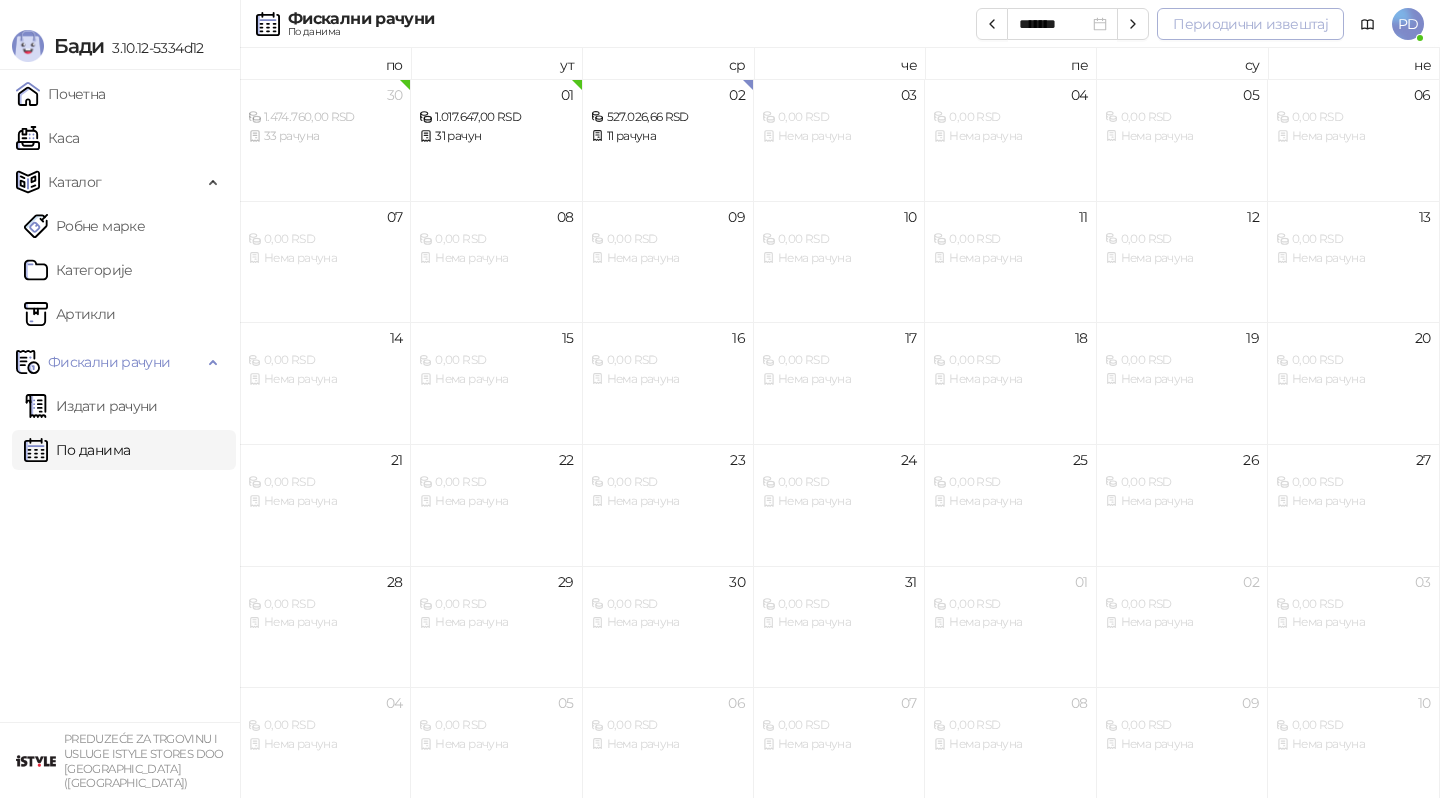 click on "Периодични извештај" at bounding box center [1250, 24] 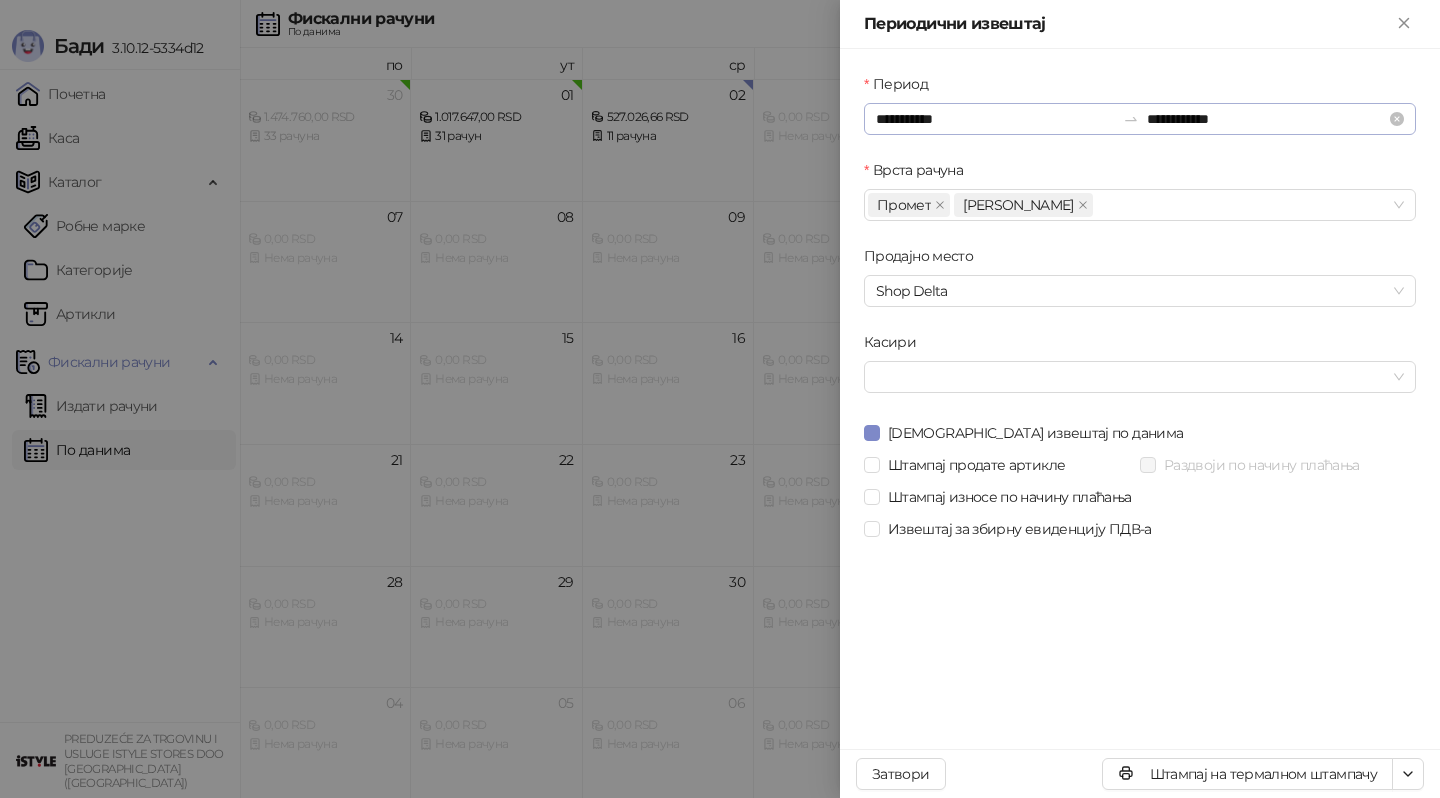 click on "**********" at bounding box center (1140, 119) 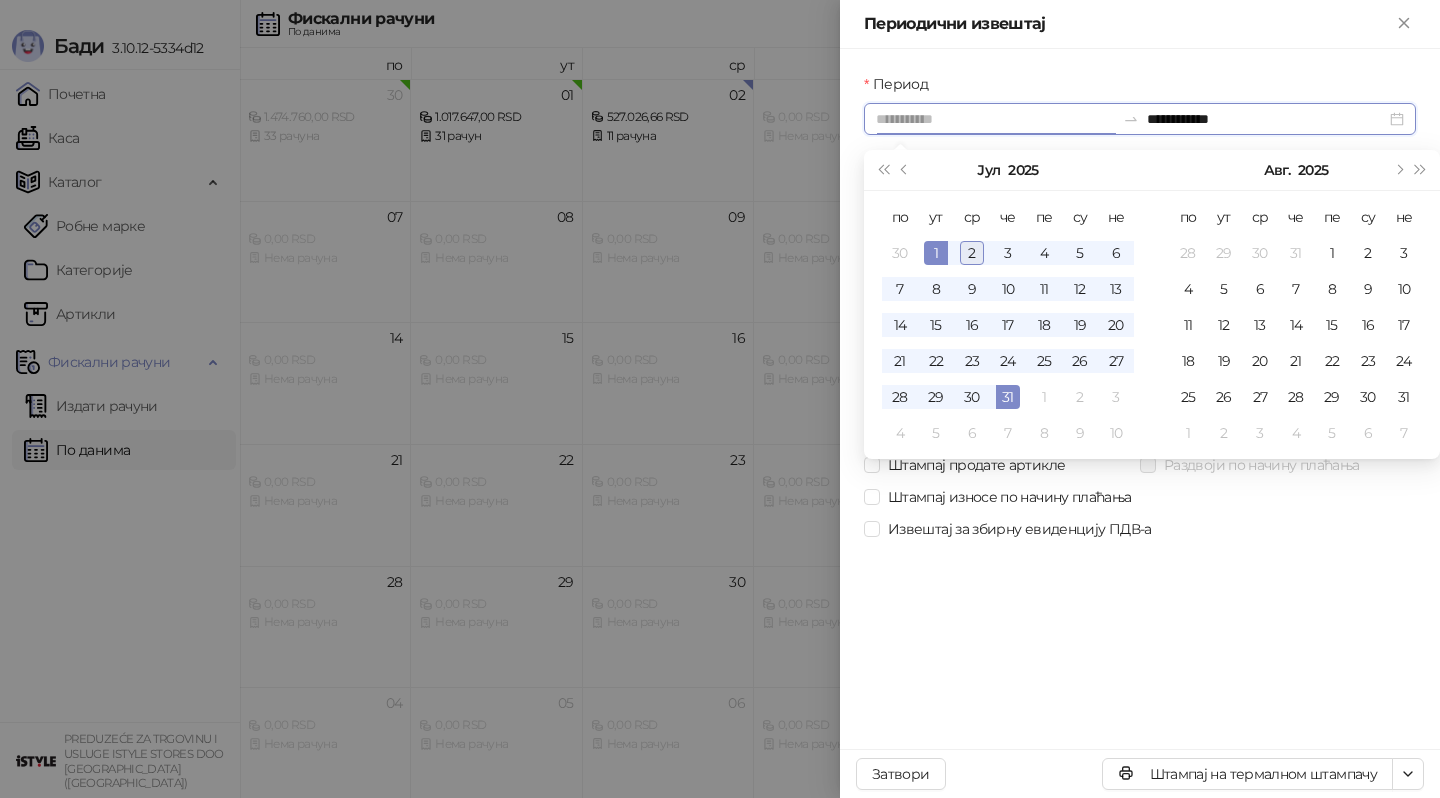 type on "**********" 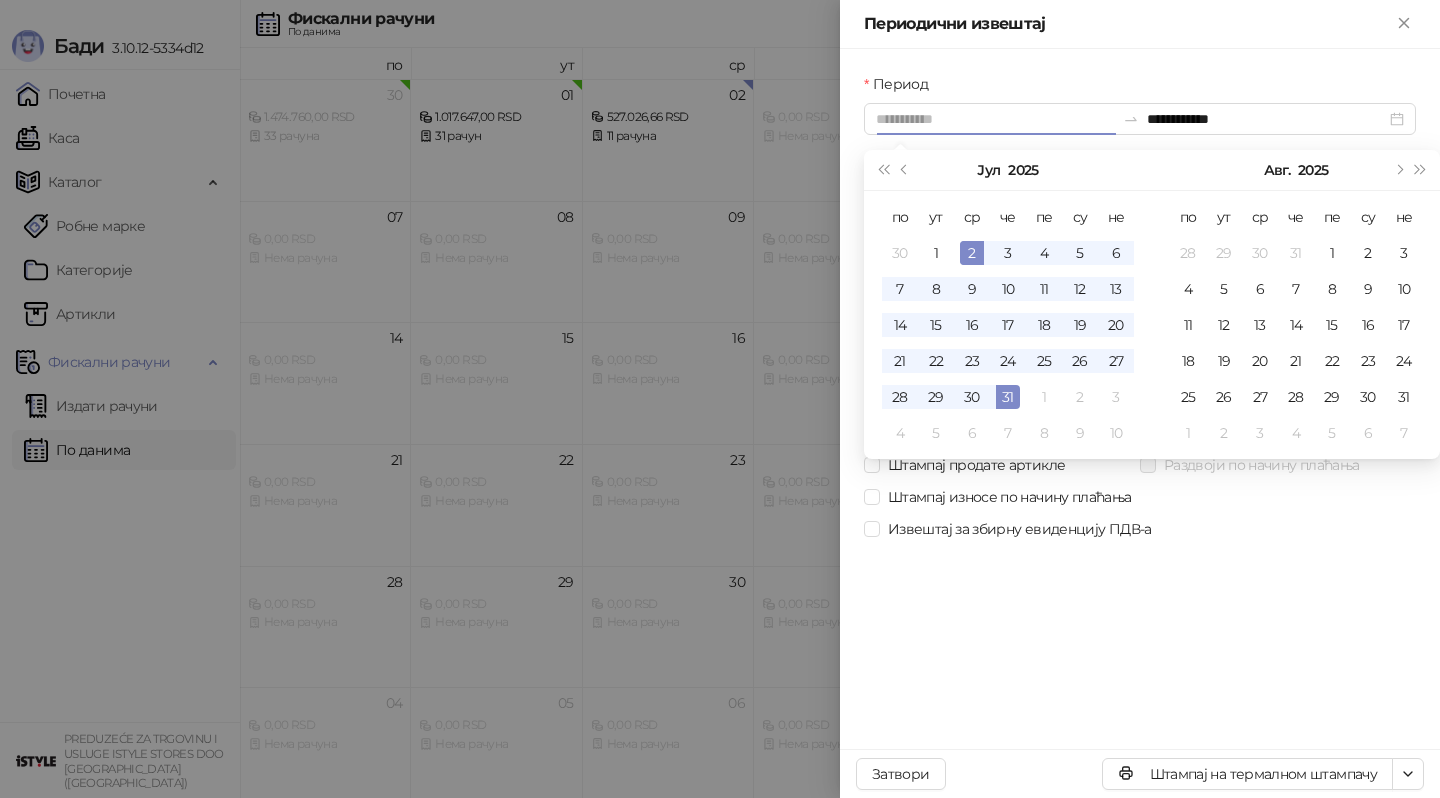 click on "2" at bounding box center [972, 253] 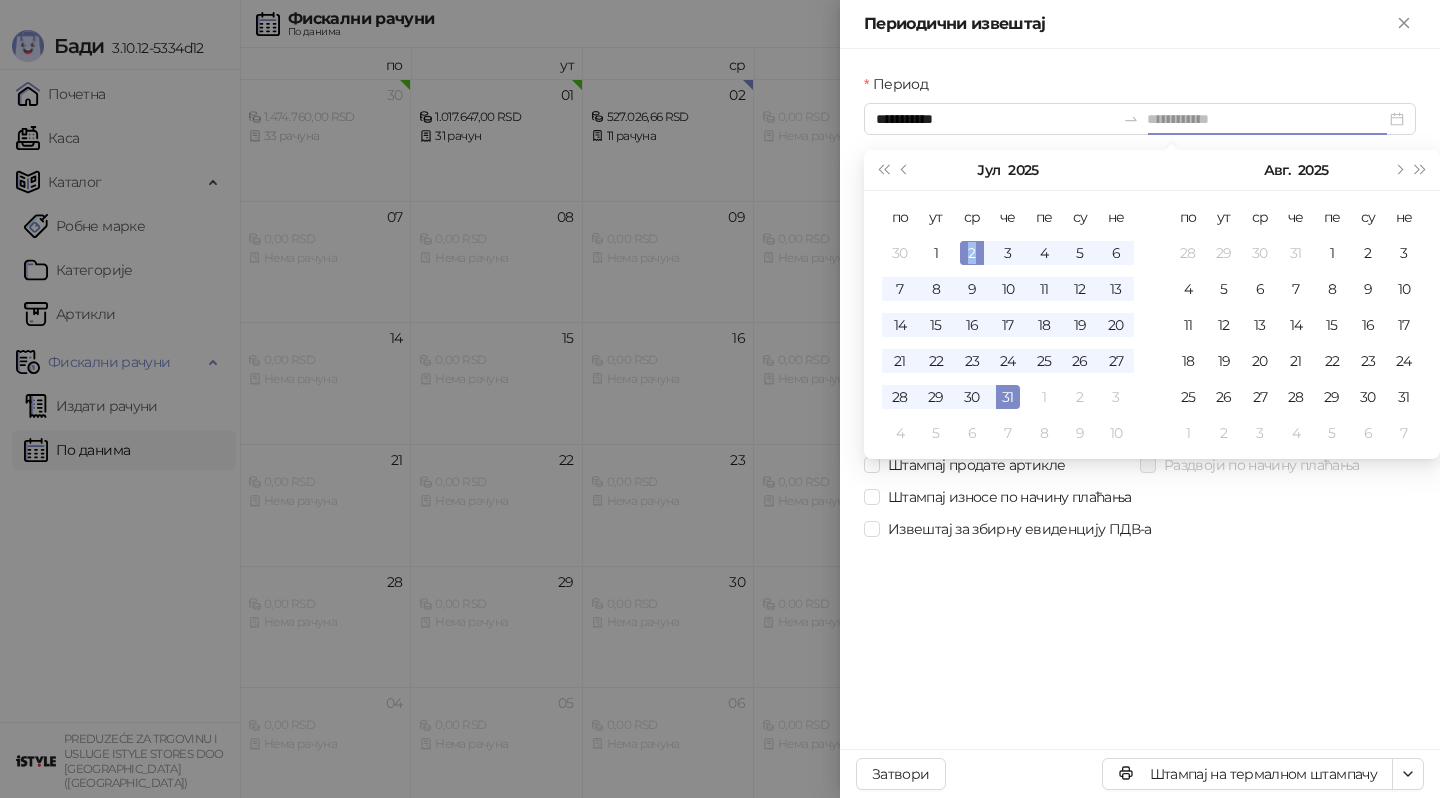 click on "2" at bounding box center (972, 253) 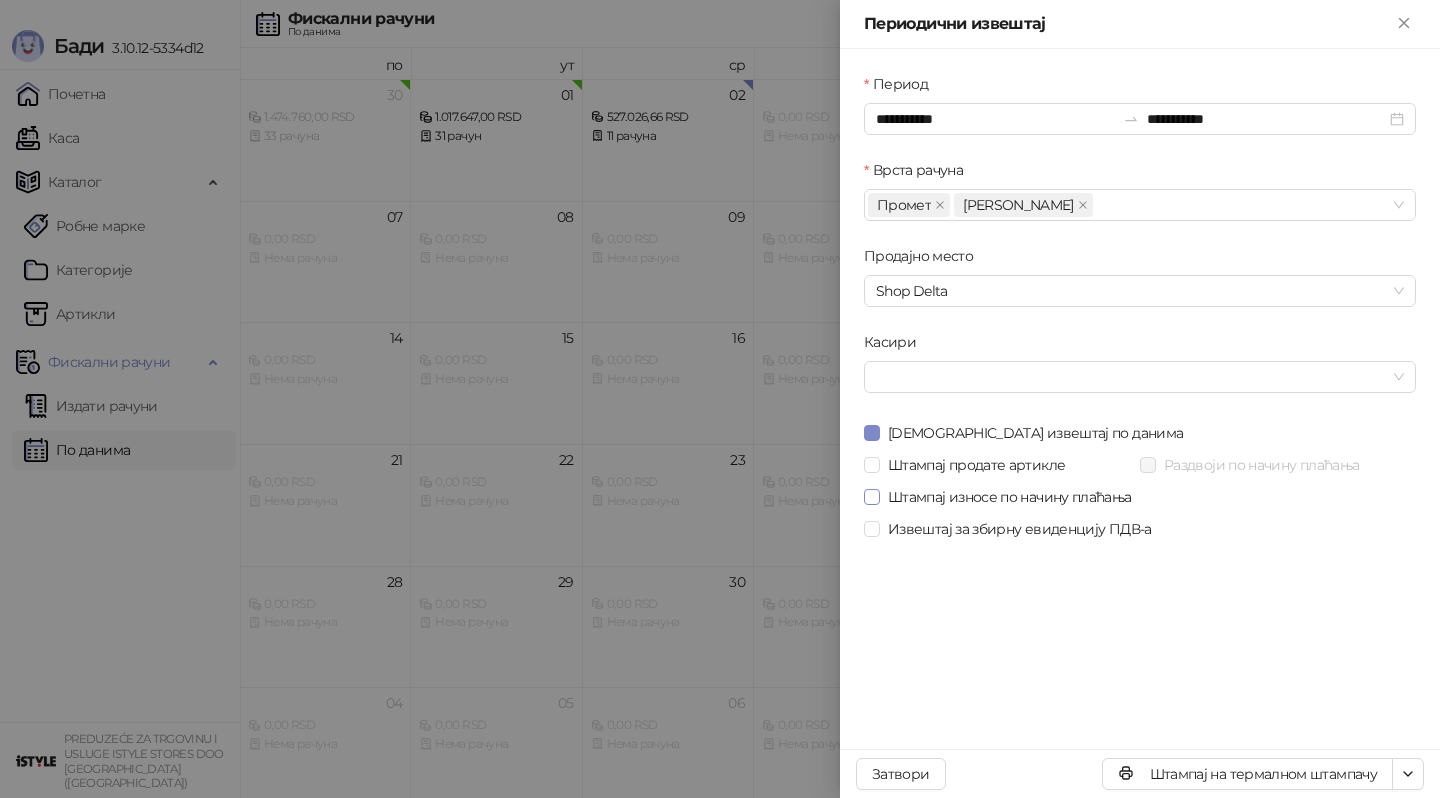 click on "Штампај износе по начину плаћања" at bounding box center [1010, 497] 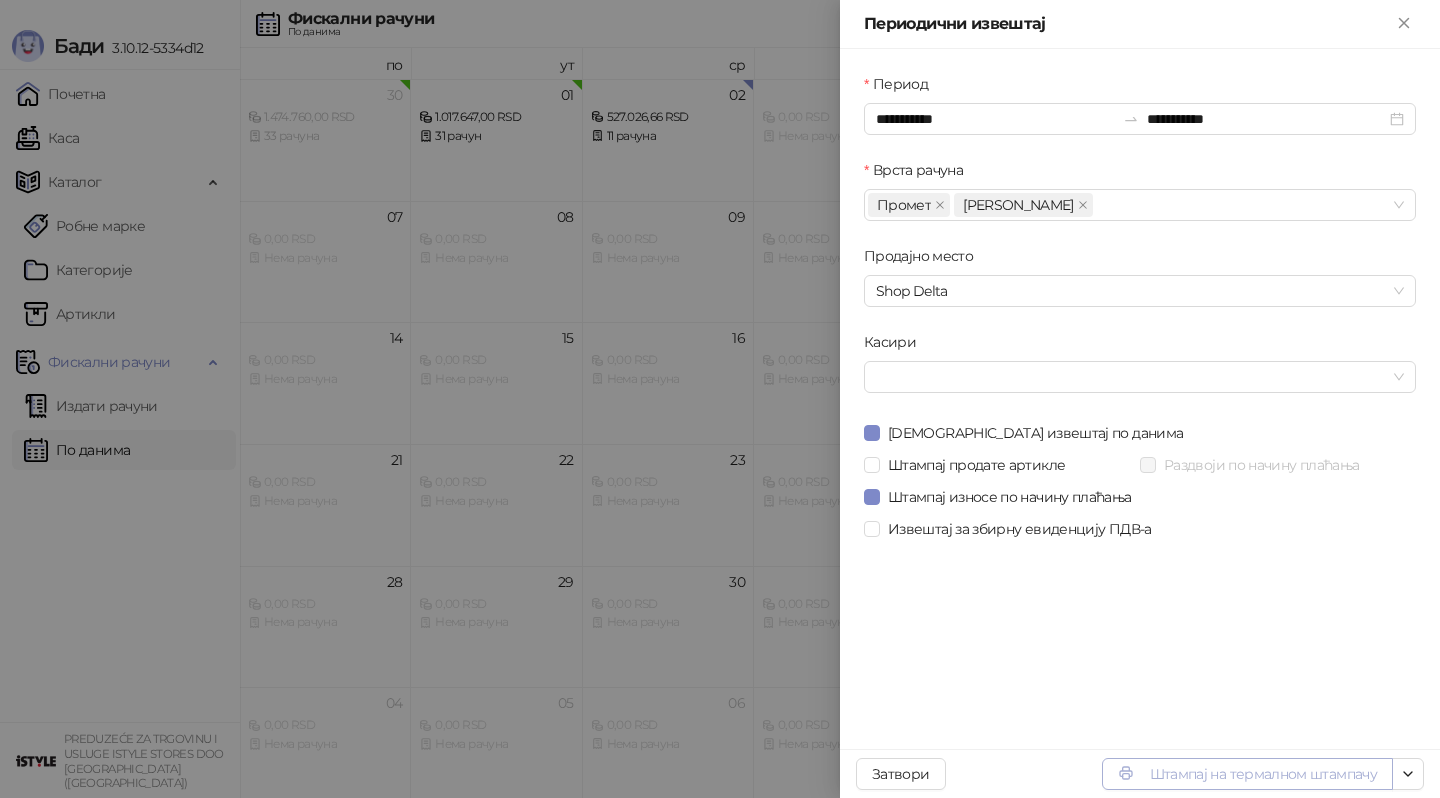 click on "Штампај на термалном штампачу" at bounding box center (1247, 774) 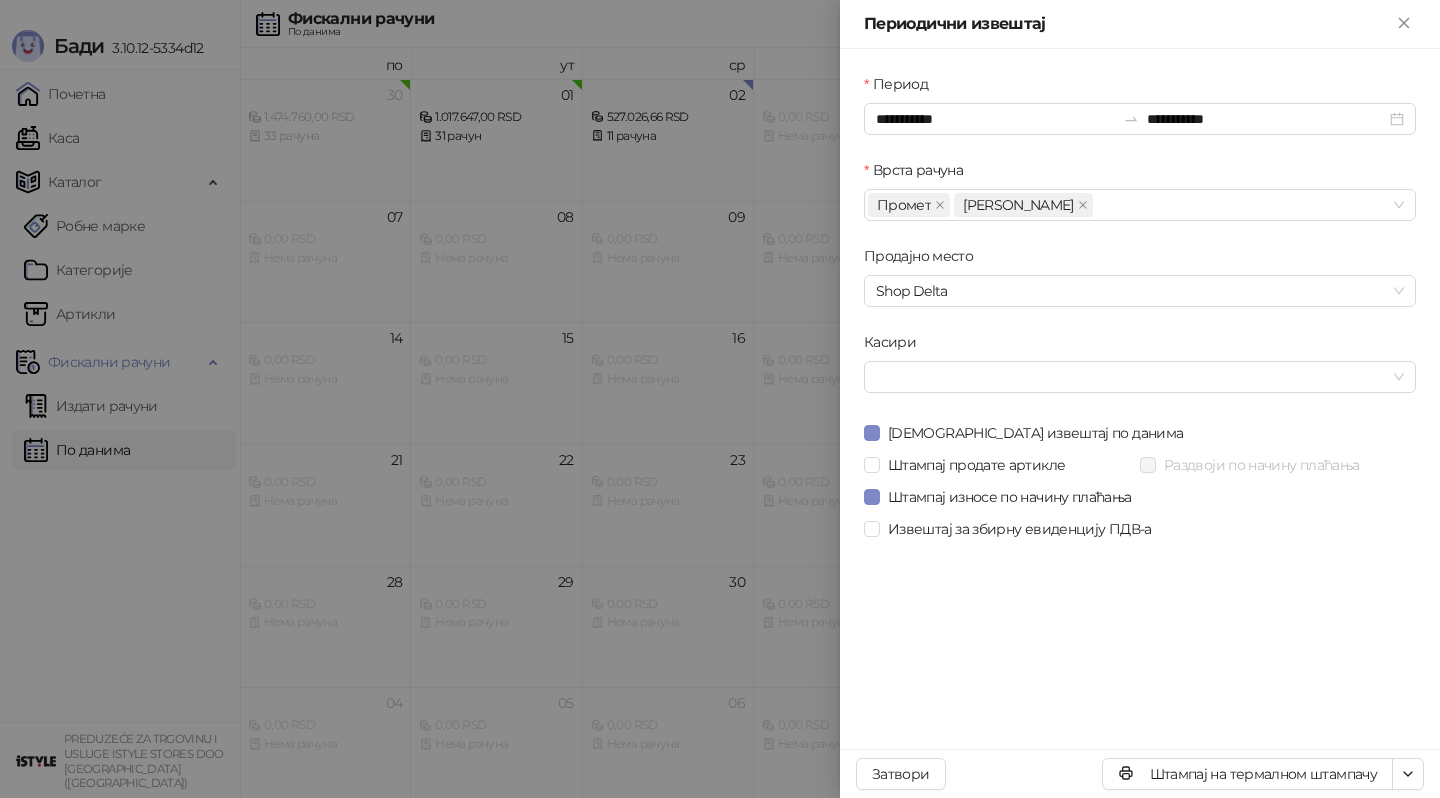 click at bounding box center (720, 399) 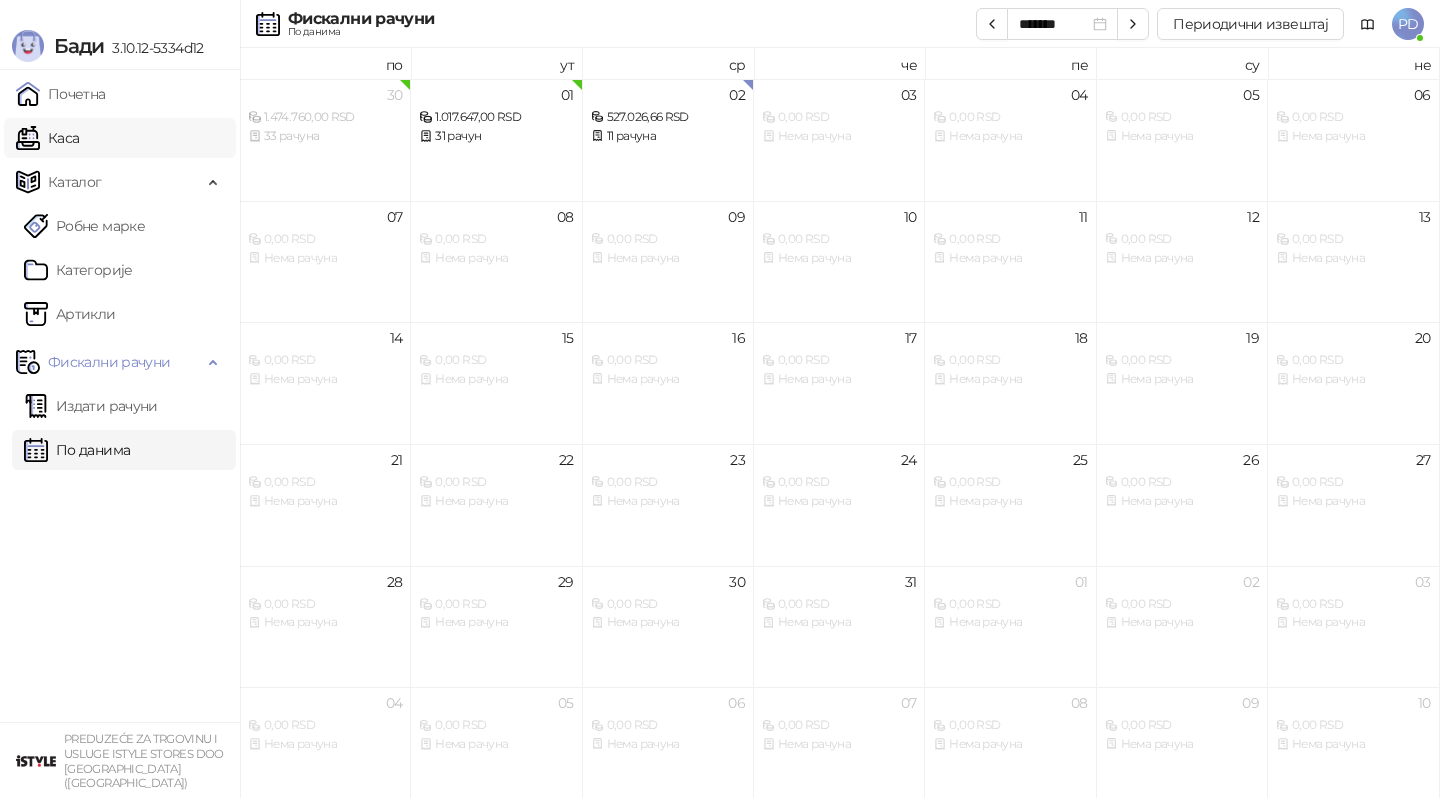 click on "Каса" at bounding box center (47, 138) 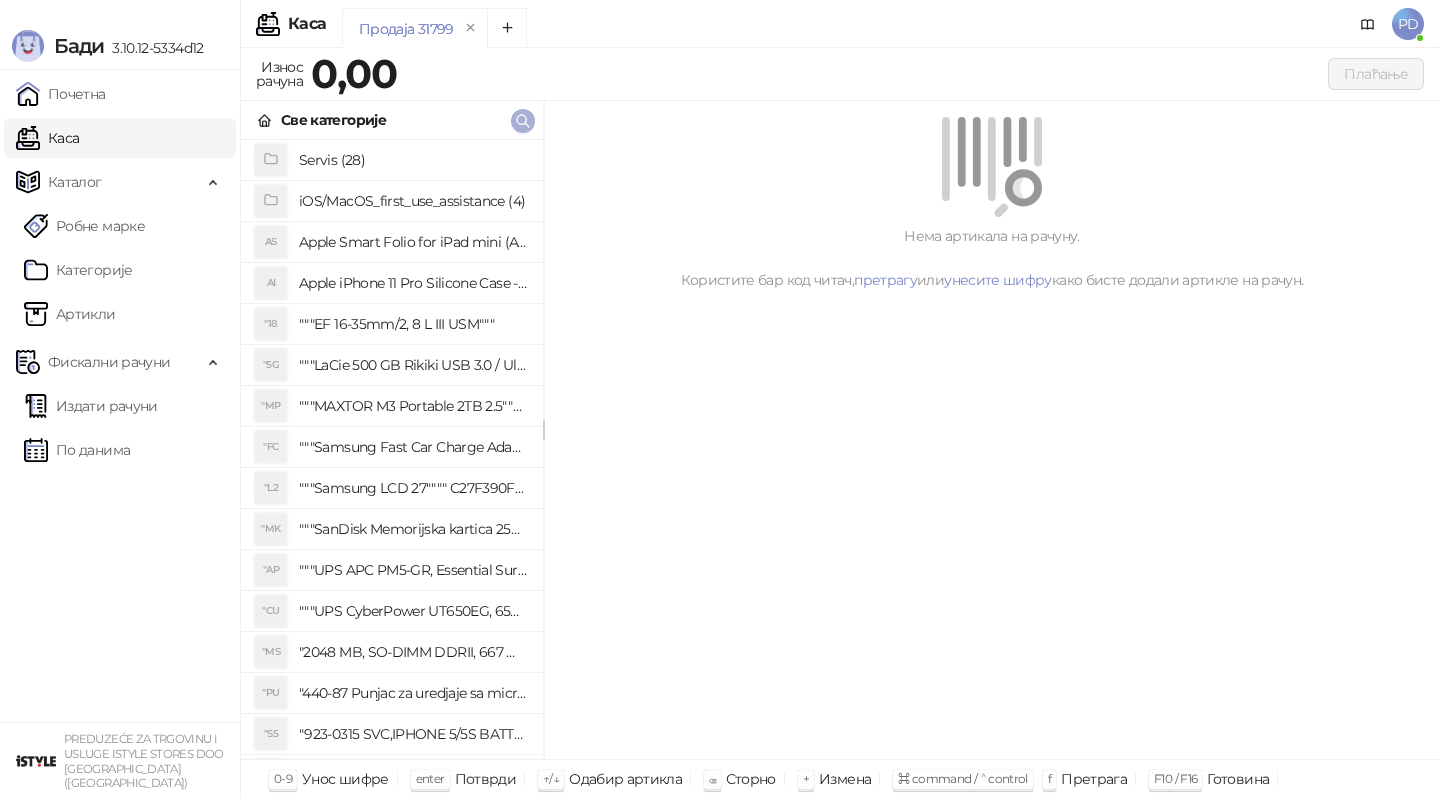 click 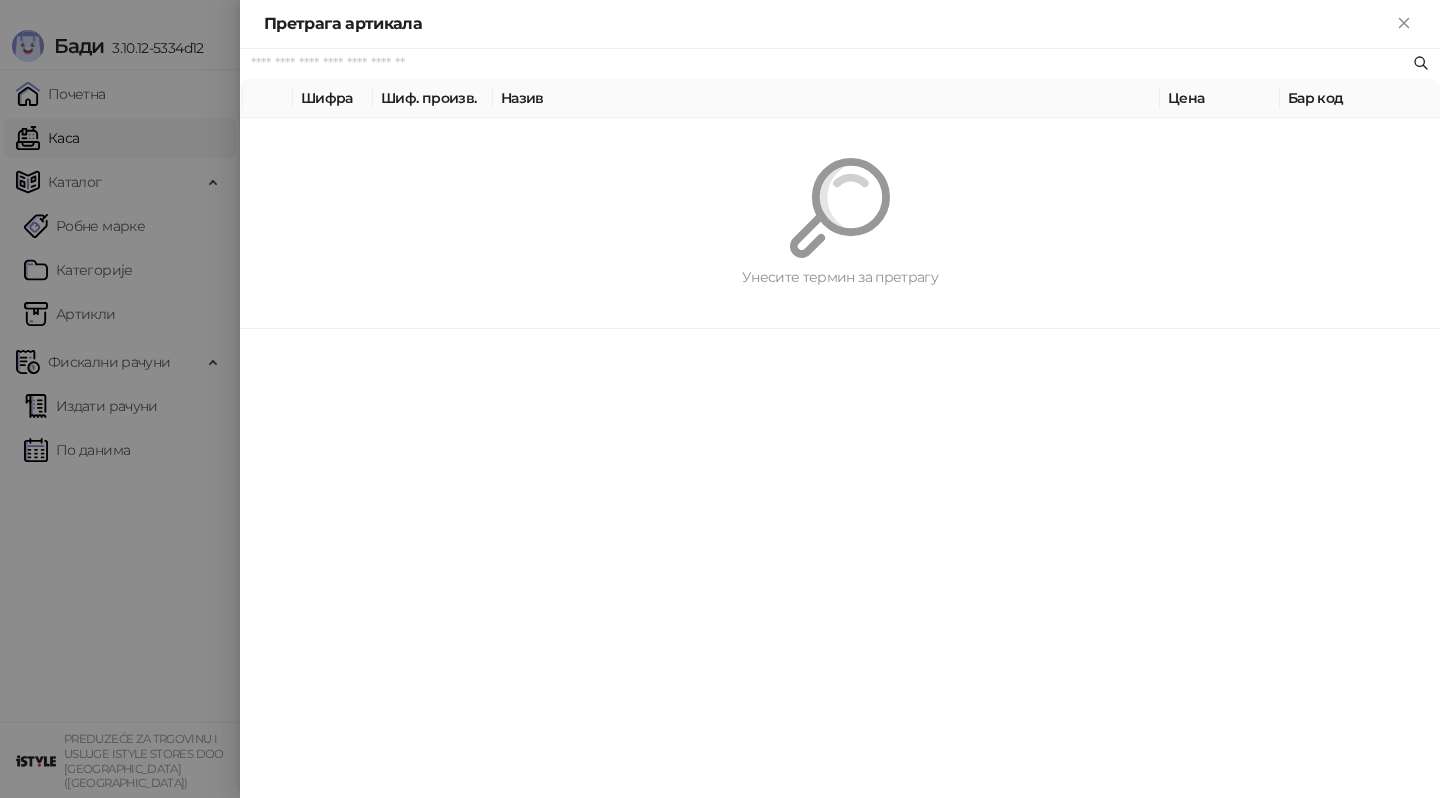 paste on "**********" 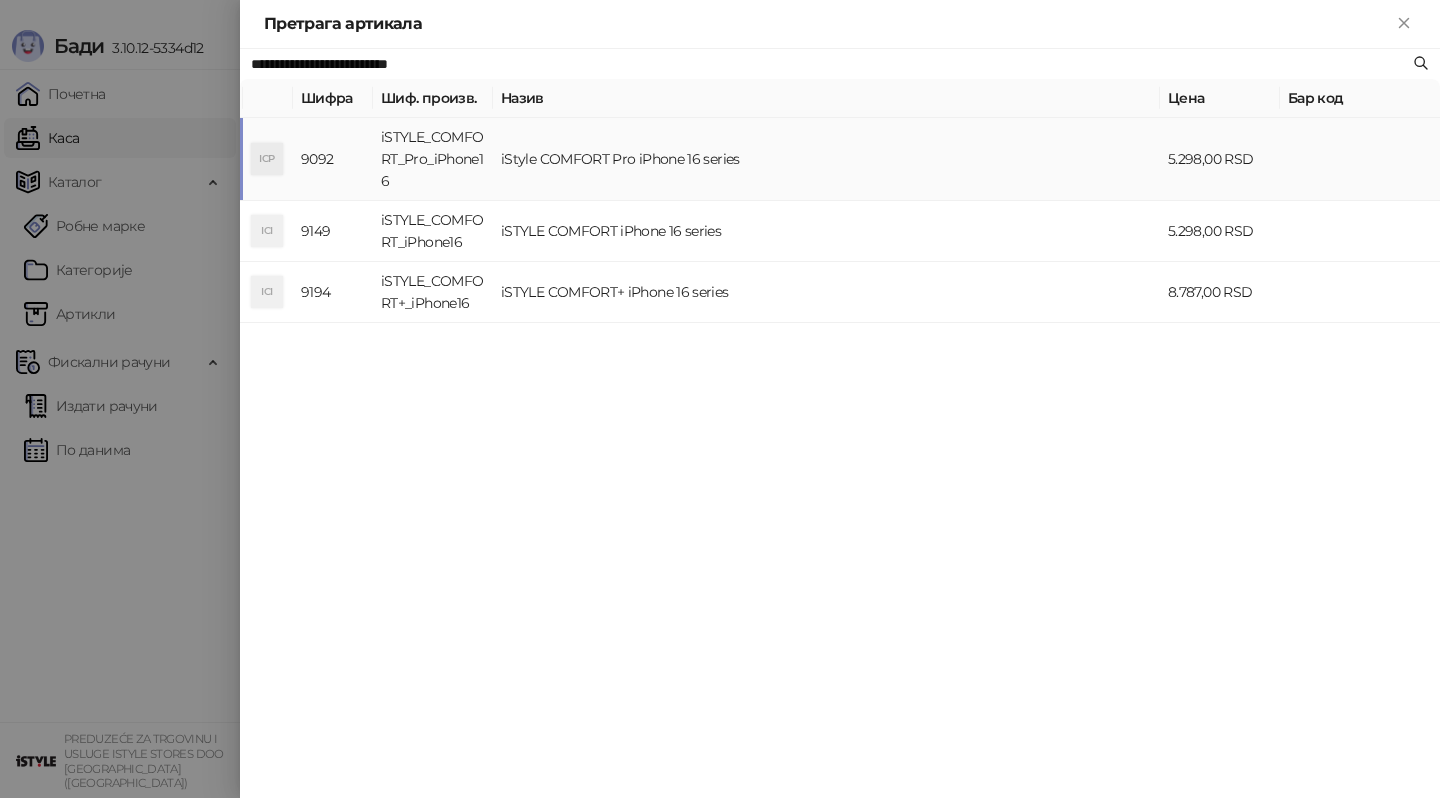 click on "iSTYLE_COMFORT_Pro_iPhone16" at bounding box center [433, 159] 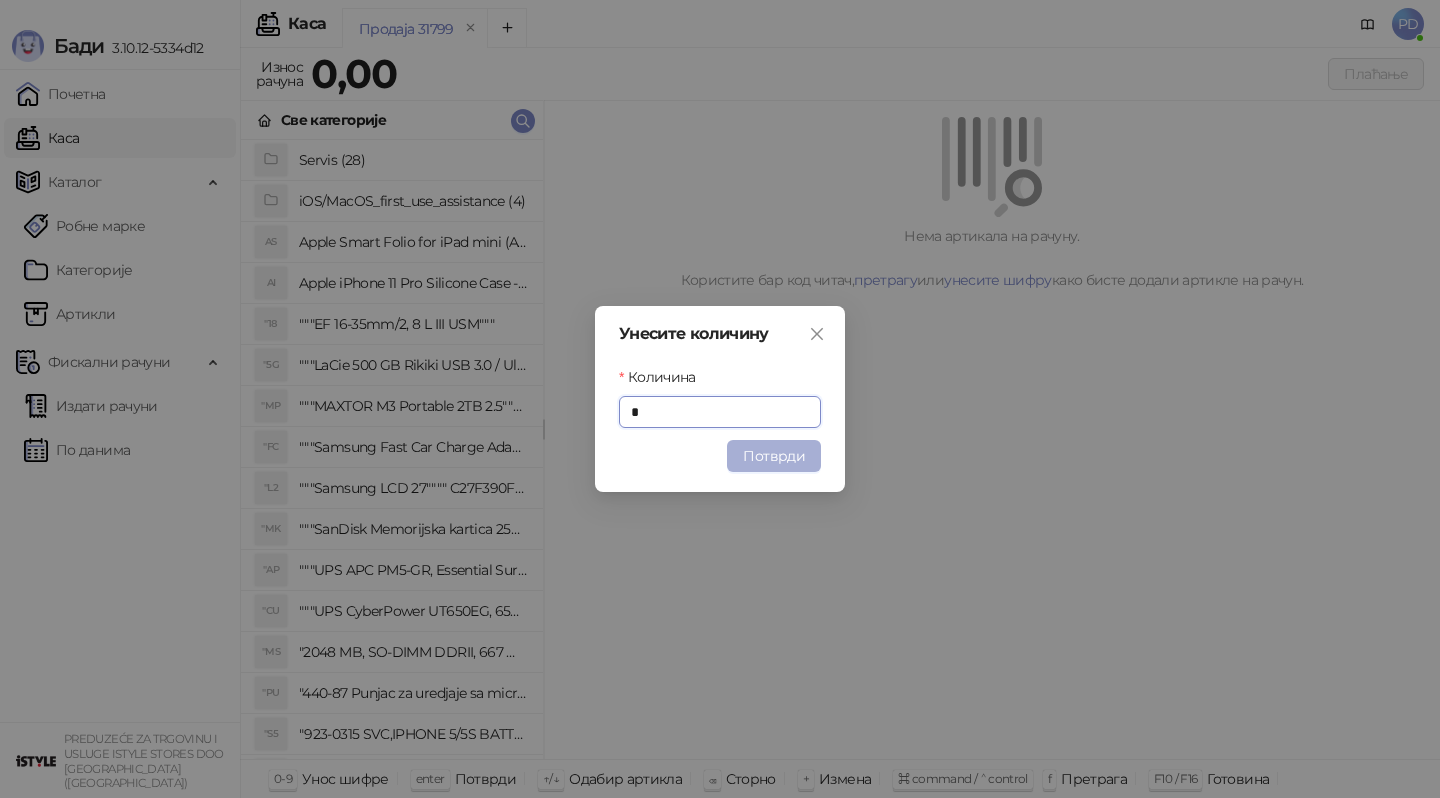 click on "Потврди" at bounding box center (774, 456) 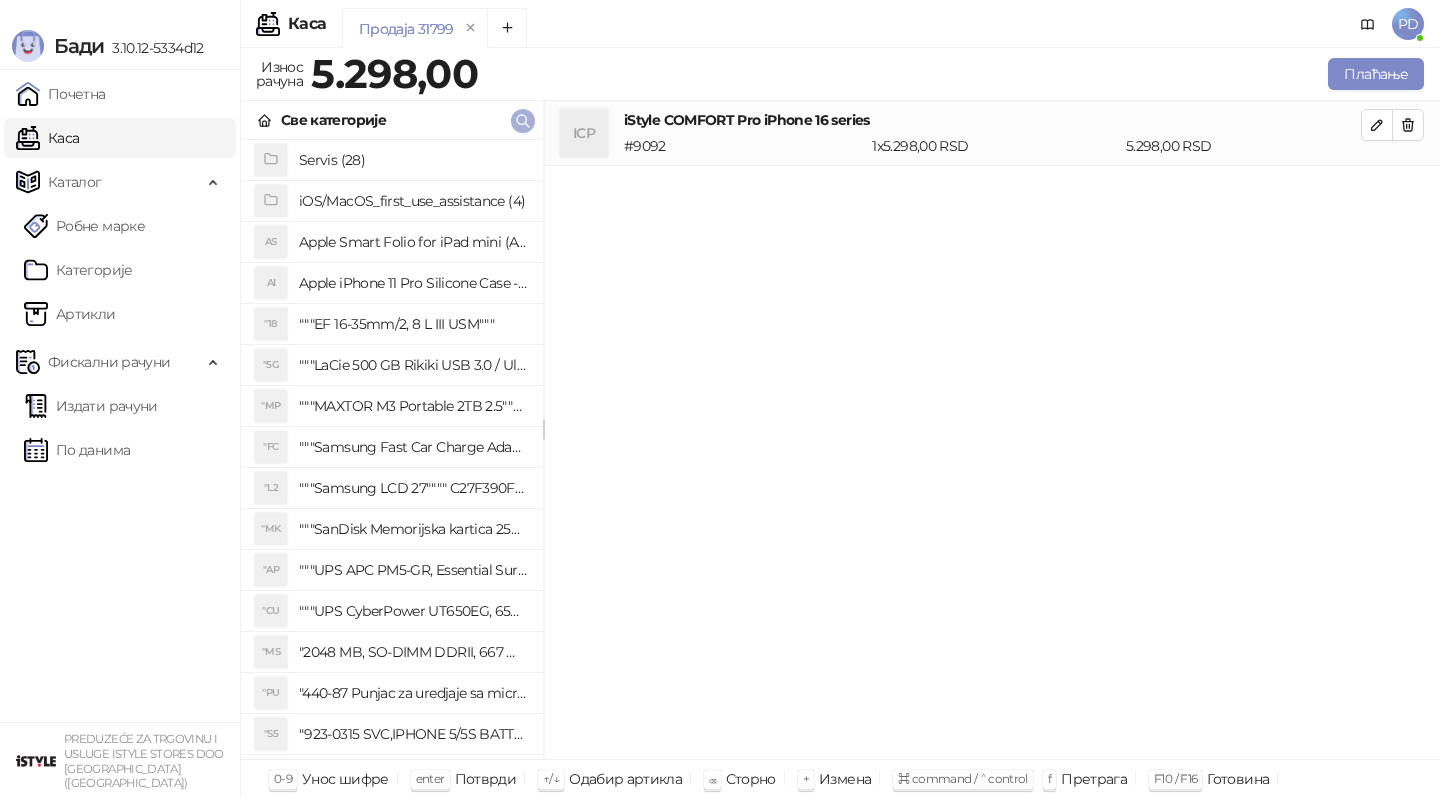click 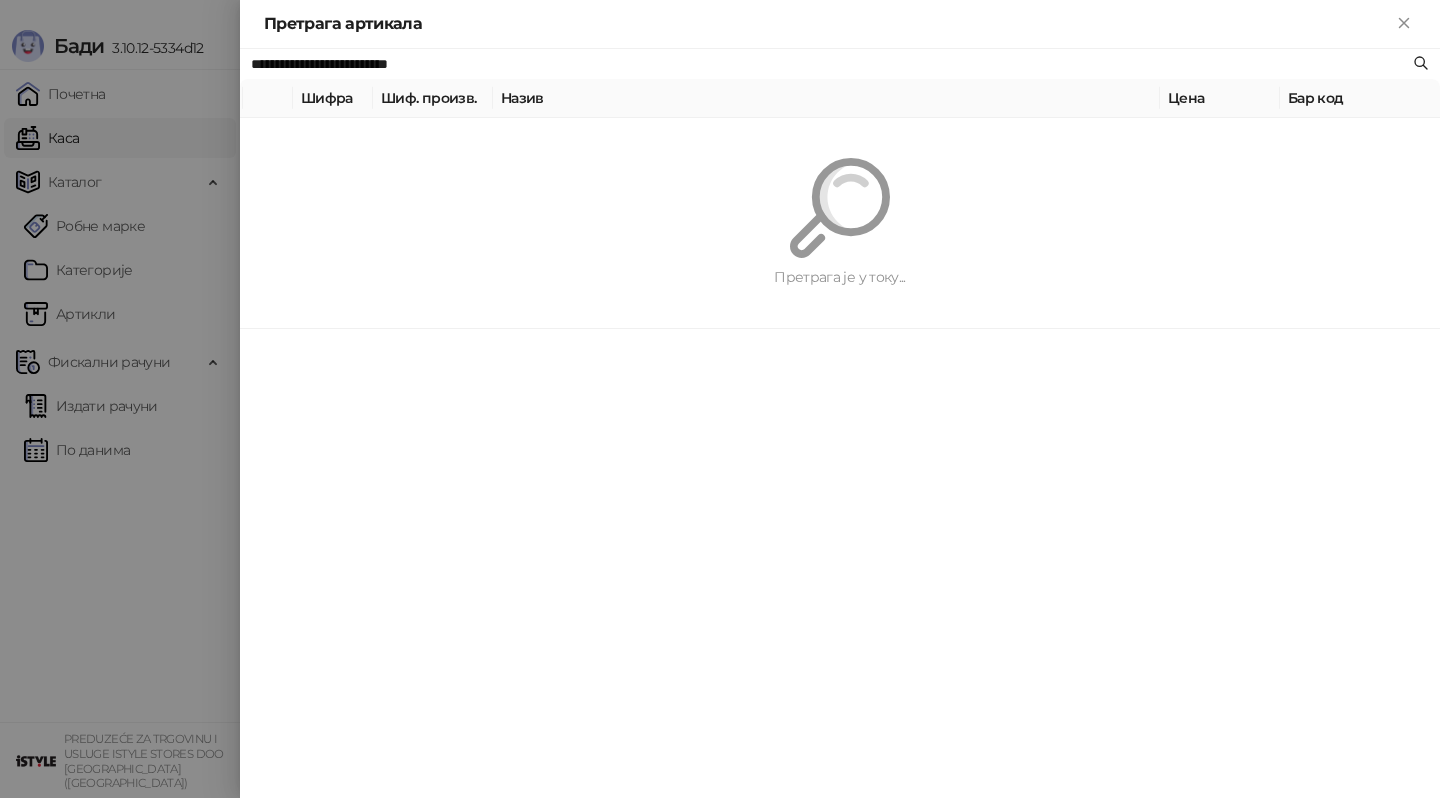 paste 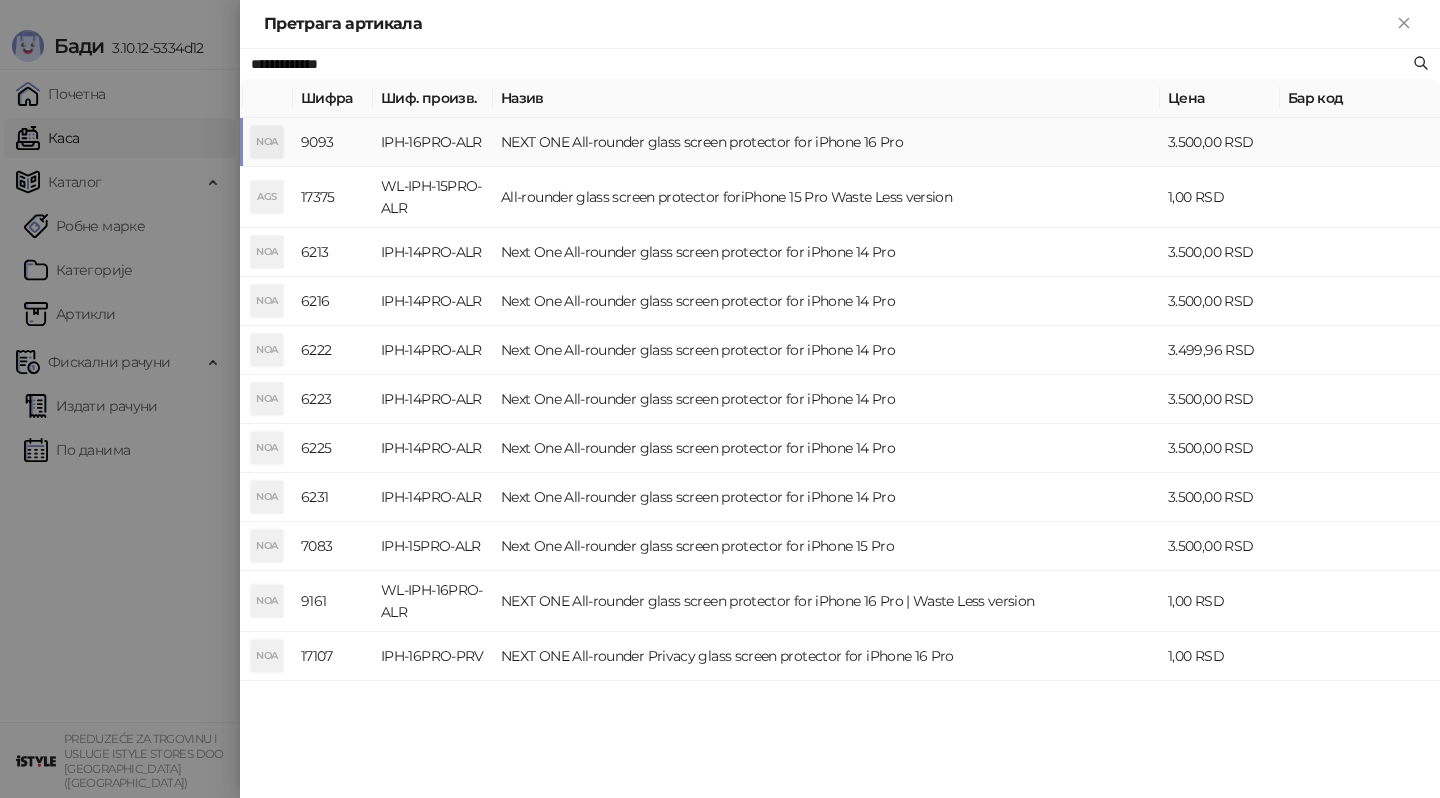 click on "IPH-16PRO-ALR" at bounding box center [433, 142] 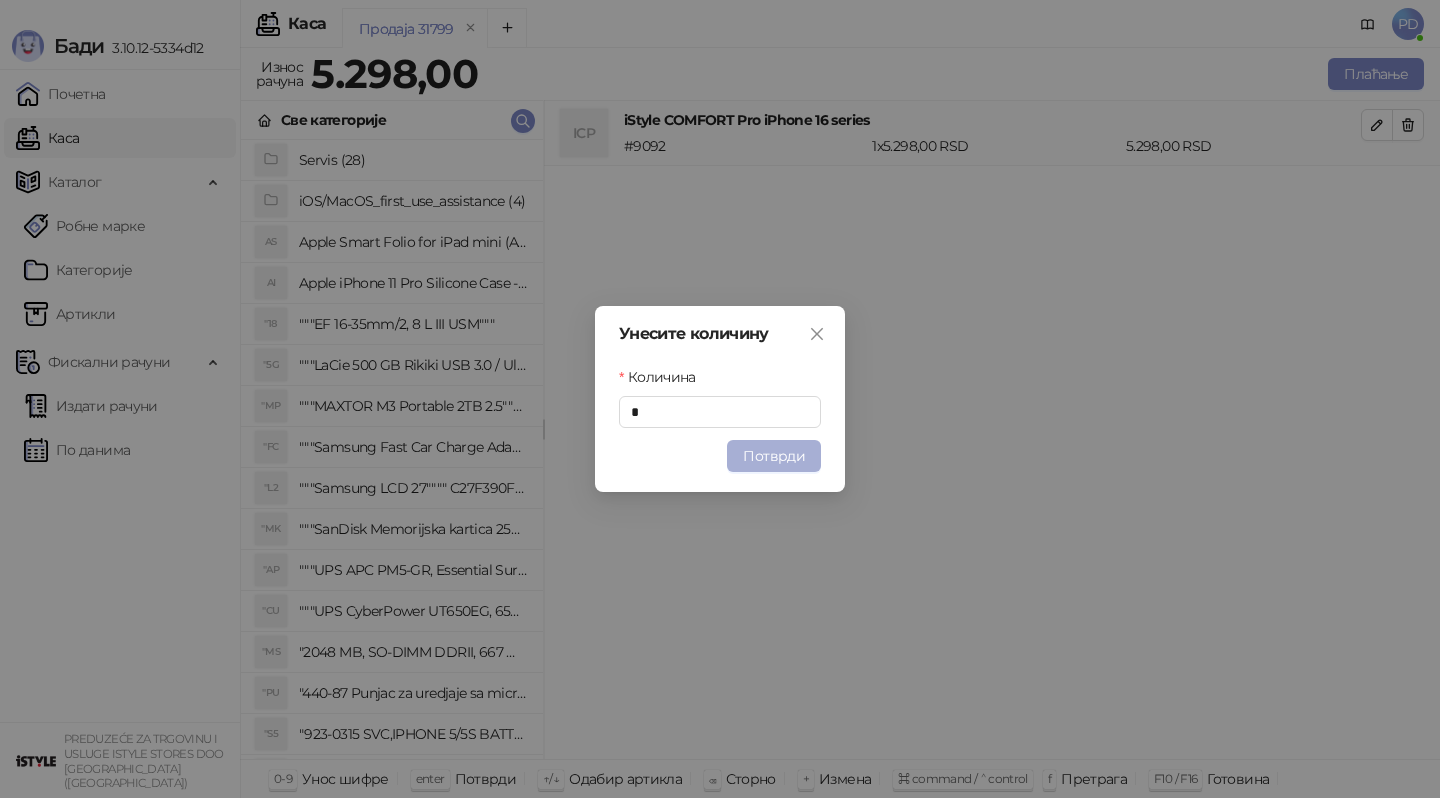 click on "Потврди" at bounding box center [774, 456] 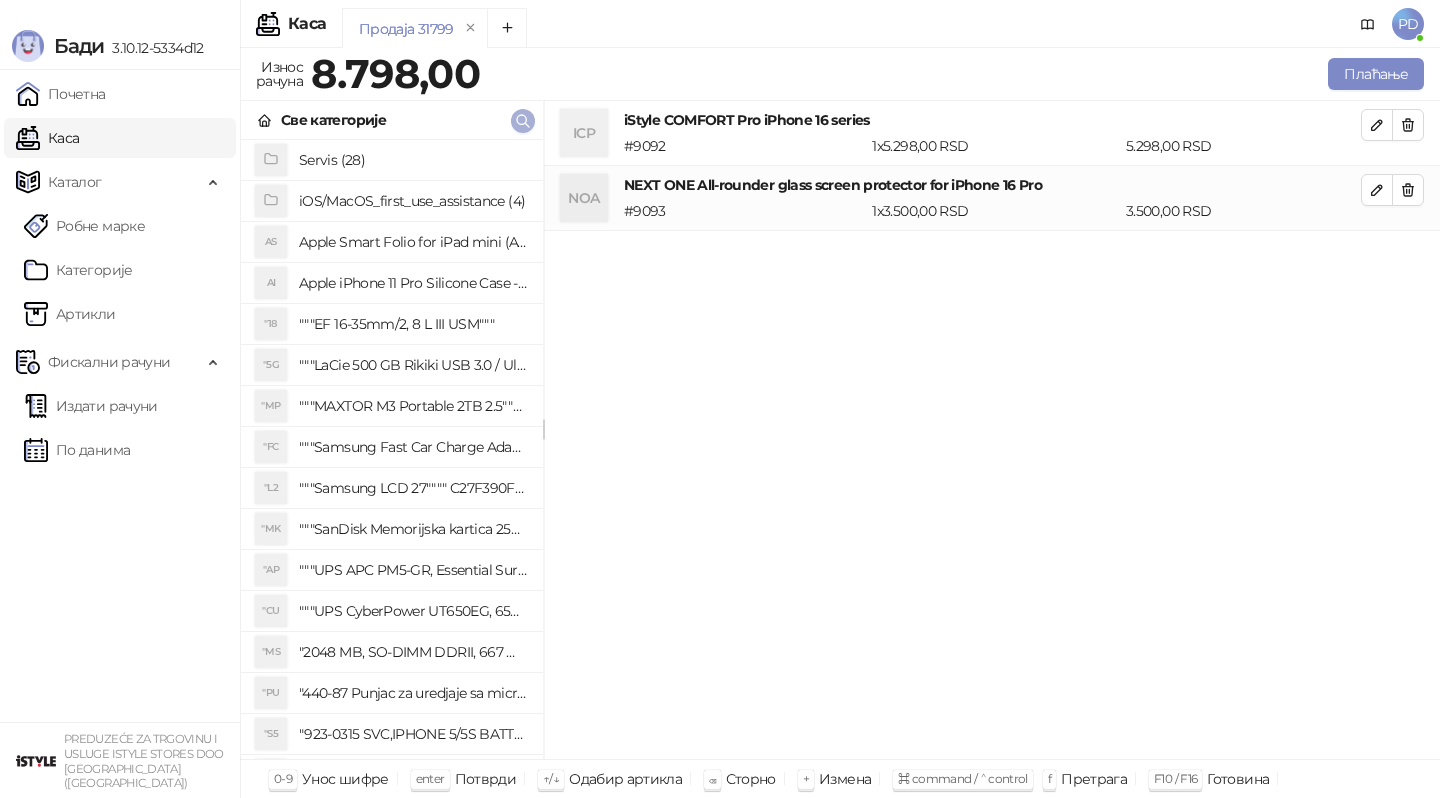 click 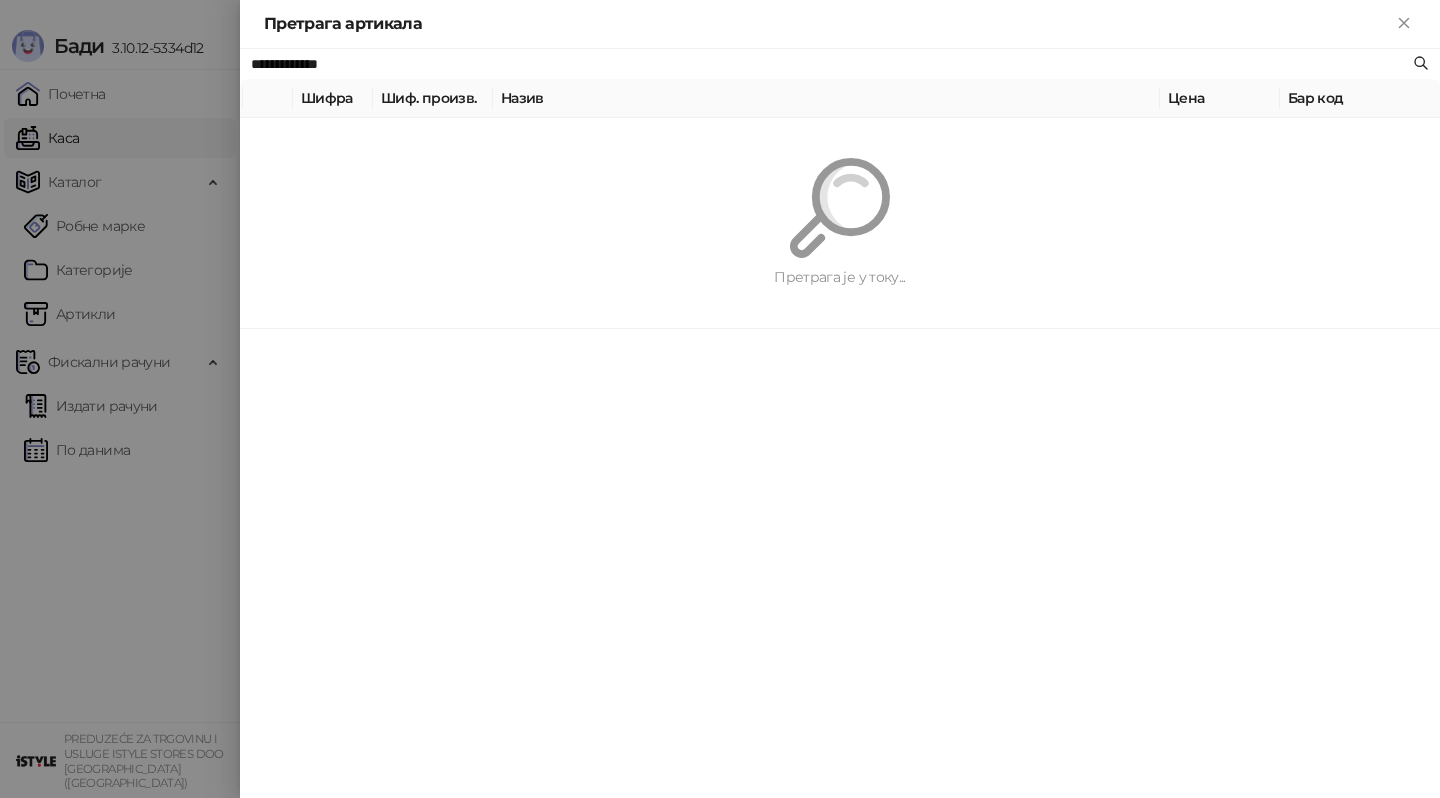 paste 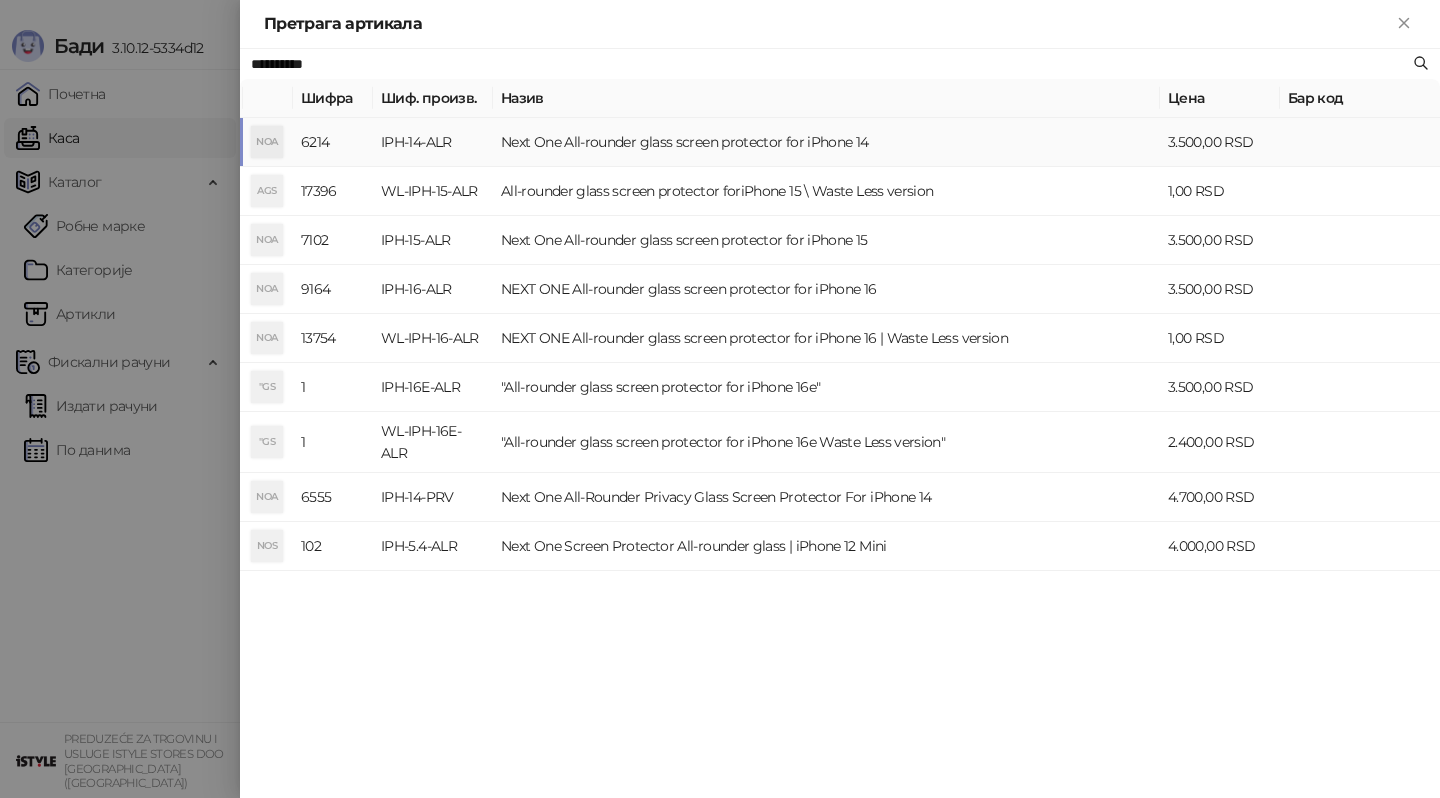 type on "**********" 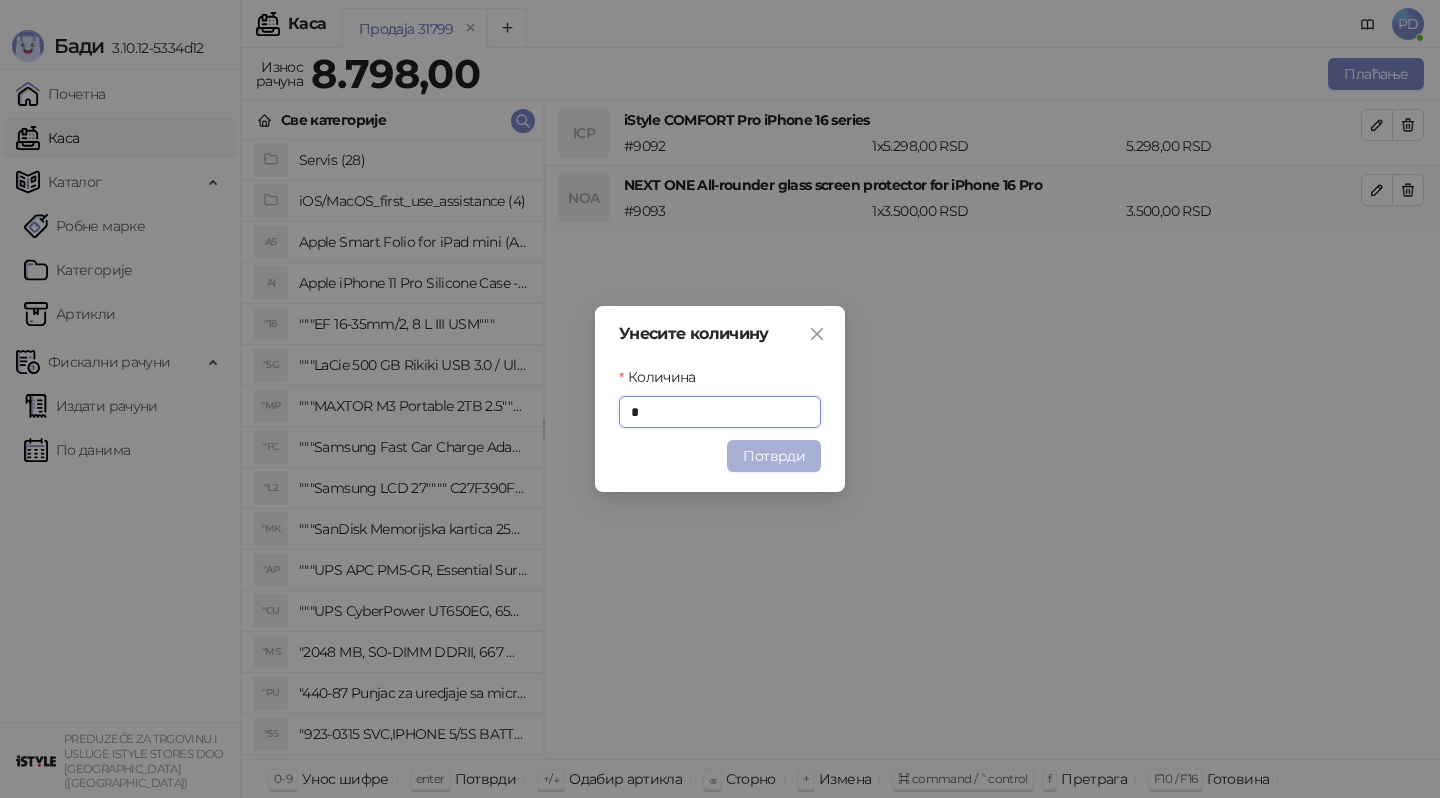 click on "Потврди" at bounding box center [774, 456] 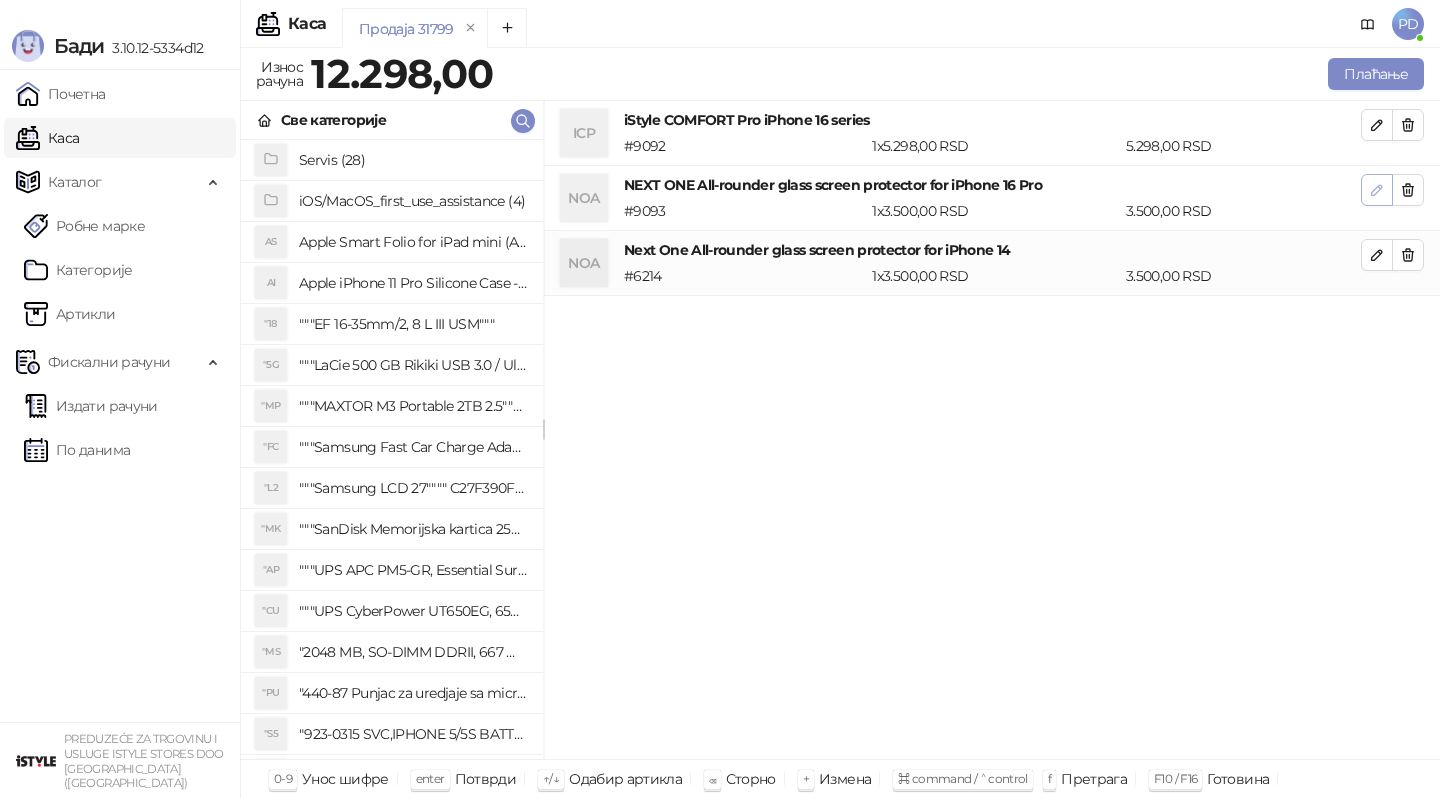 click 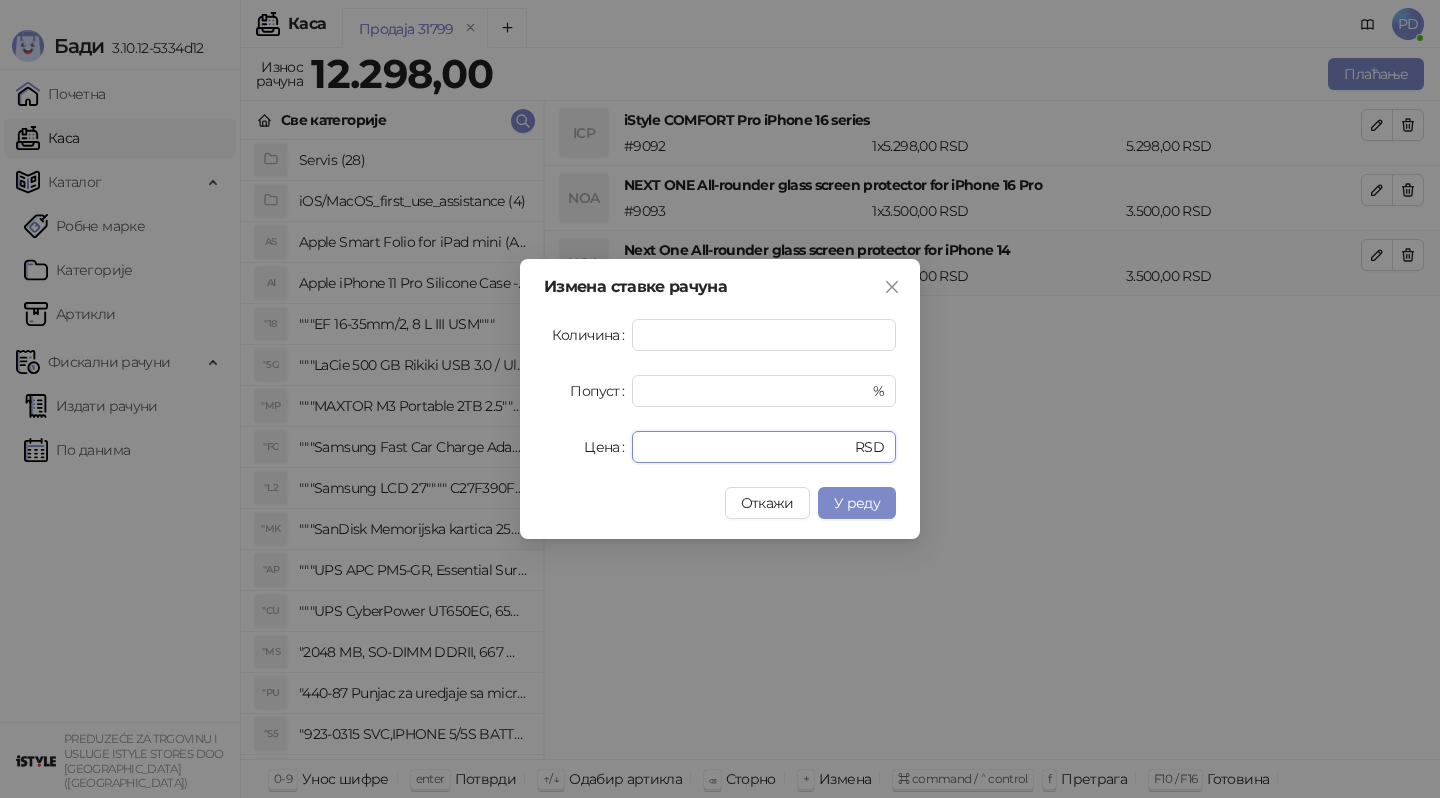 drag, startPoint x: 729, startPoint y: 448, endPoint x: 553, endPoint y: 448, distance: 176 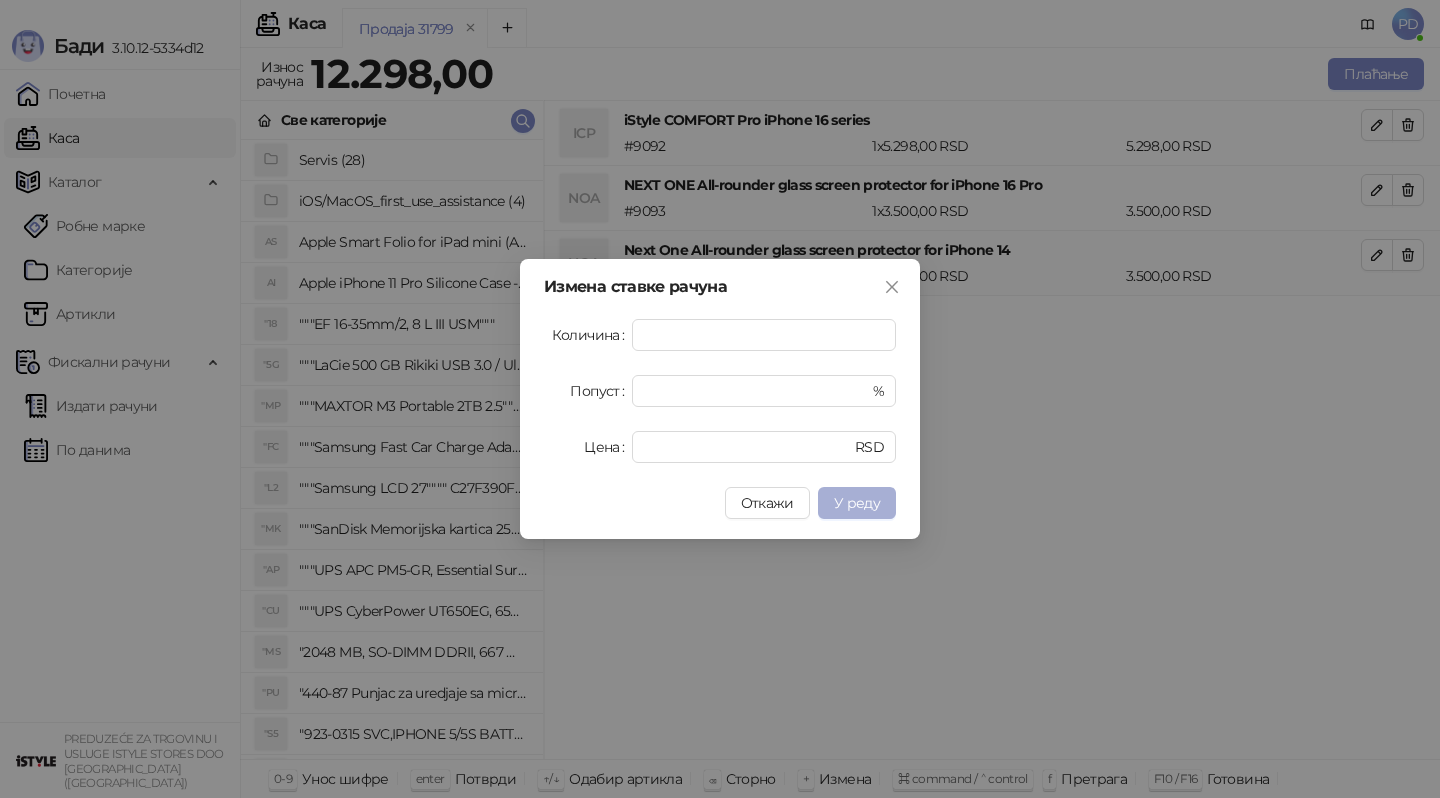 click on "У реду" at bounding box center (857, 503) 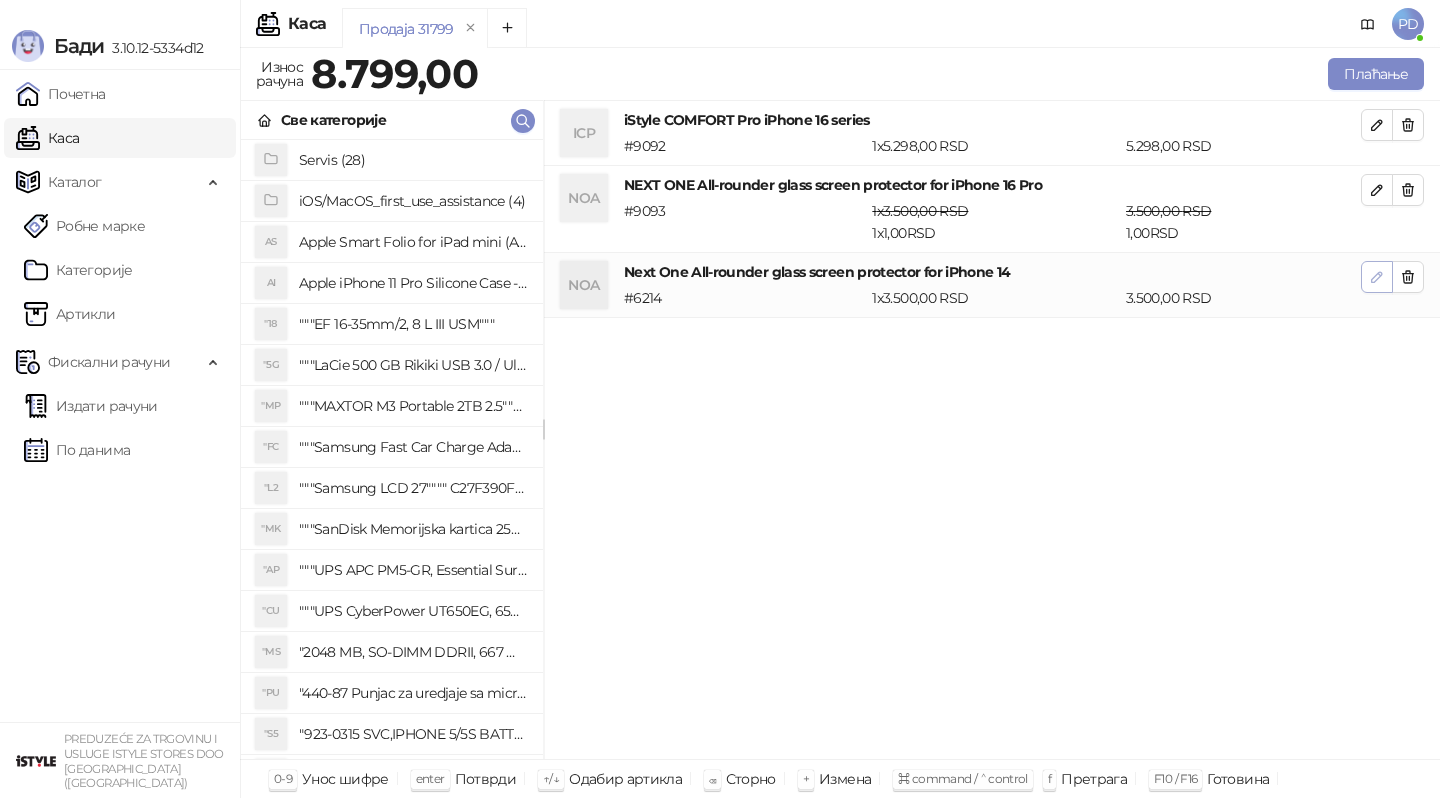 click 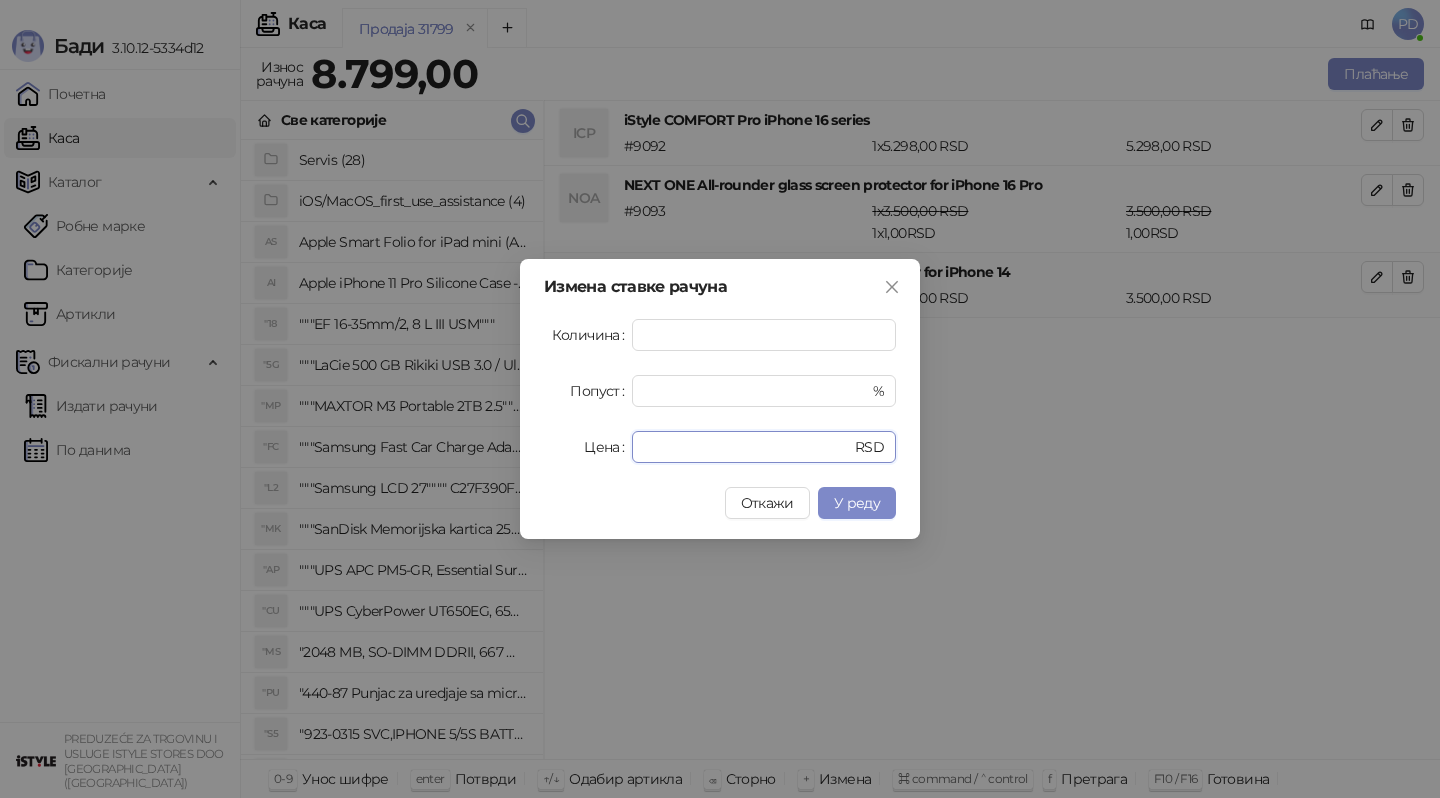 drag, startPoint x: 695, startPoint y: 449, endPoint x: 533, endPoint y: 449, distance: 162 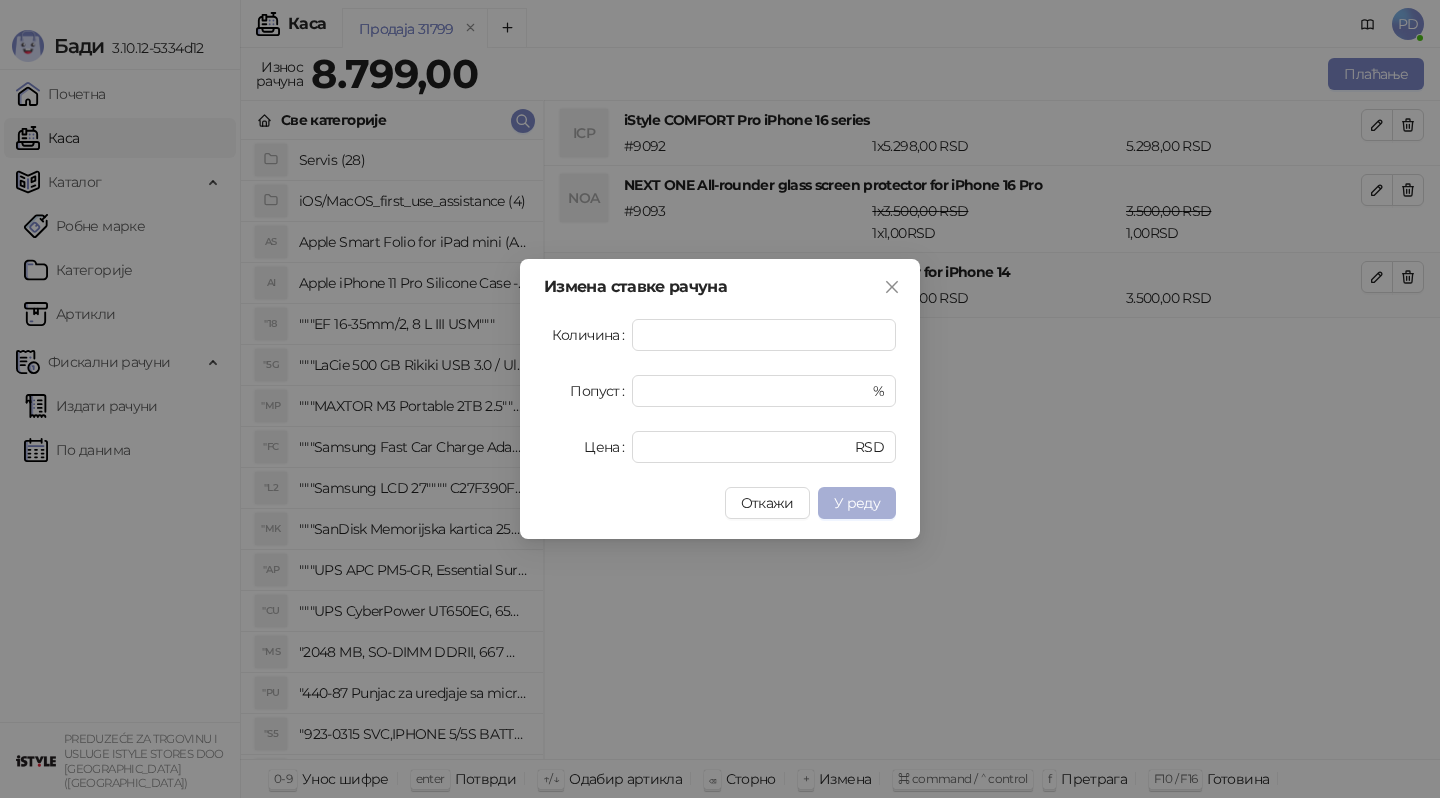 click on "У реду" at bounding box center (857, 503) 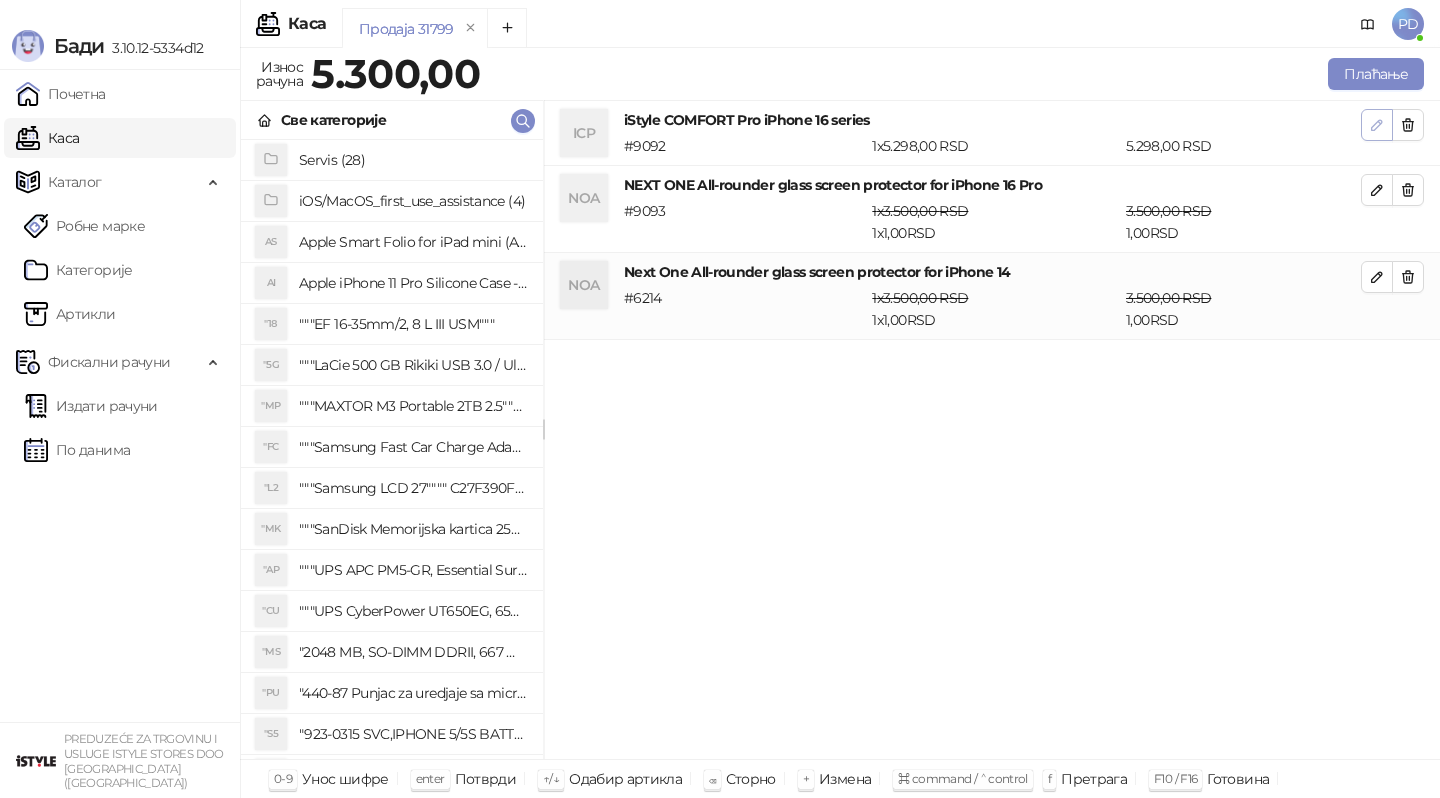 click 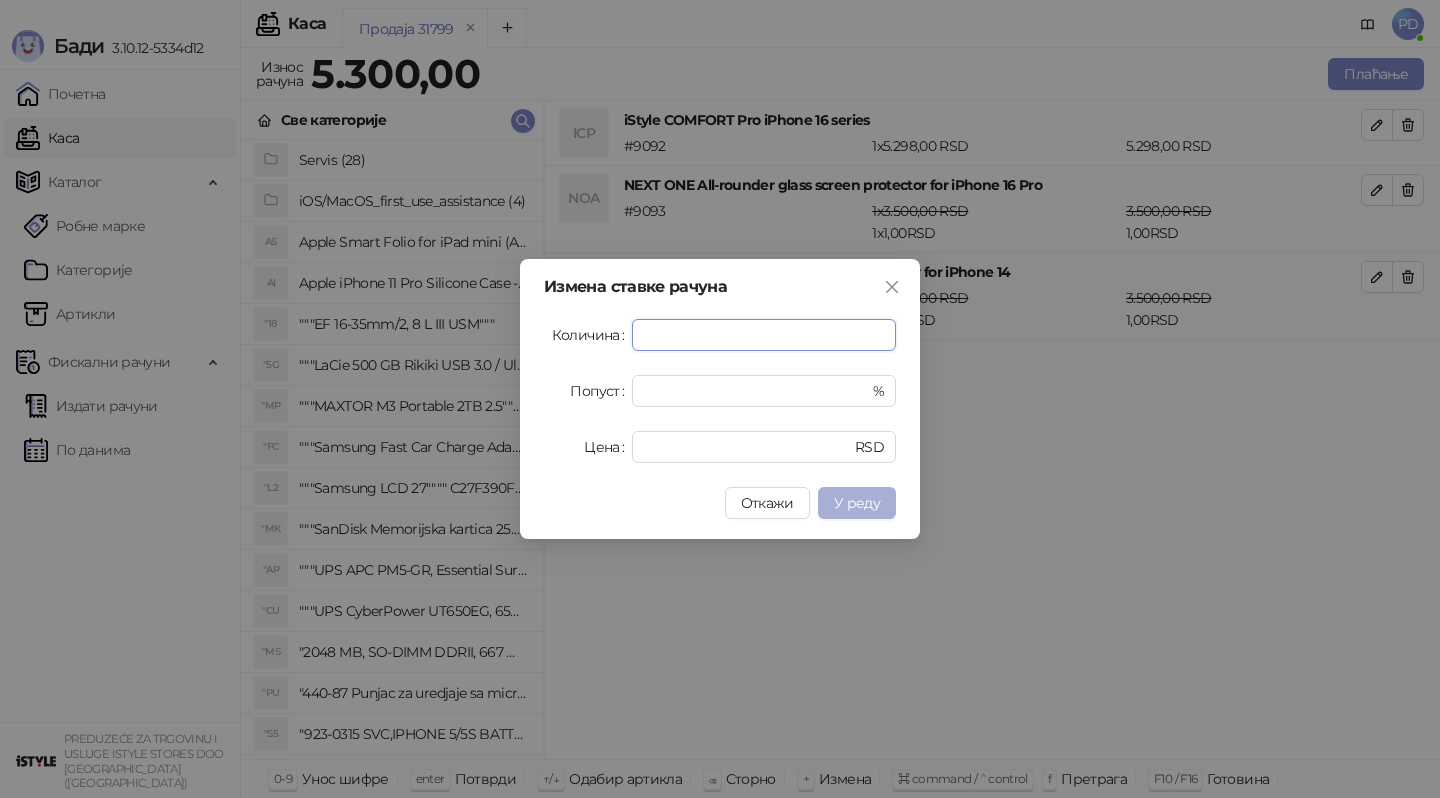 type on "*" 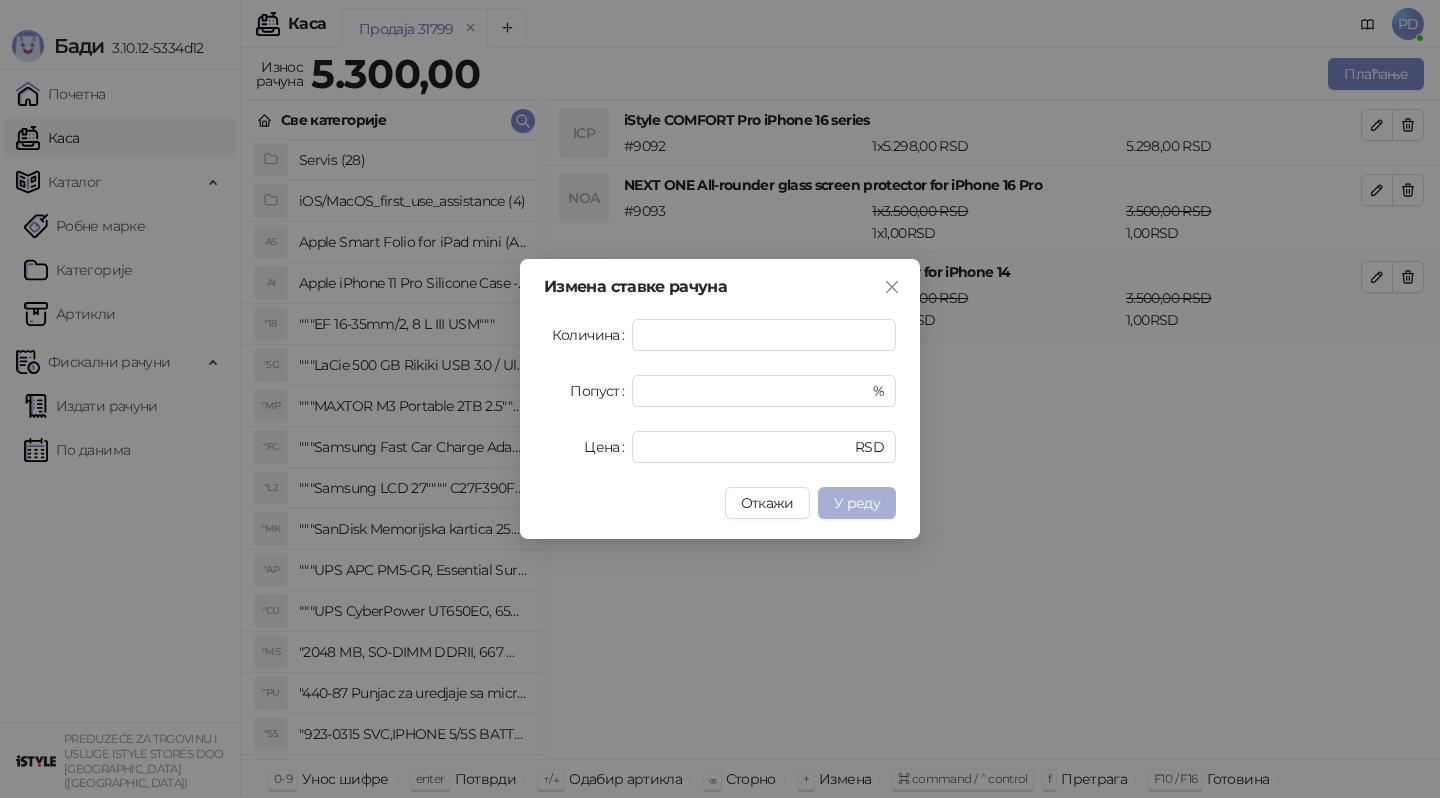 click on "У реду" at bounding box center [857, 503] 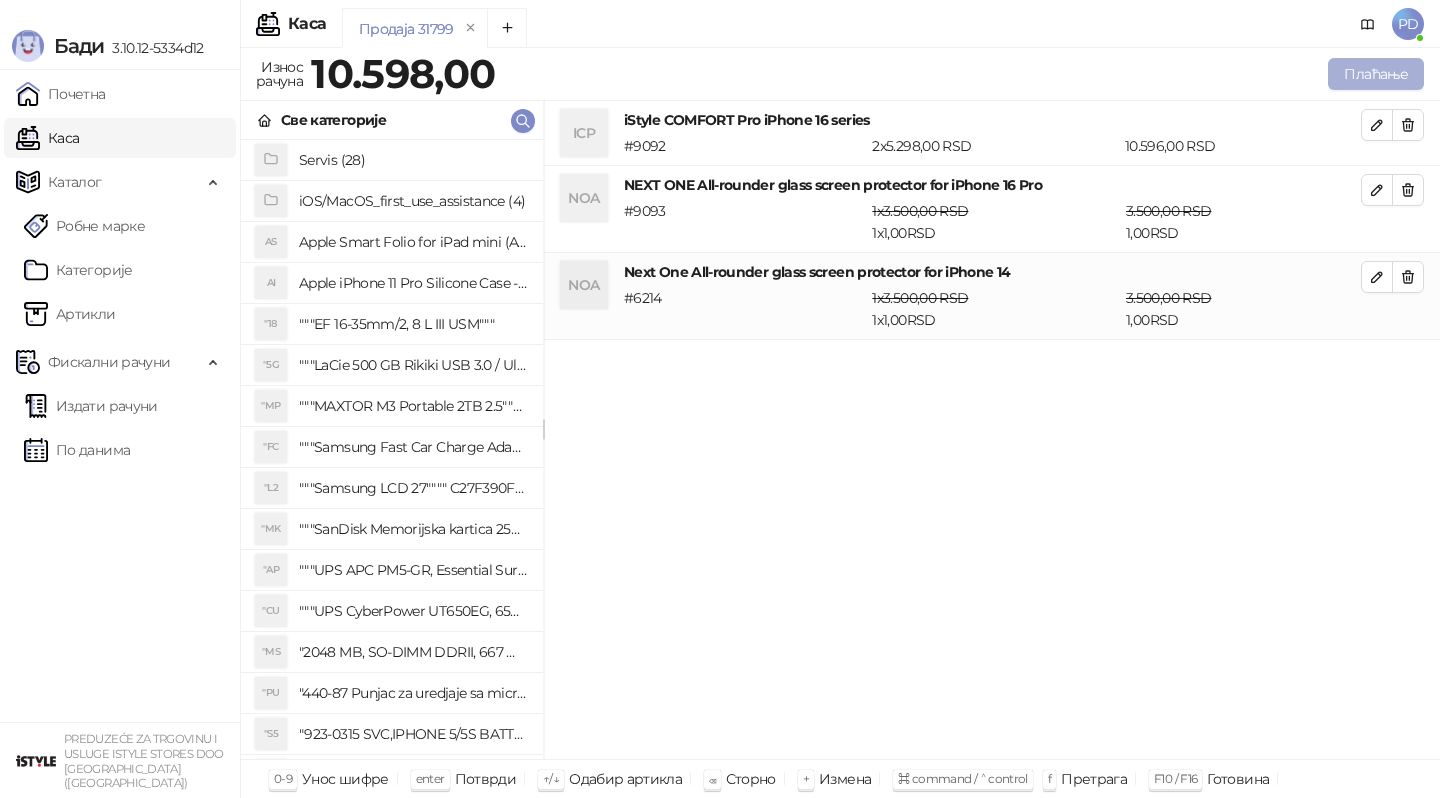 click on "Плаћање" at bounding box center (1376, 74) 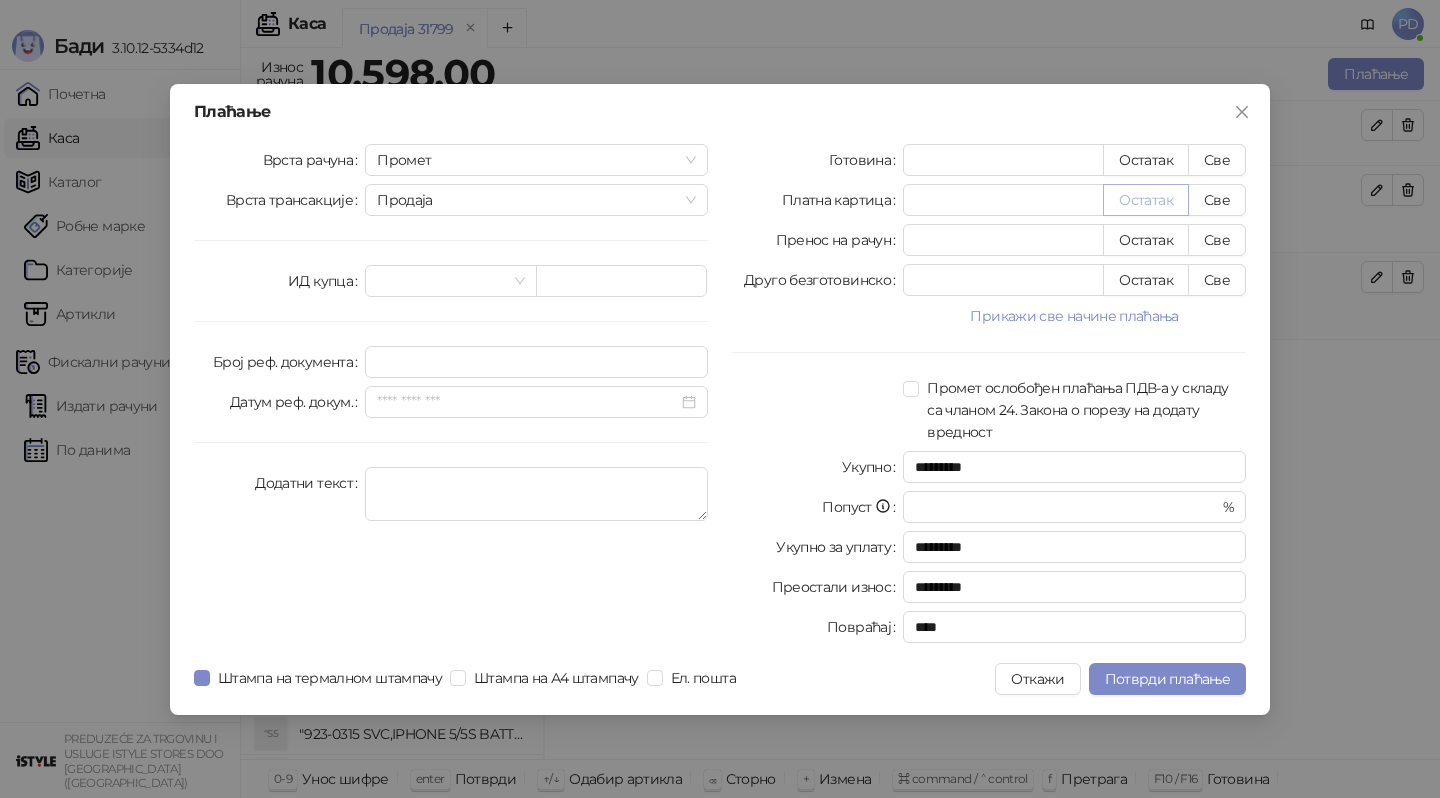 click on "Остатак" at bounding box center (1146, 200) 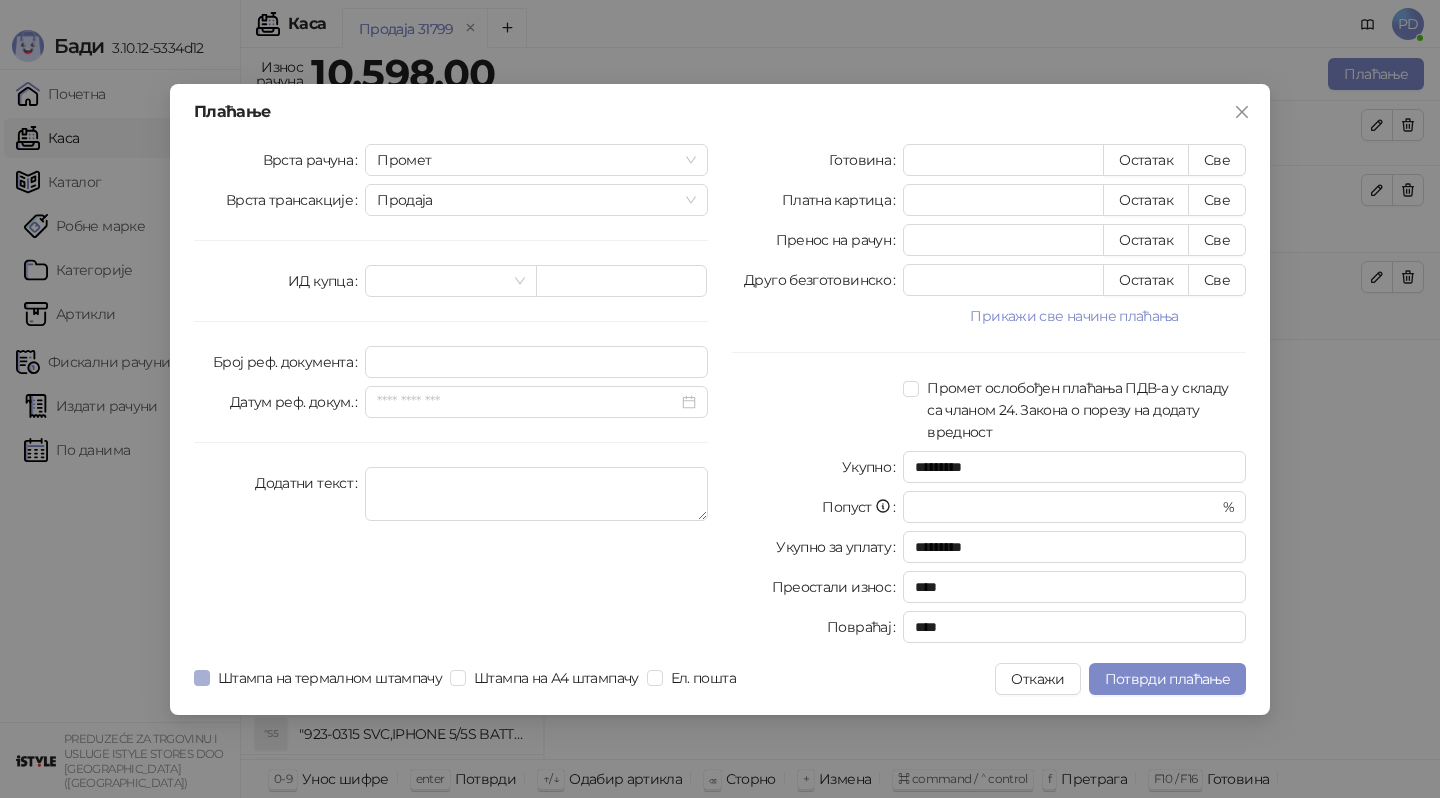 click on "Штампа на термалном штампачу" at bounding box center [330, 678] 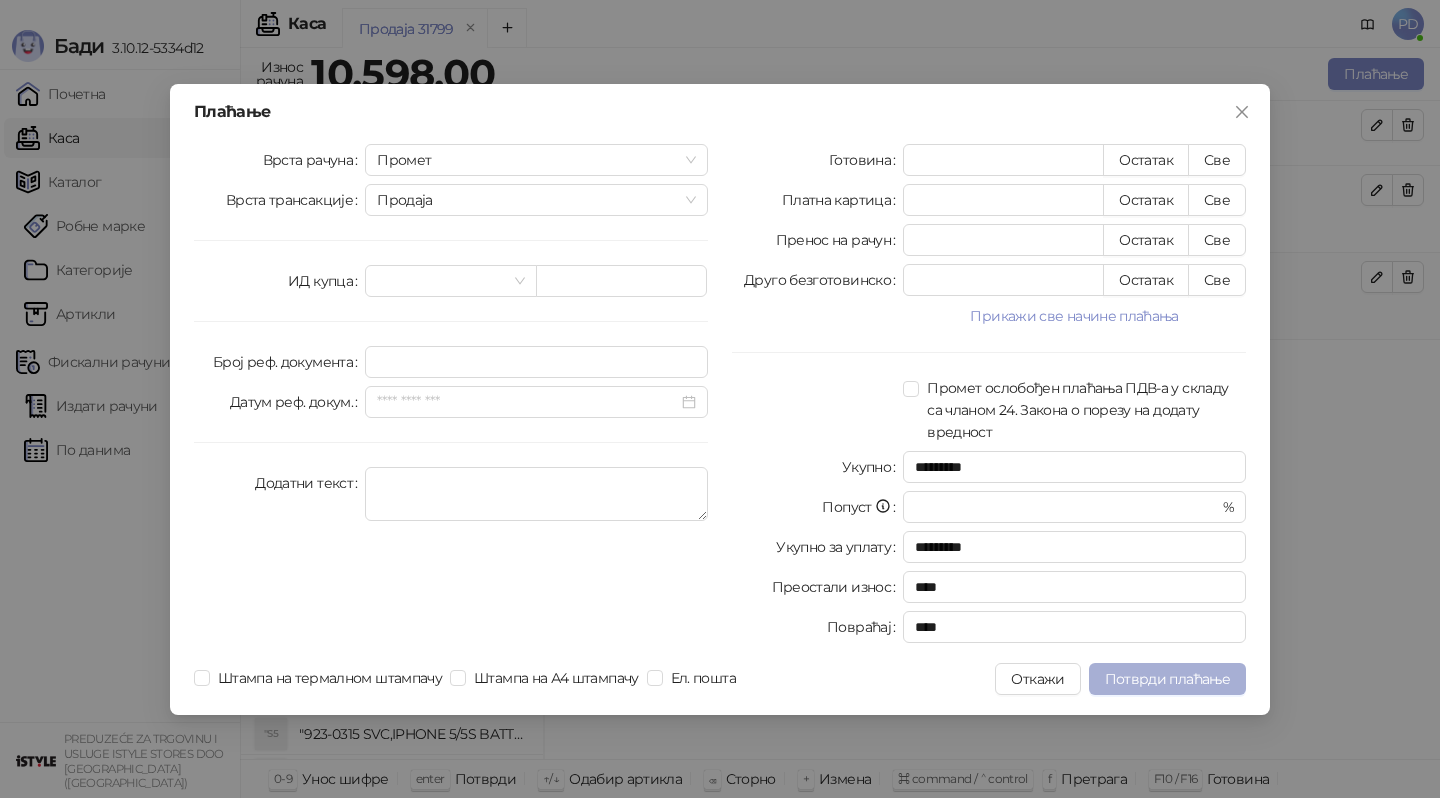 click on "Потврди плаћање" at bounding box center [1167, 679] 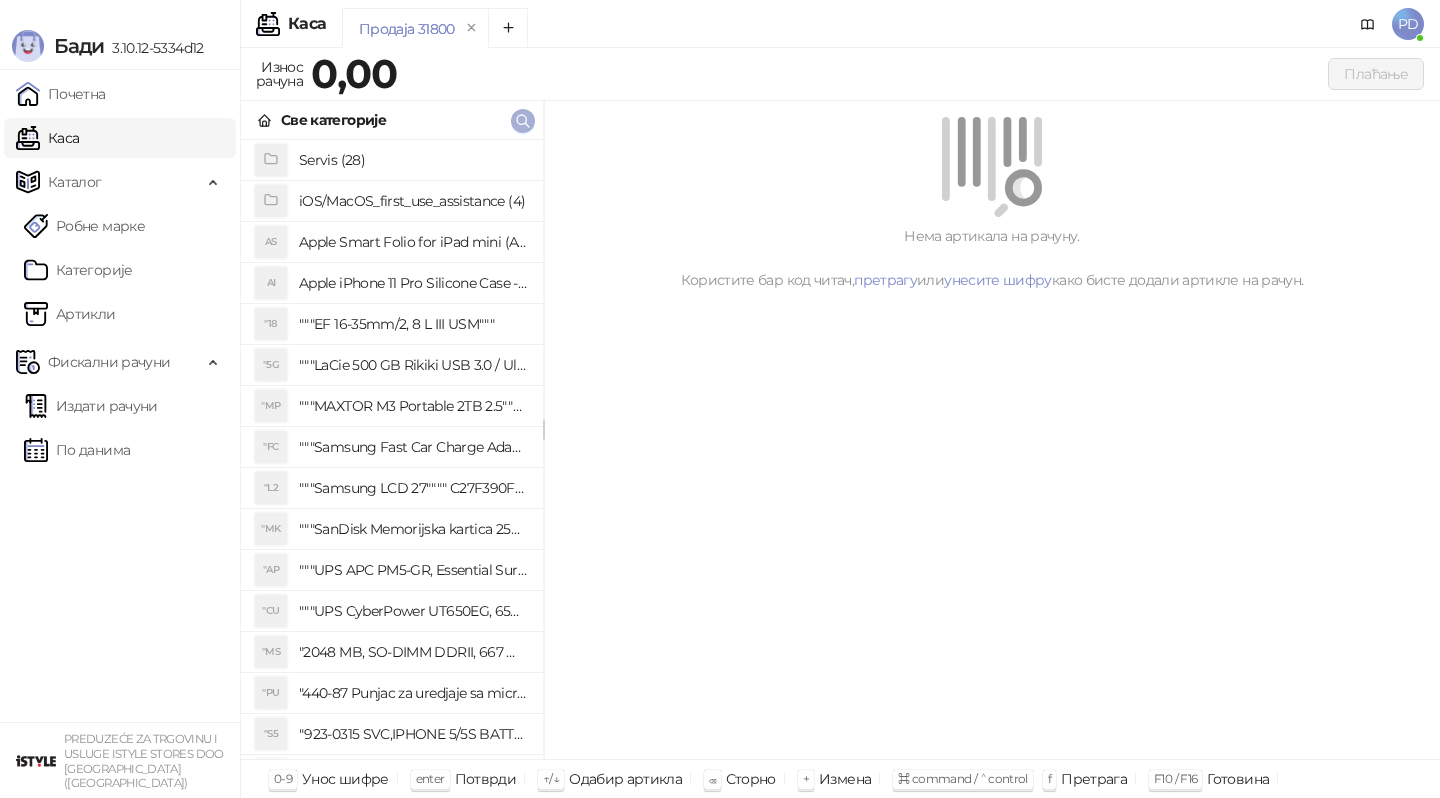 click 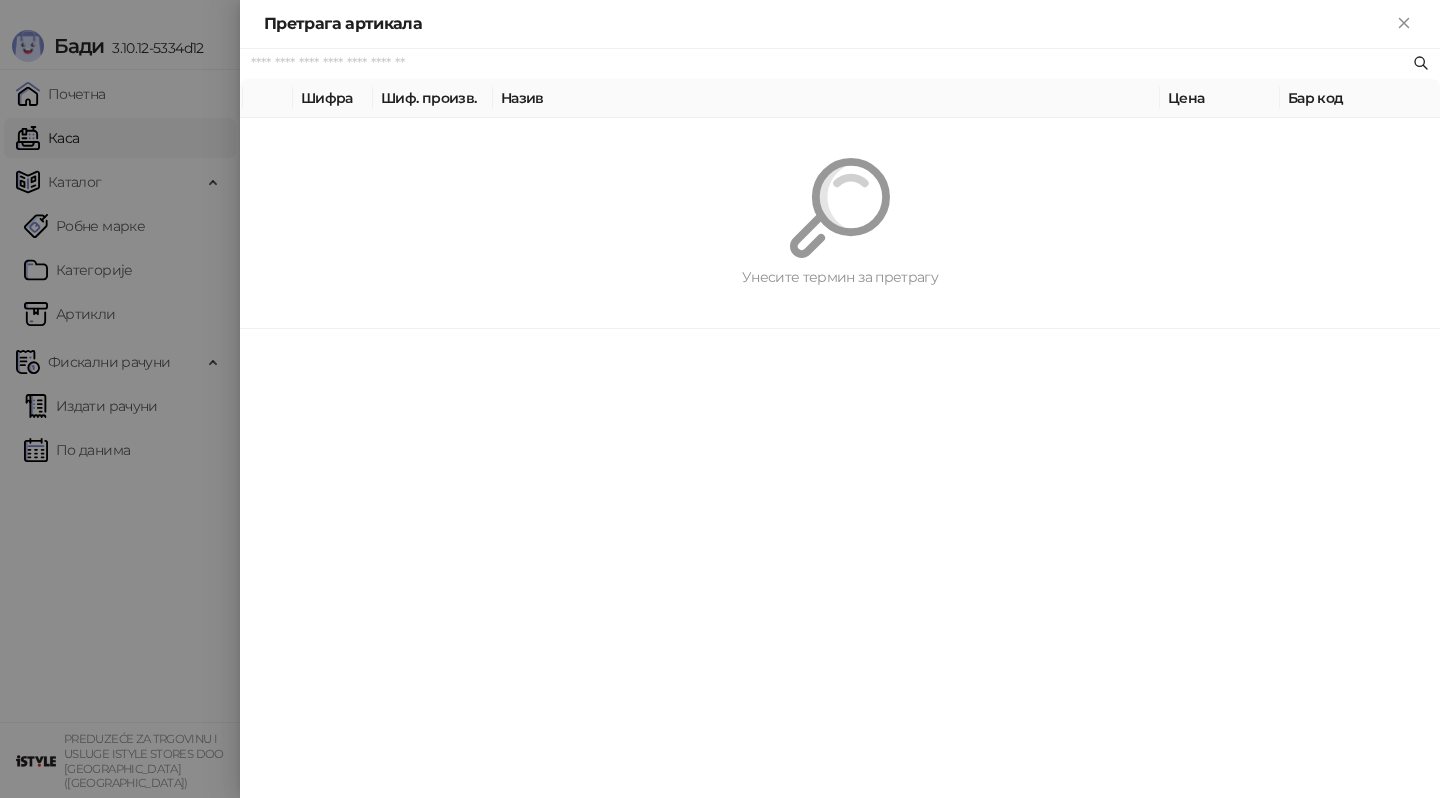 paste on "**********" 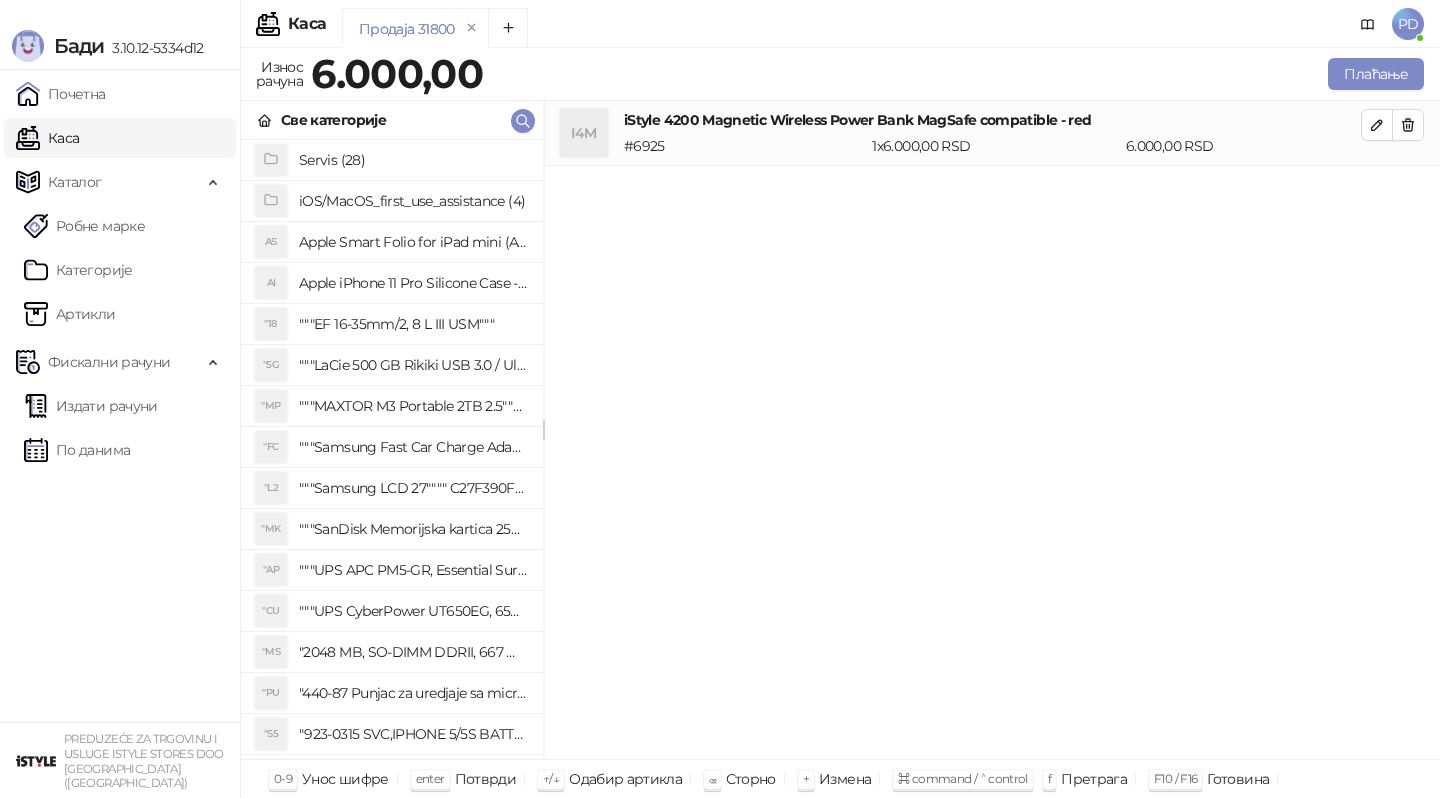 drag, startPoint x: 668, startPoint y: 12, endPoint x: 652, endPoint y: 8, distance: 16.492422 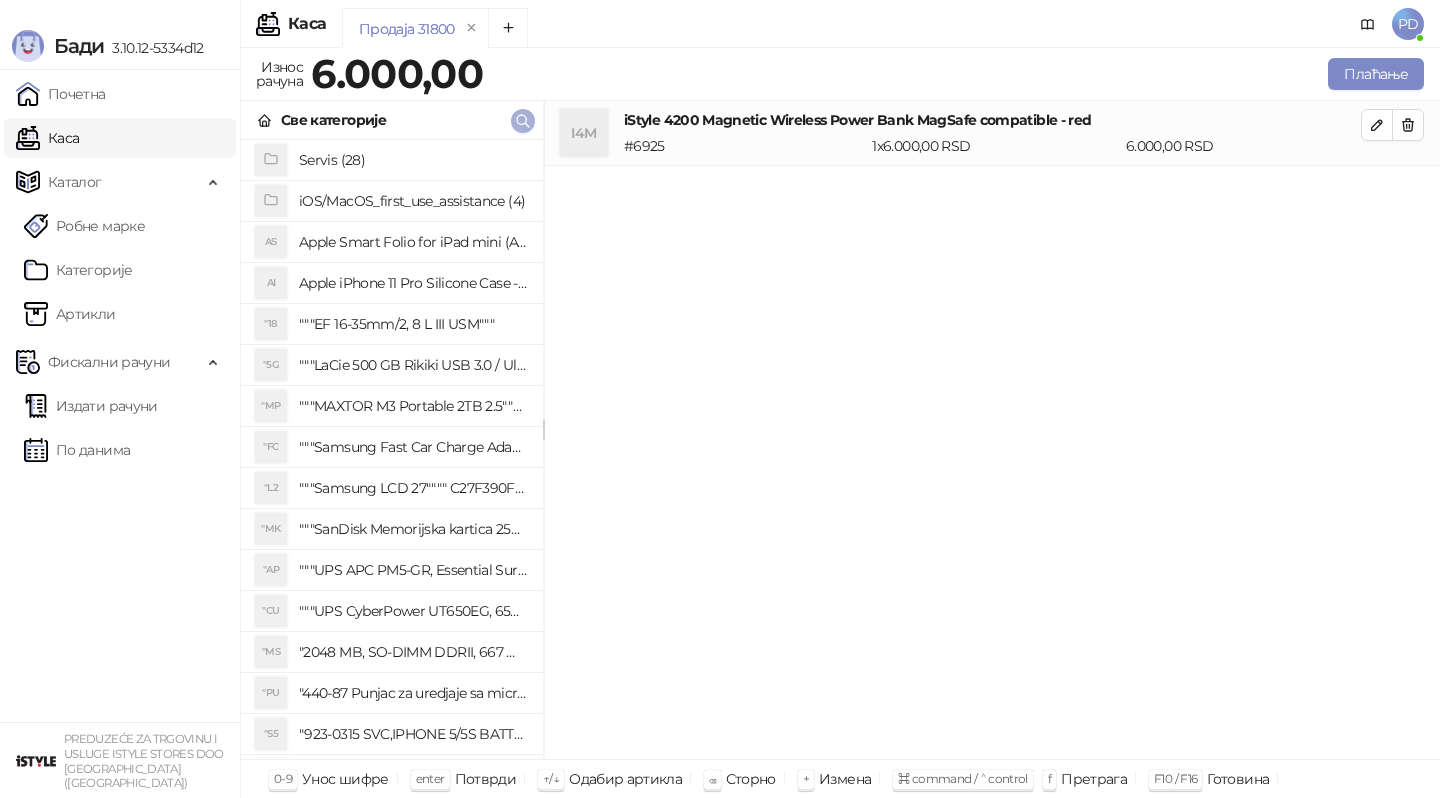 click 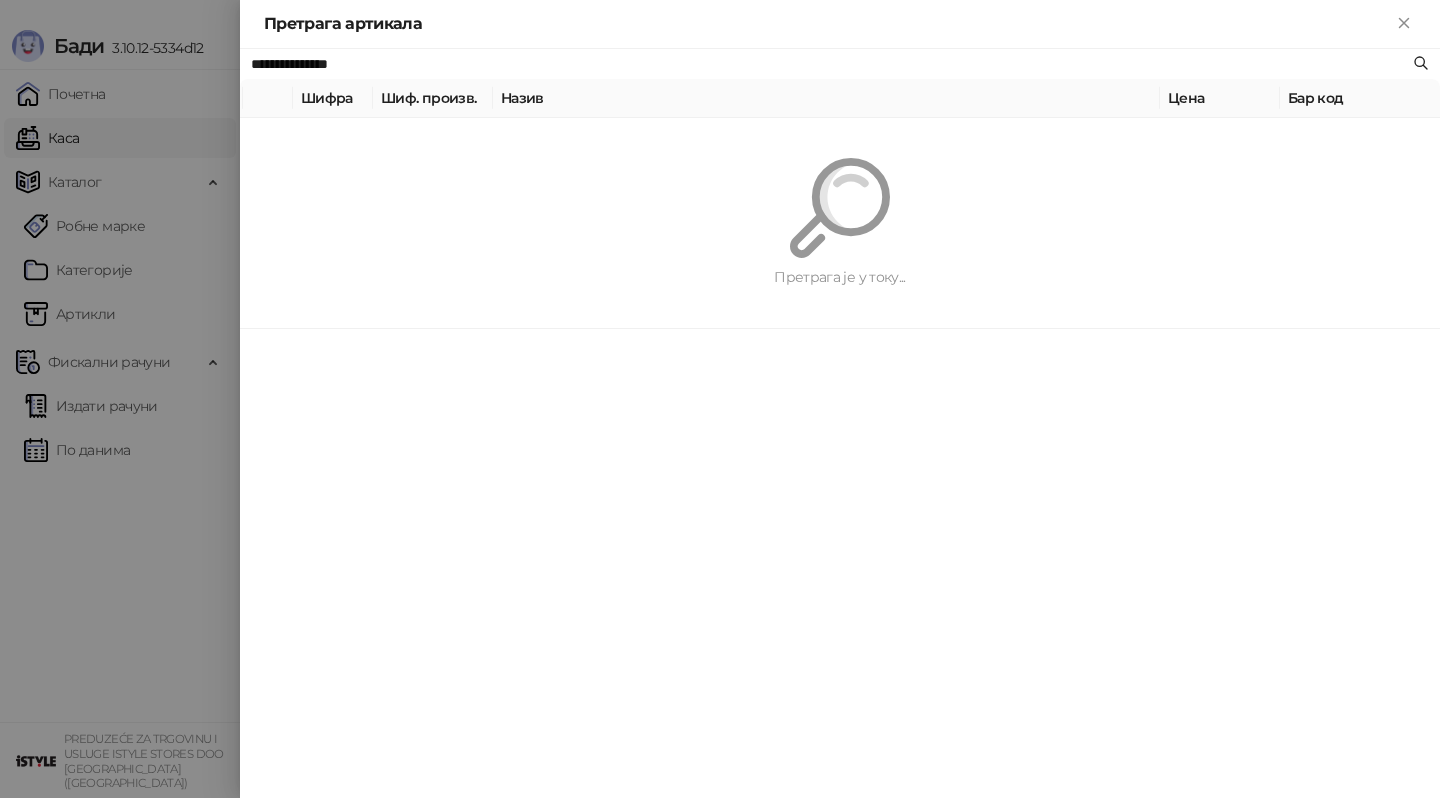 paste on "****" 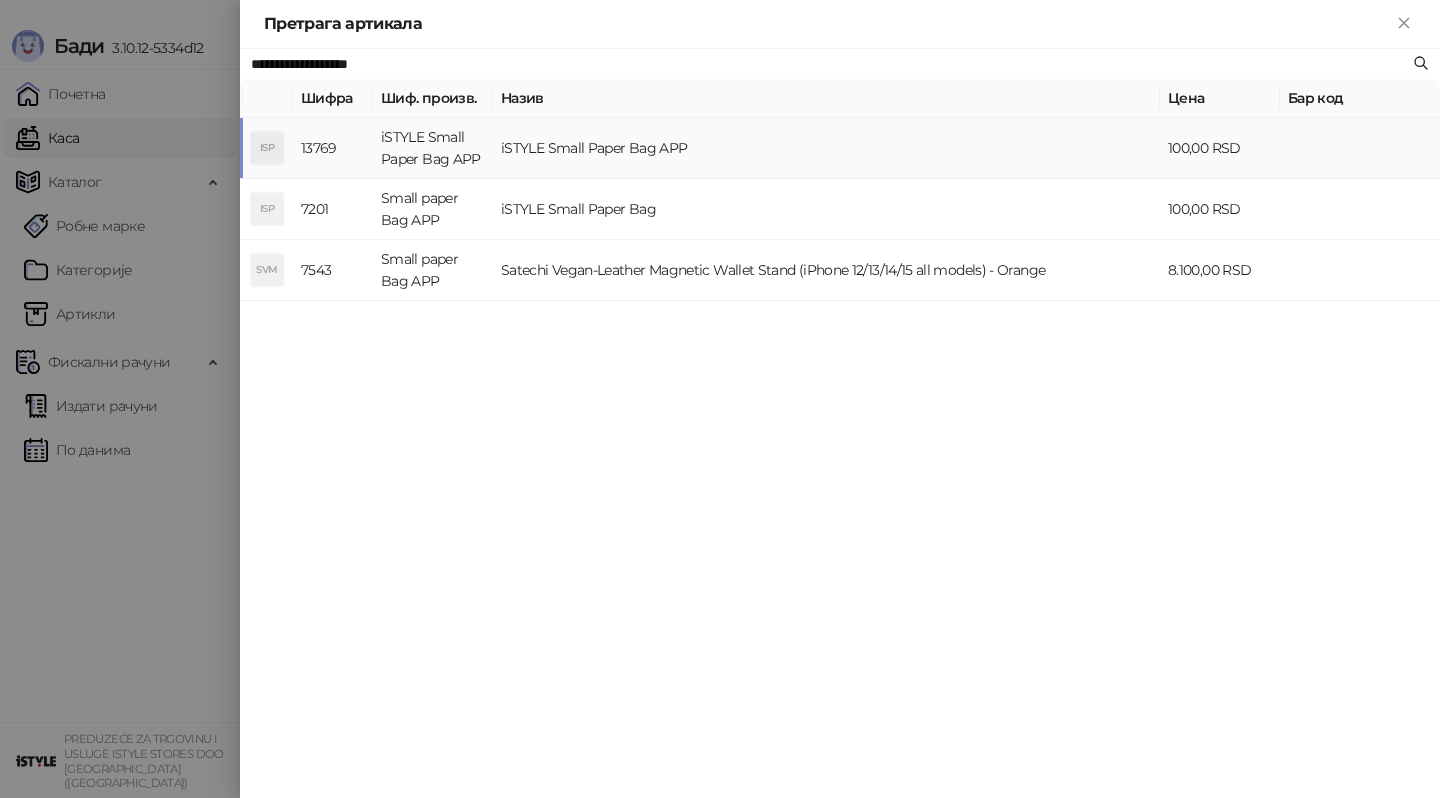 type on "**********" 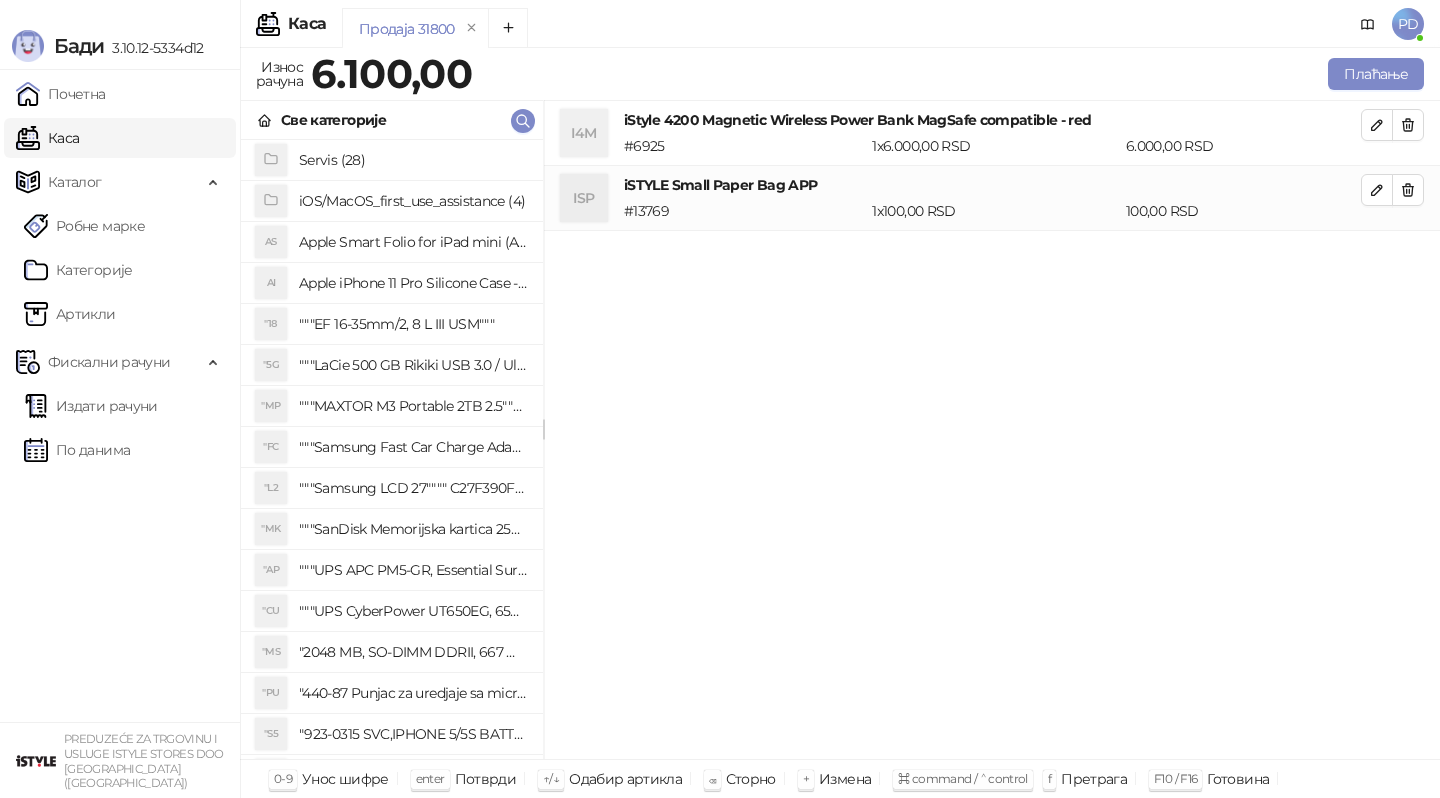 click on "Продаја 31800" at bounding box center [823, 31] 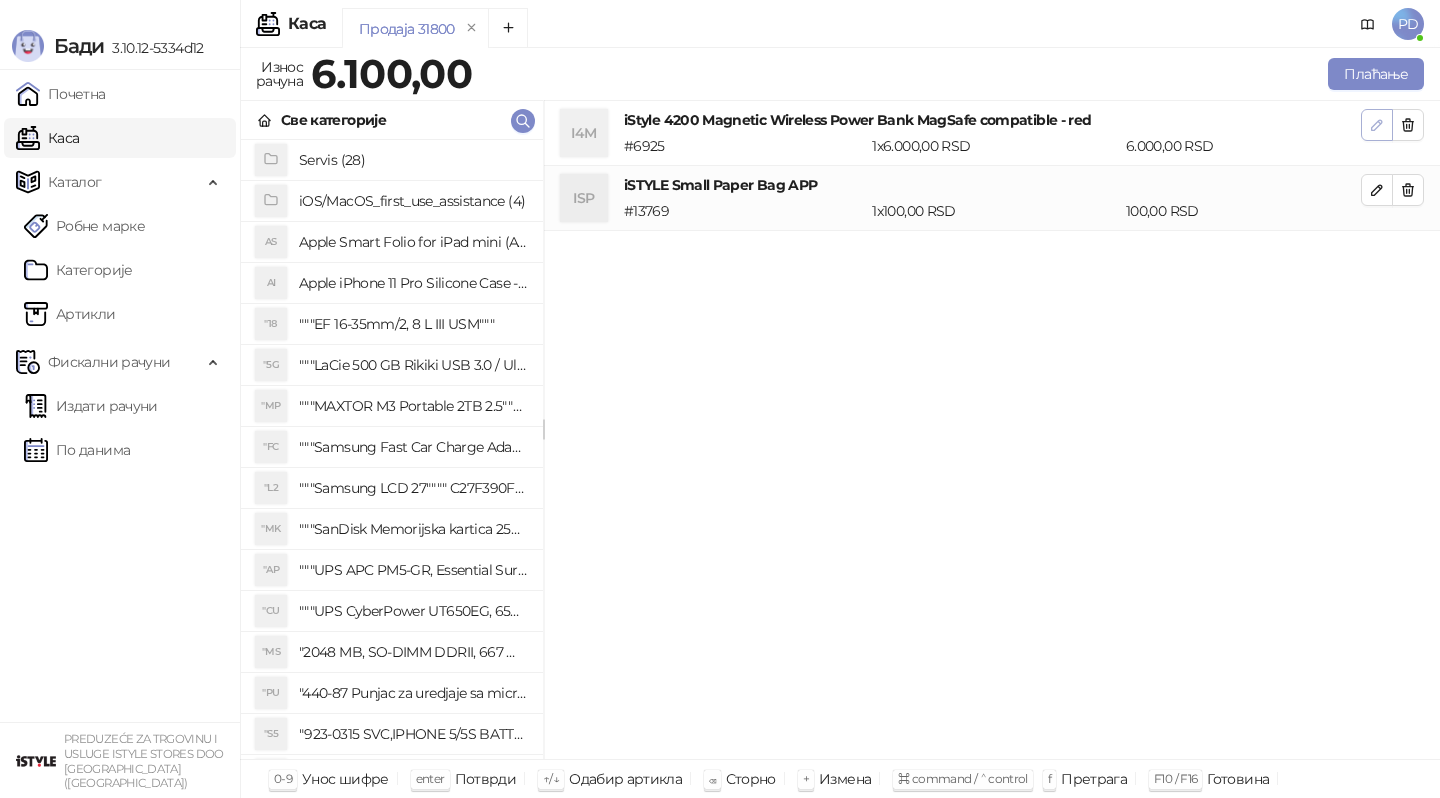 click 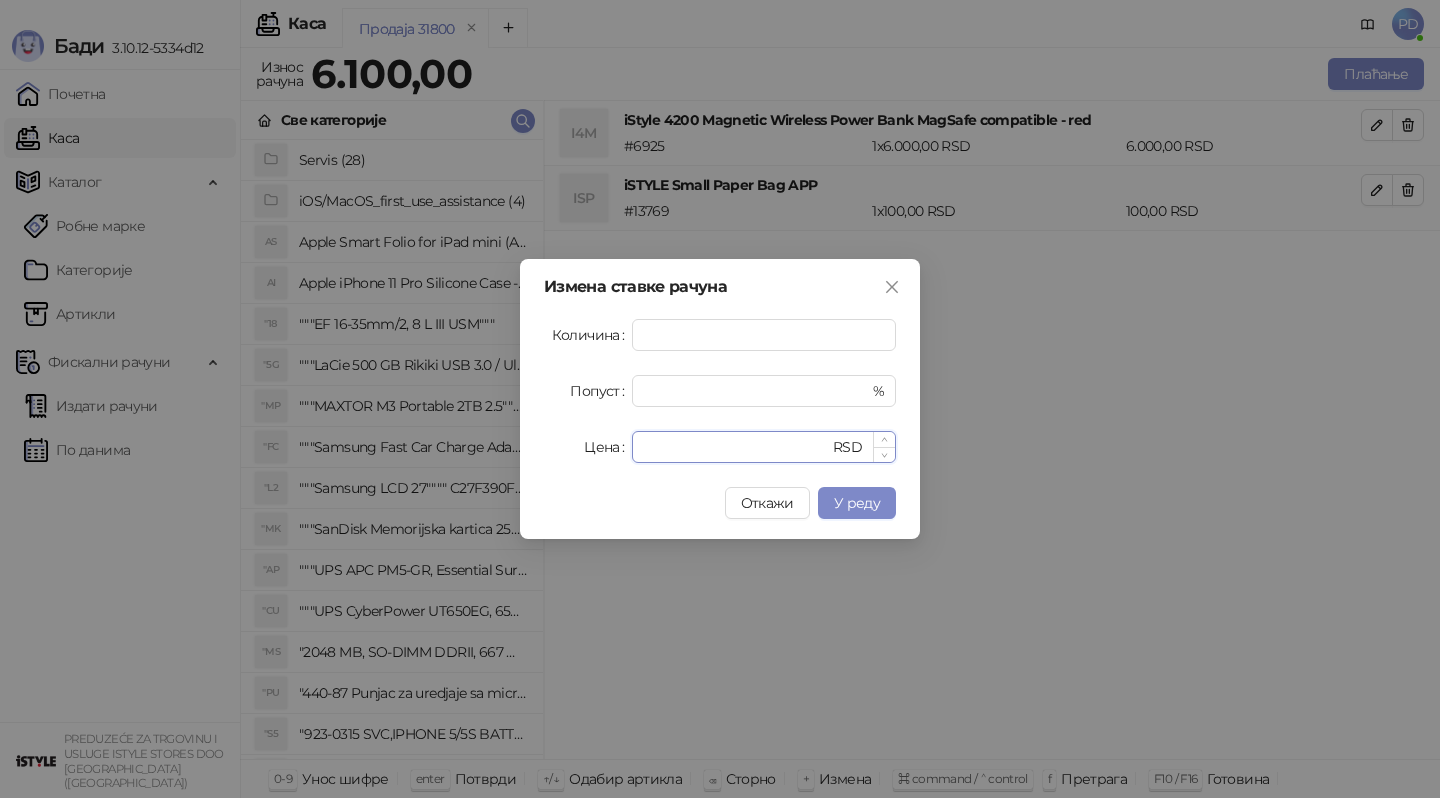 click on "****" at bounding box center (736, 447) 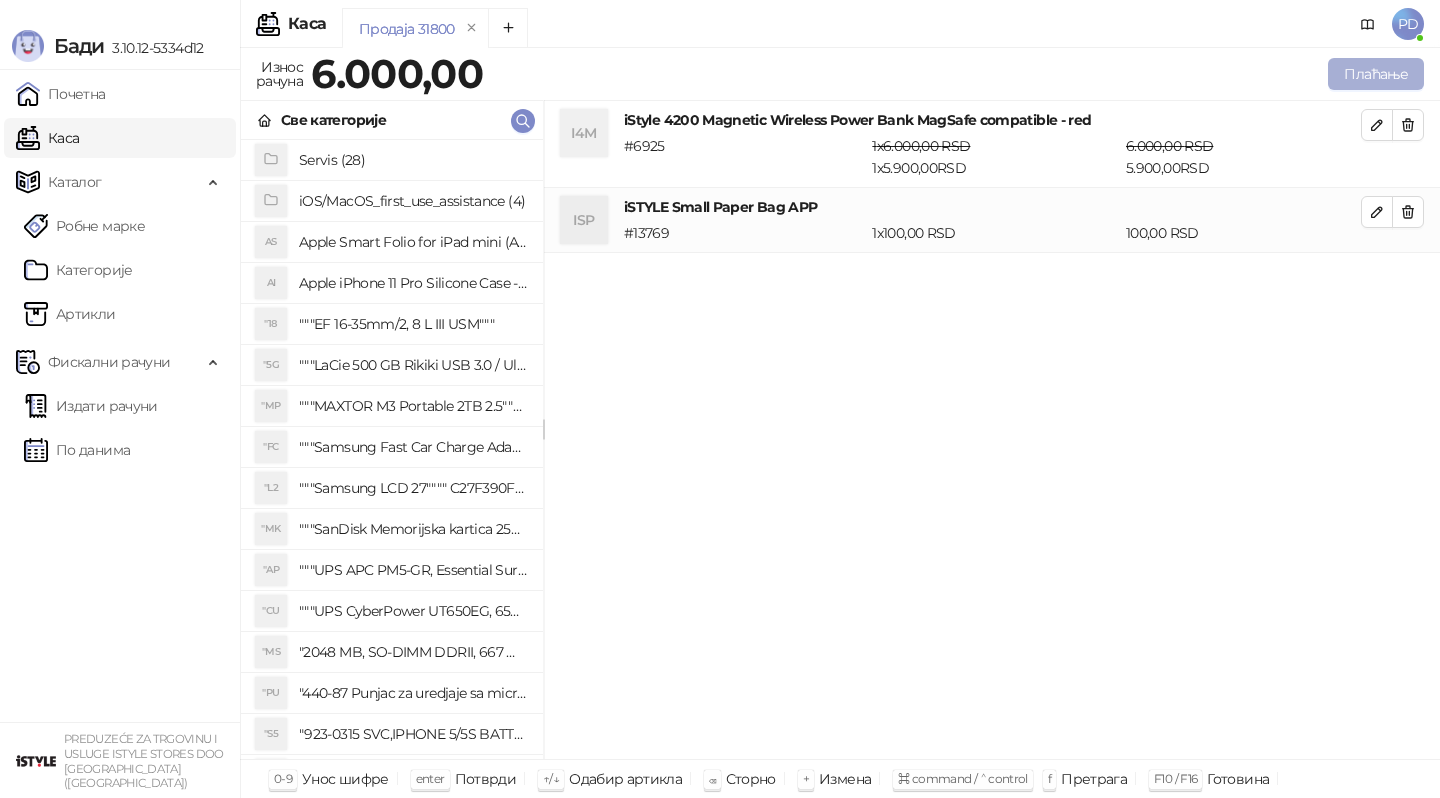 click on "Плаћање" at bounding box center [1376, 74] 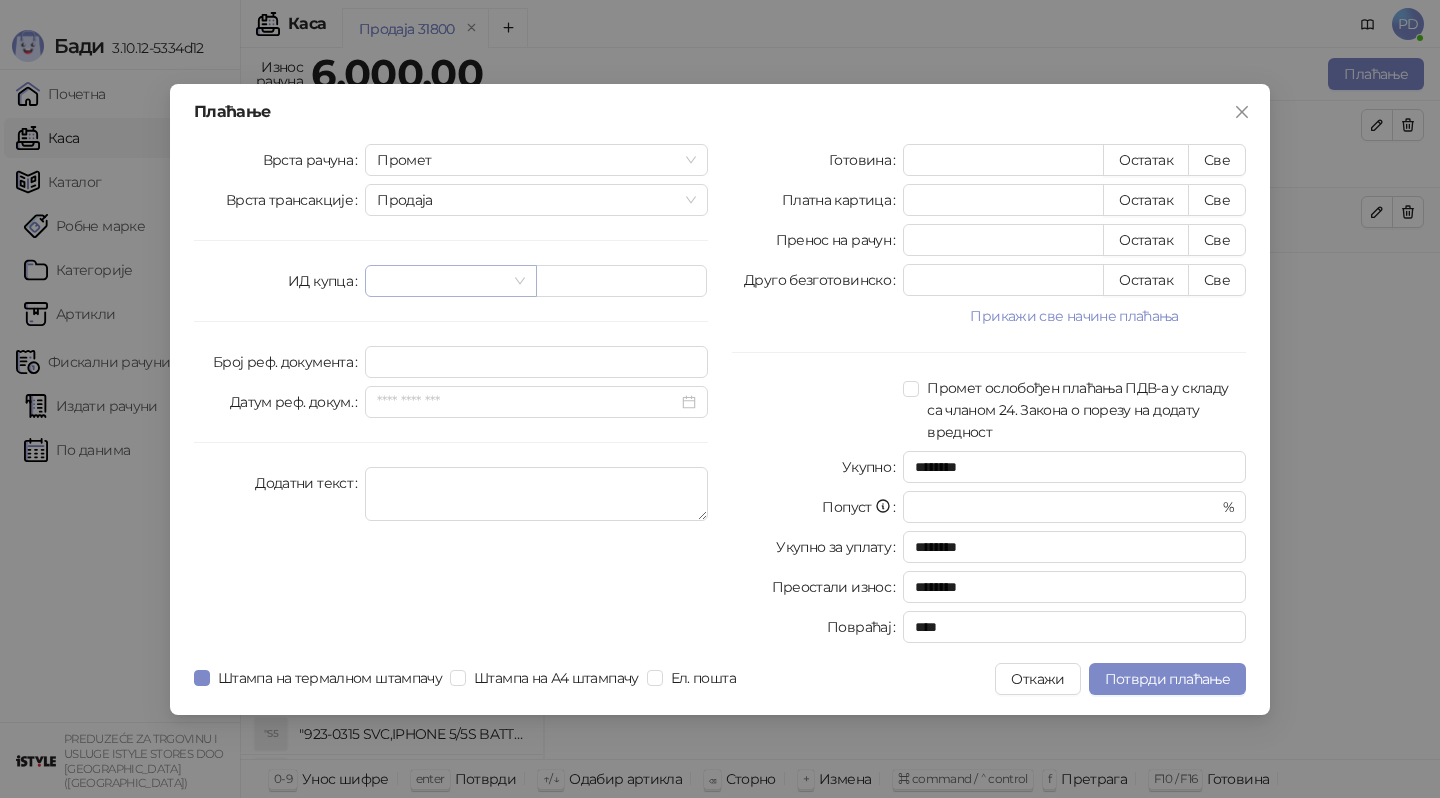 click at bounding box center [441, 281] 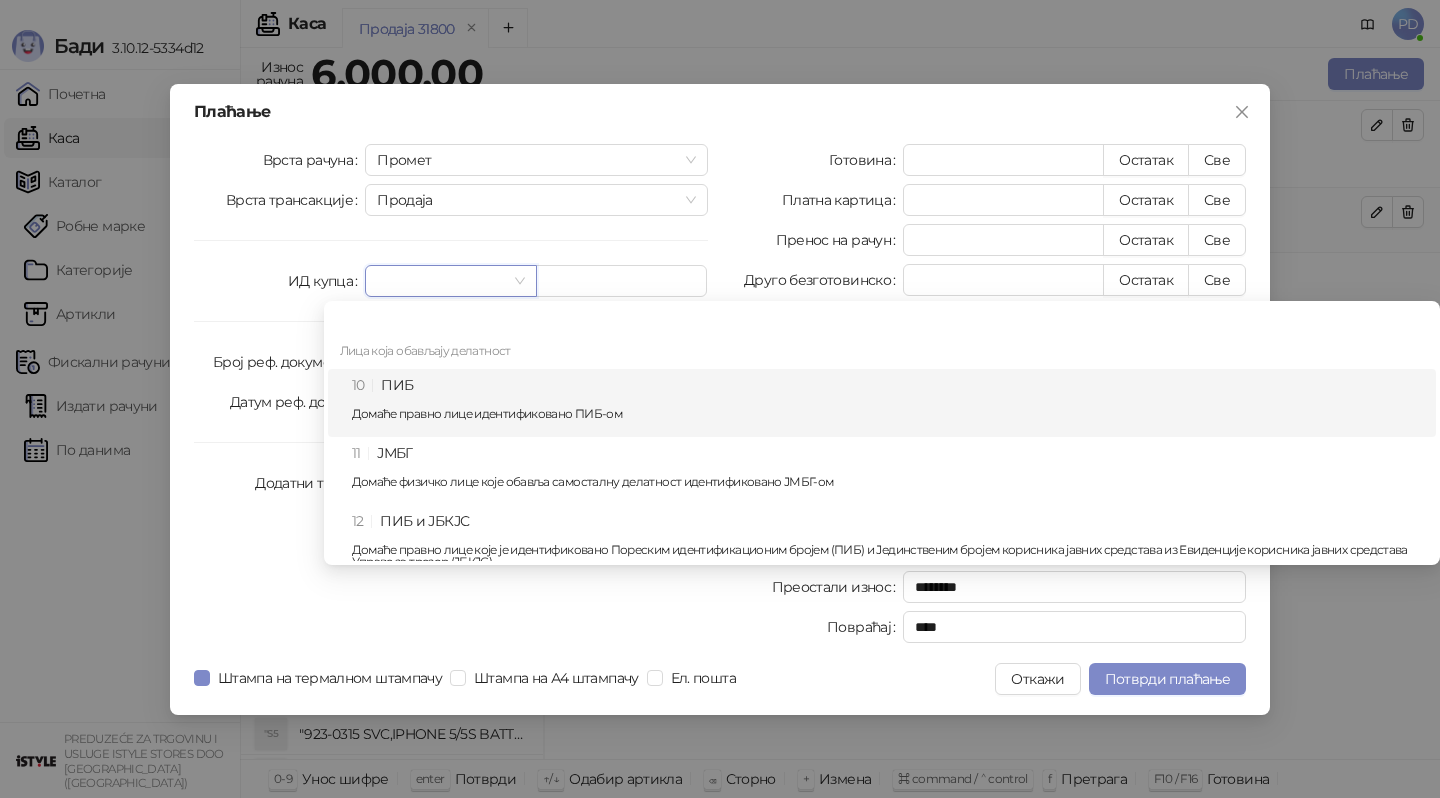 click on "10 ПИБ Домаће правно лице идентификовано ПИБ-ом" at bounding box center [888, 403] 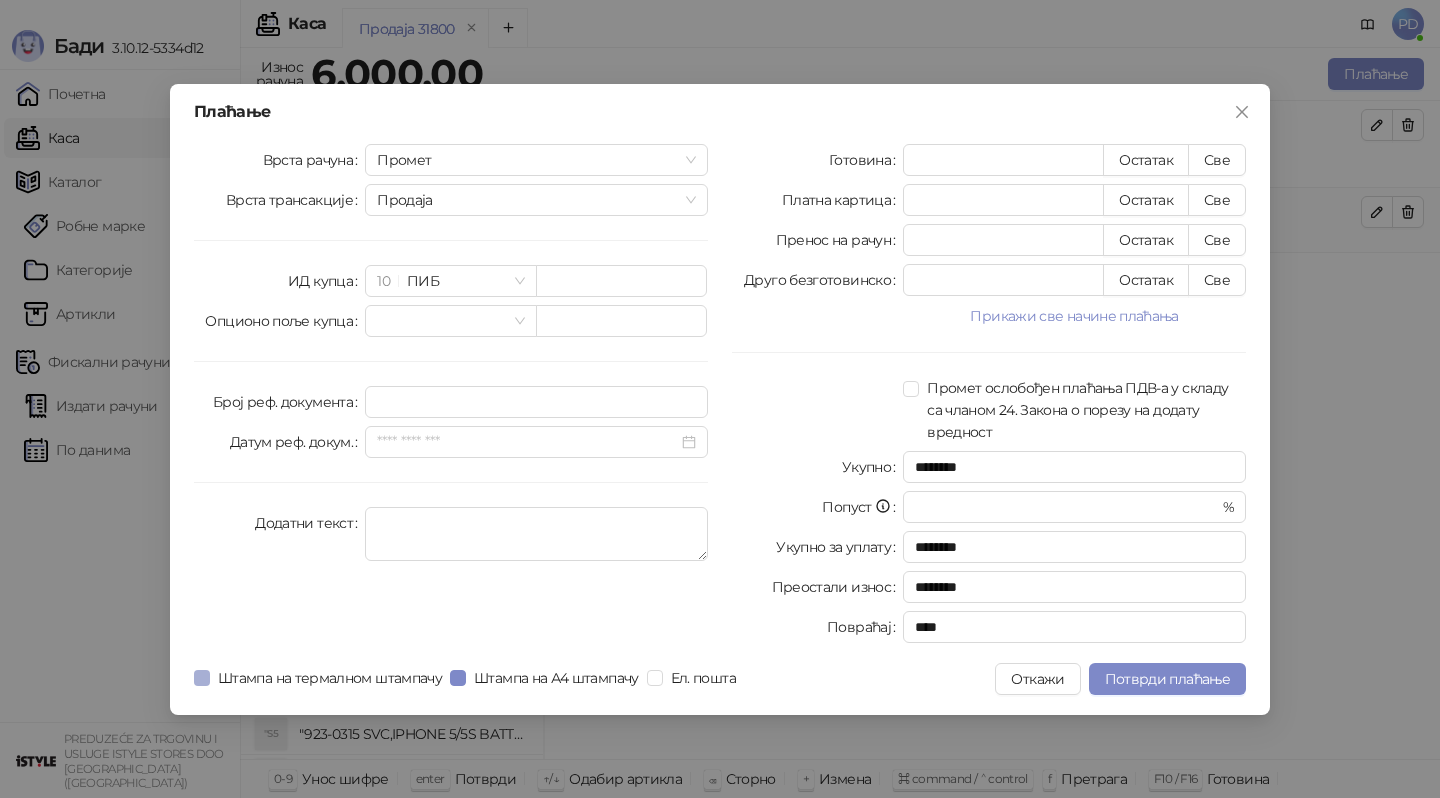 click on "Штампа на термалном штампачу" at bounding box center [330, 678] 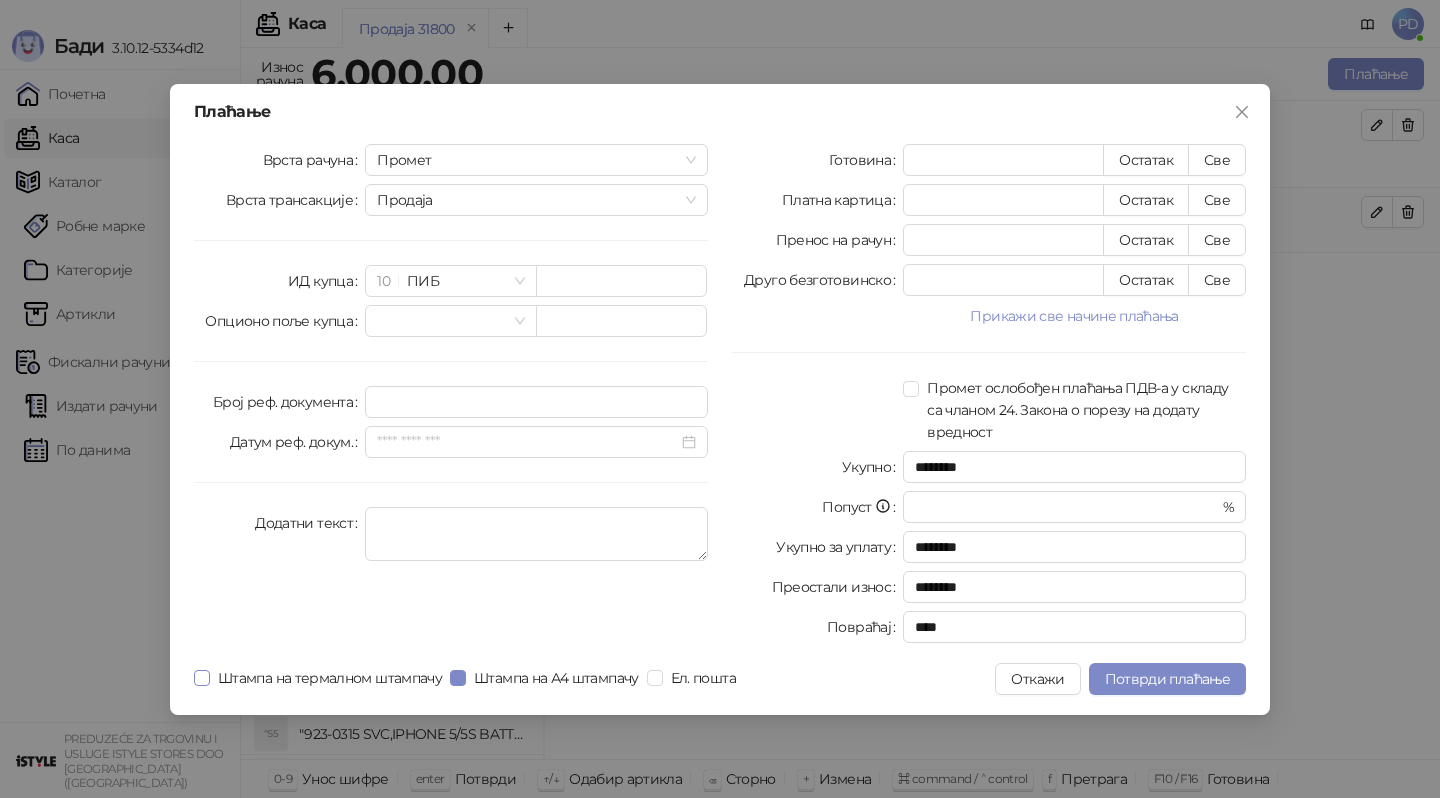 click on "Штампа на термалном штампачу" at bounding box center (330, 678) 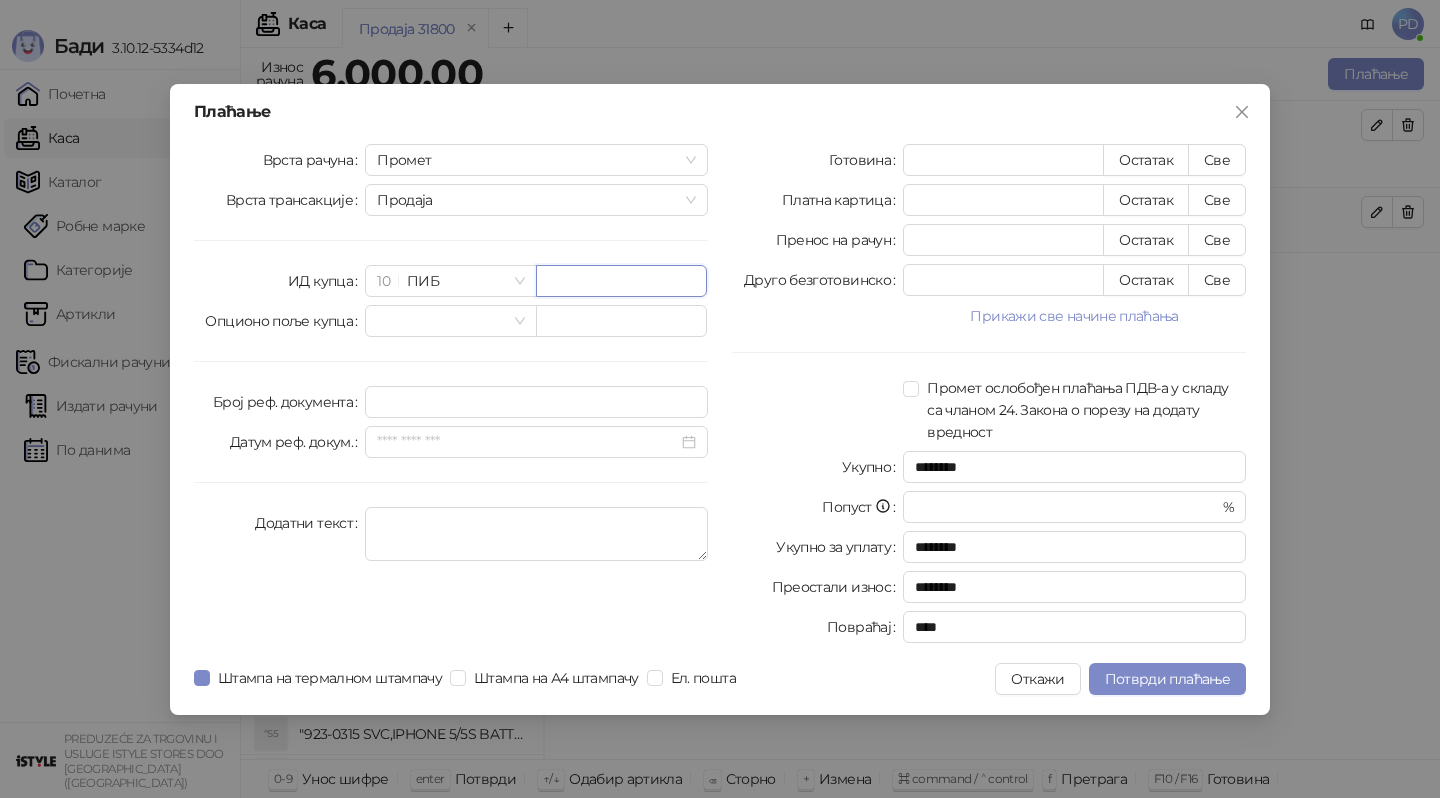 click at bounding box center [621, 281] 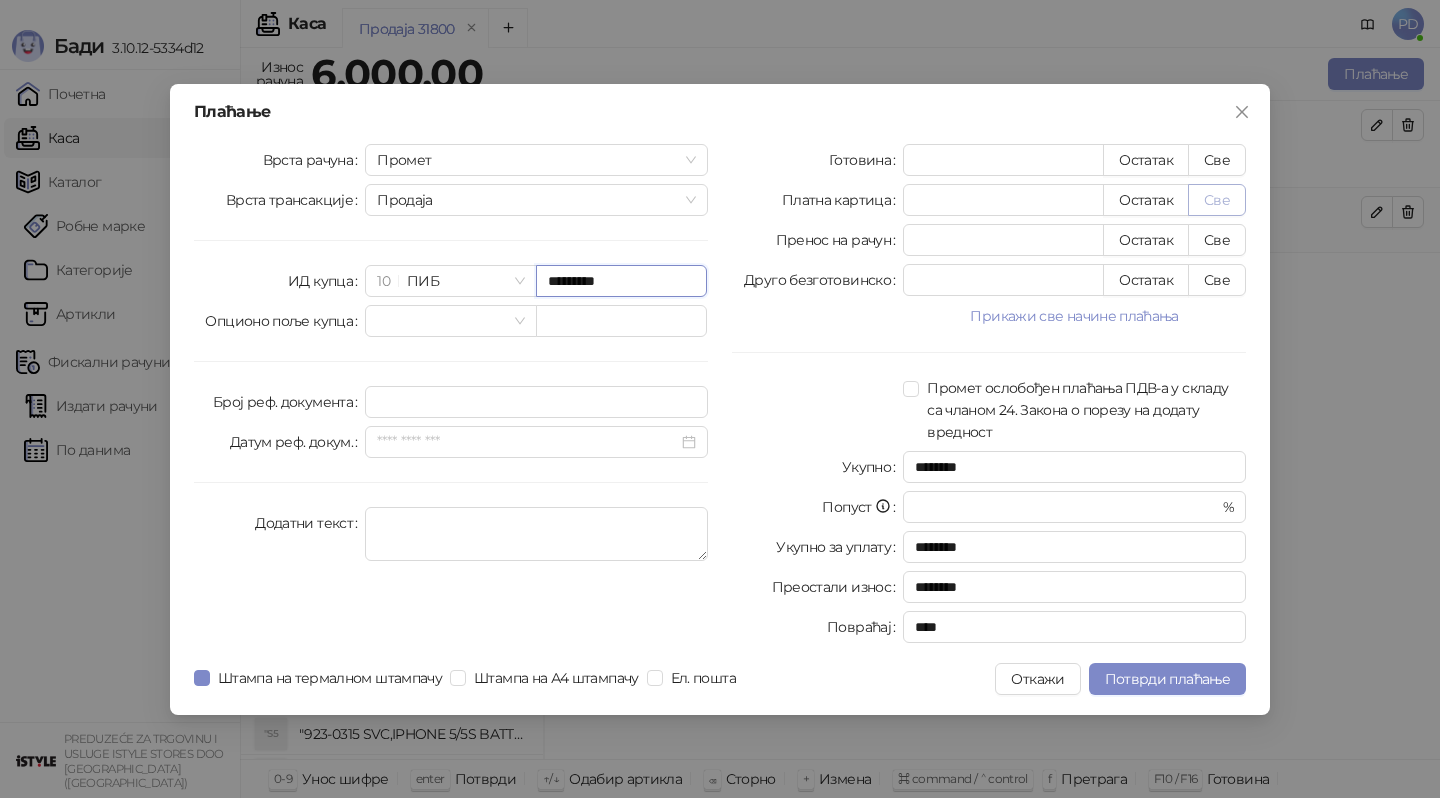 type on "*********" 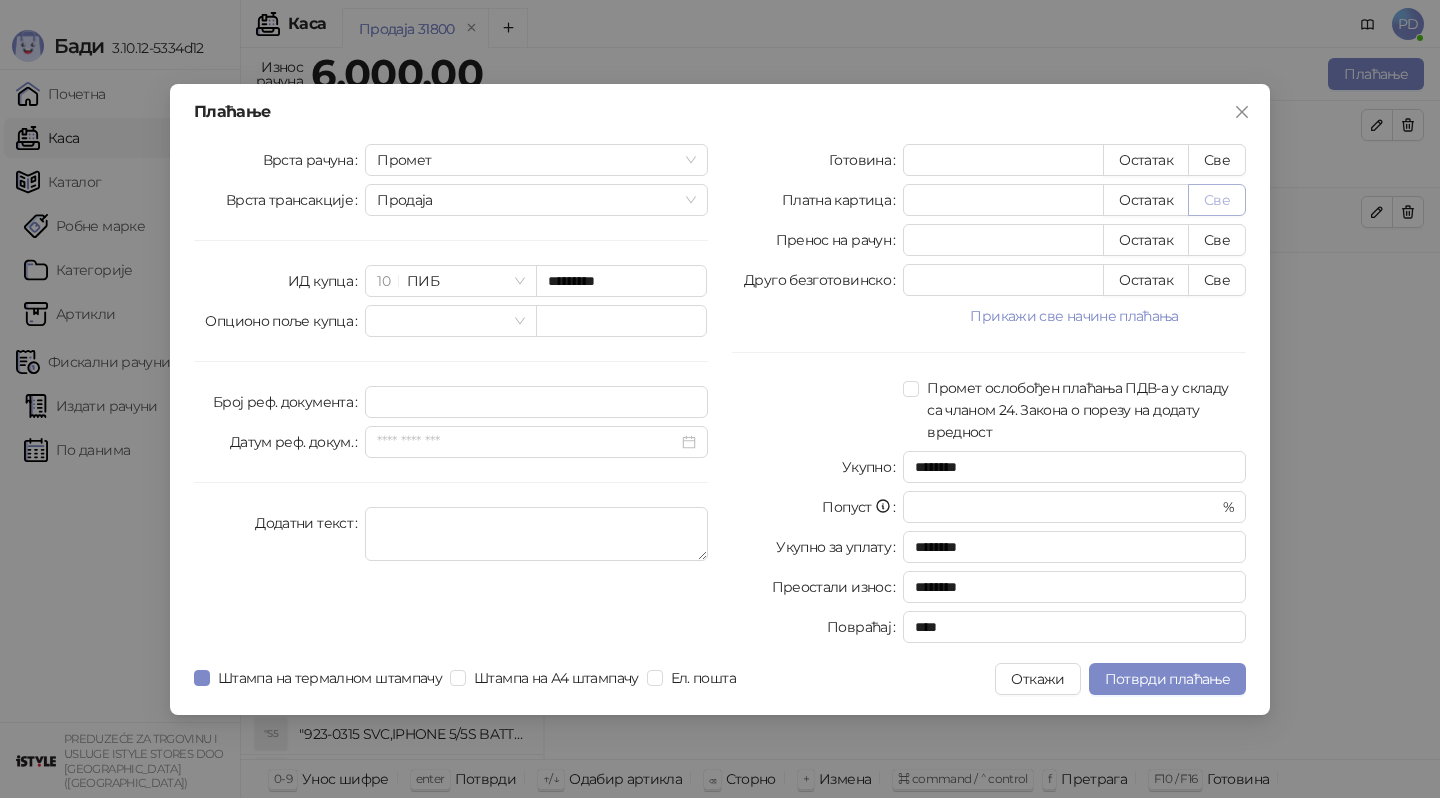 click on "Све" at bounding box center (1217, 200) 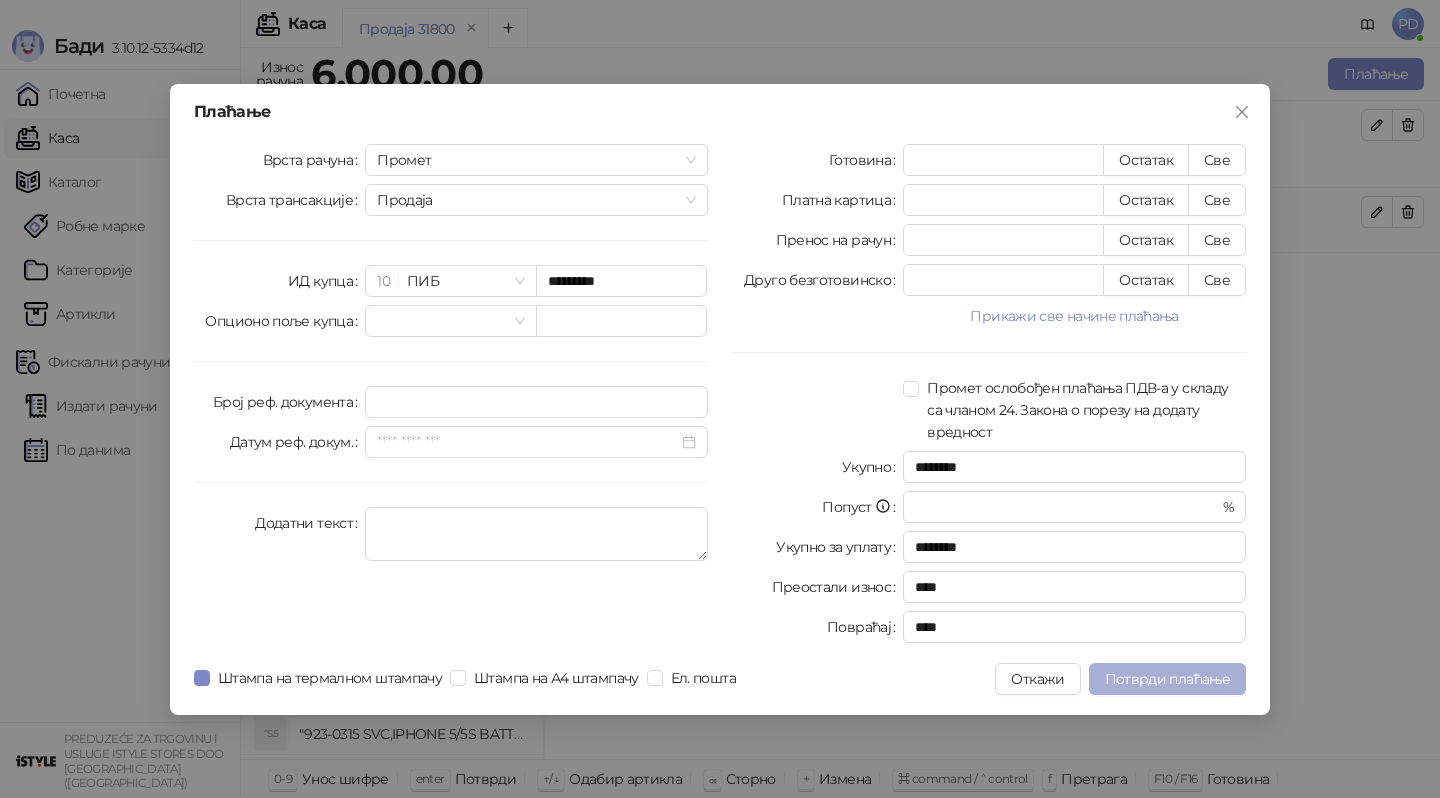 click on "Потврди плаћање" at bounding box center [1167, 679] 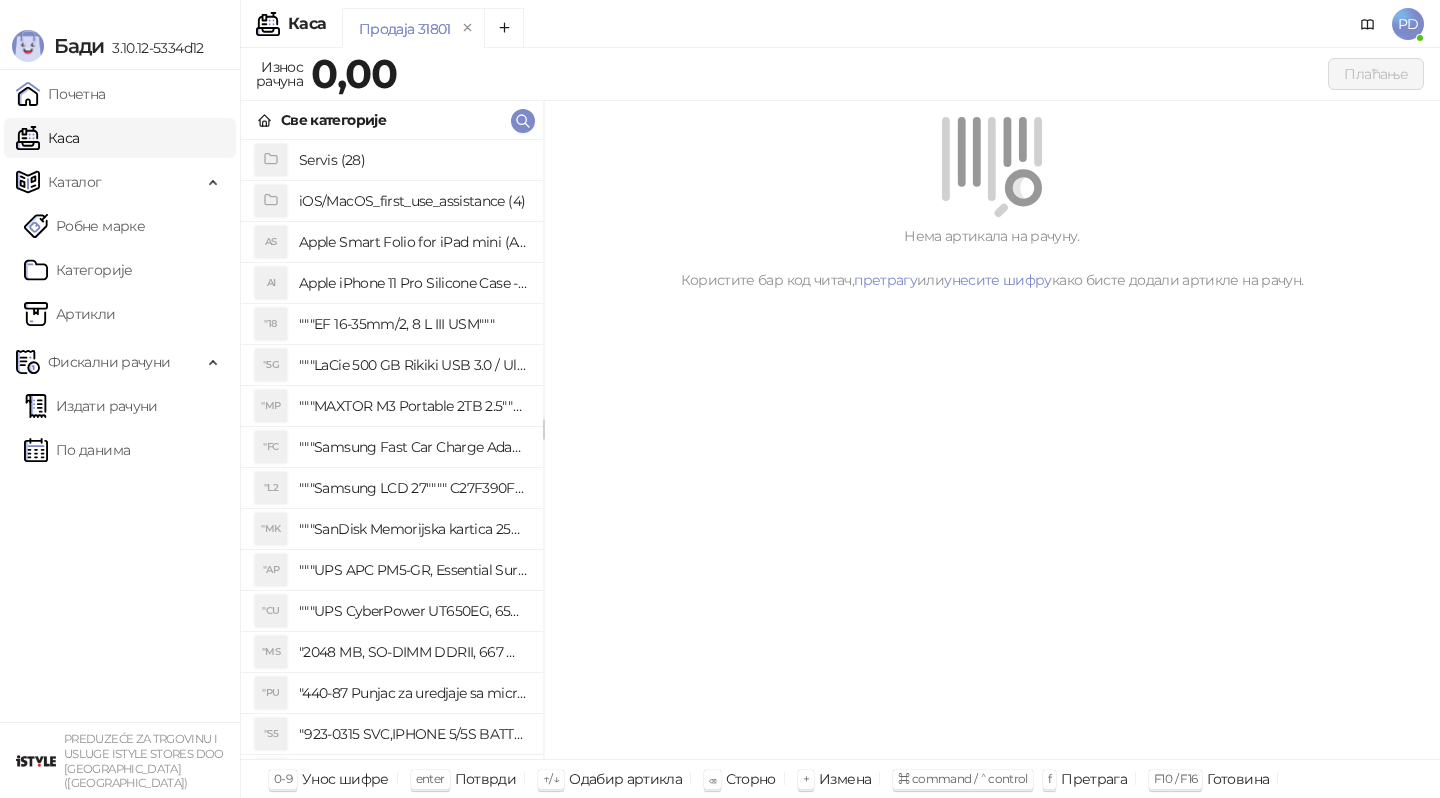 click on "Каса PD" at bounding box center [720, 24] 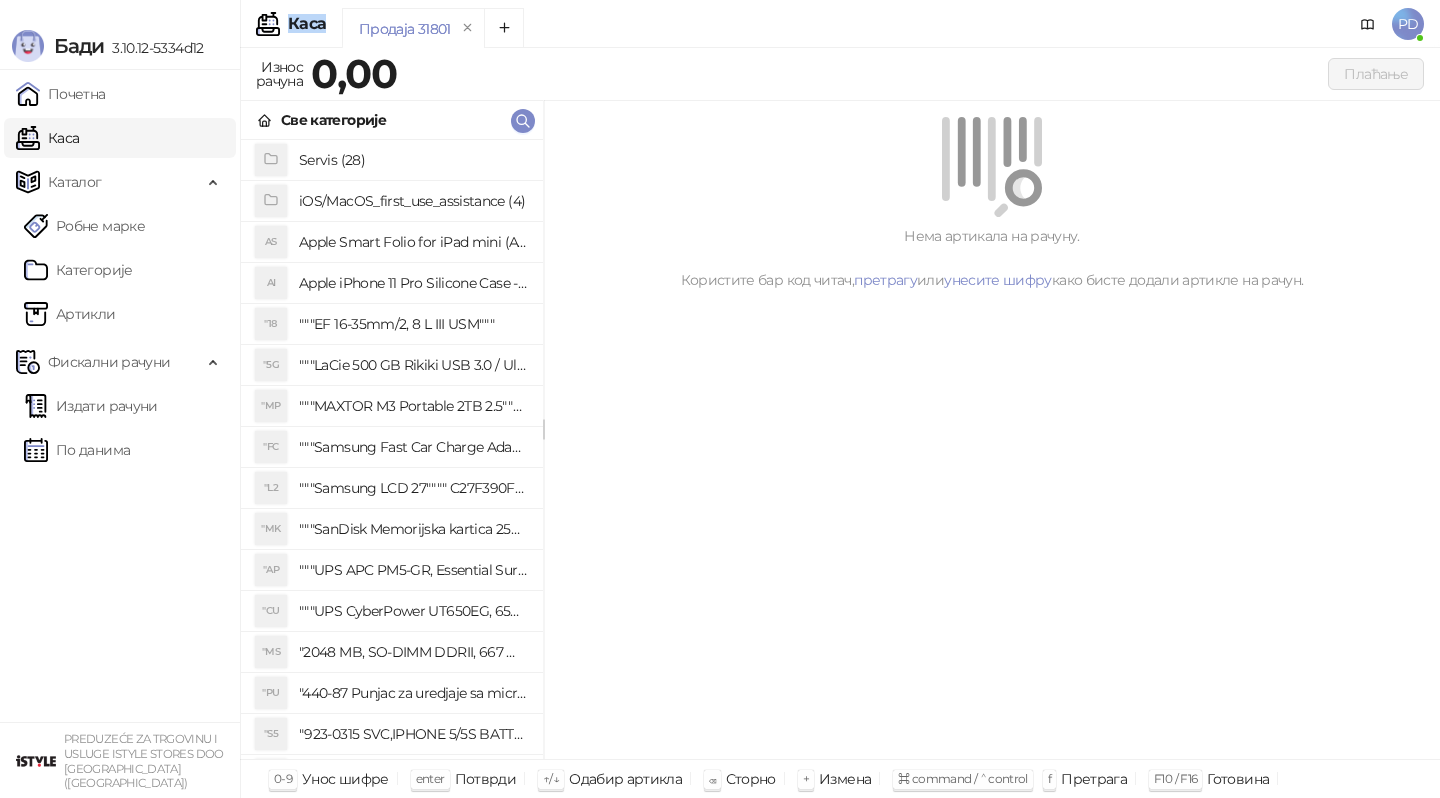click on "Каса PD" at bounding box center [720, 24] 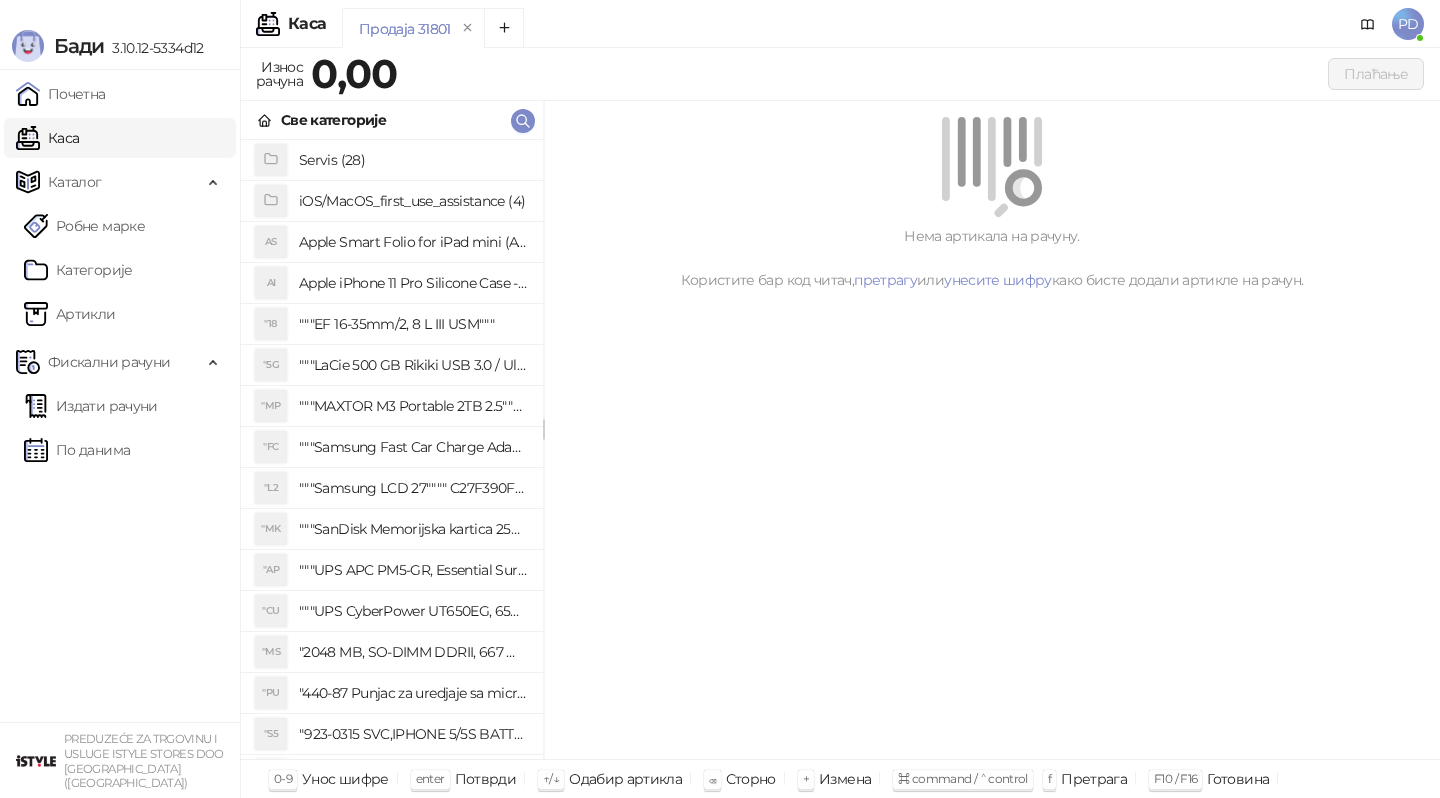 drag, startPoint x: 151, startPoint y: 8, endPoint x: 166, endPoint y: 5, distance: 15.297058 